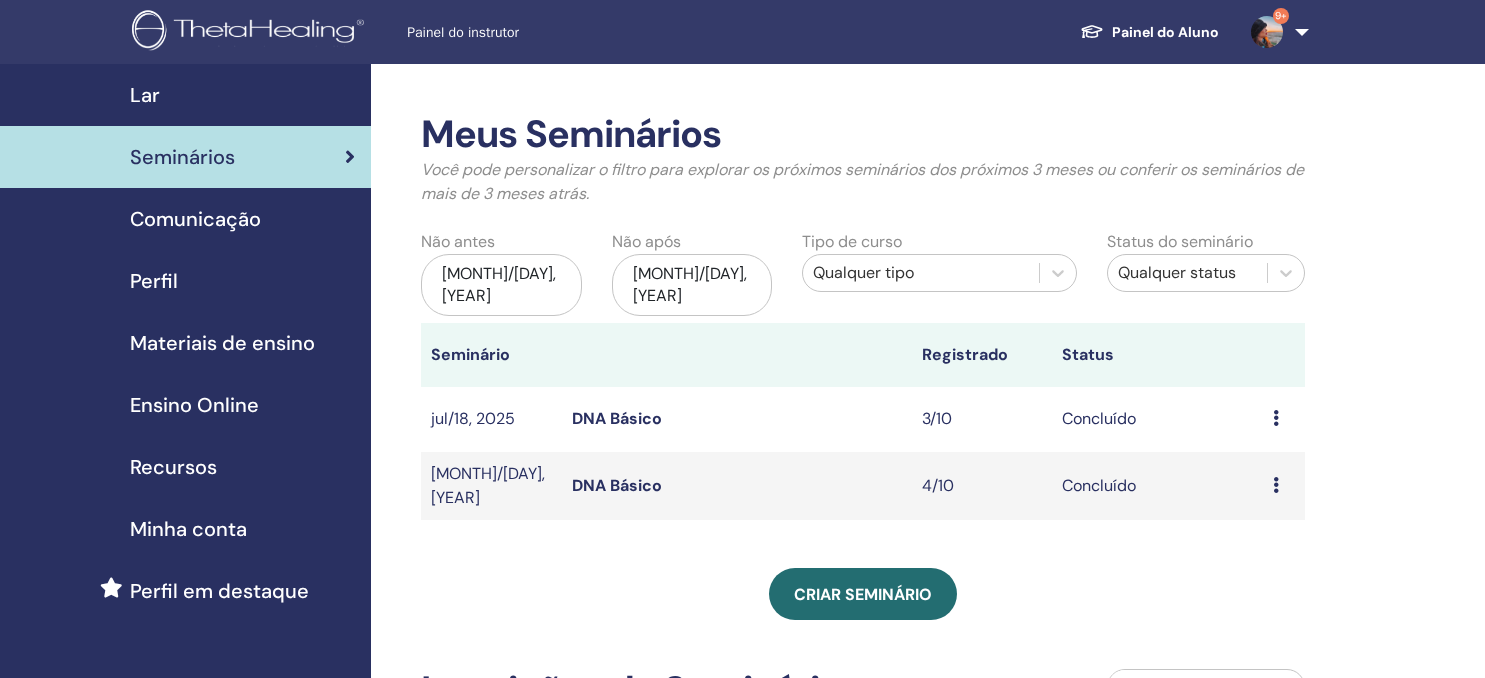 scroll, scrollTop: 0, scrollLeft: 0, axis: both 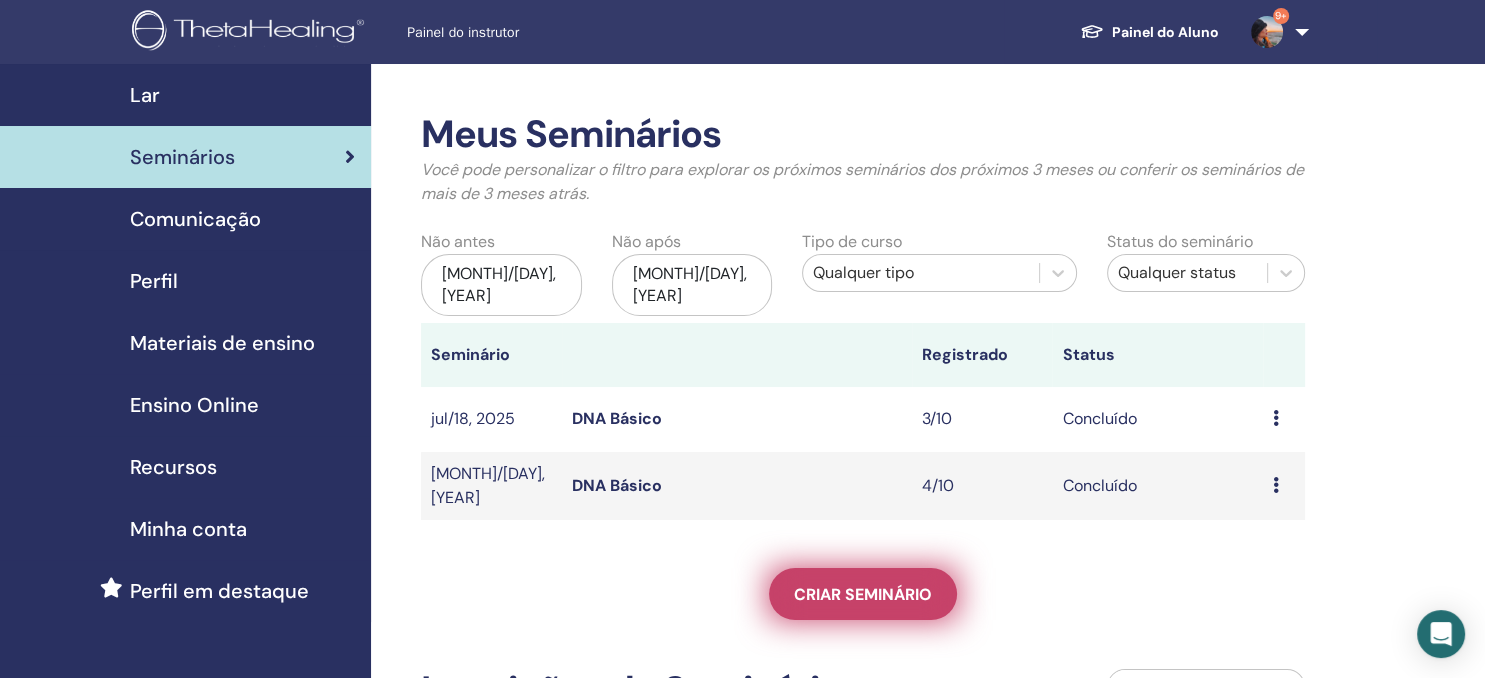 click on "Criar seminário" at bounding box center [863, 594] 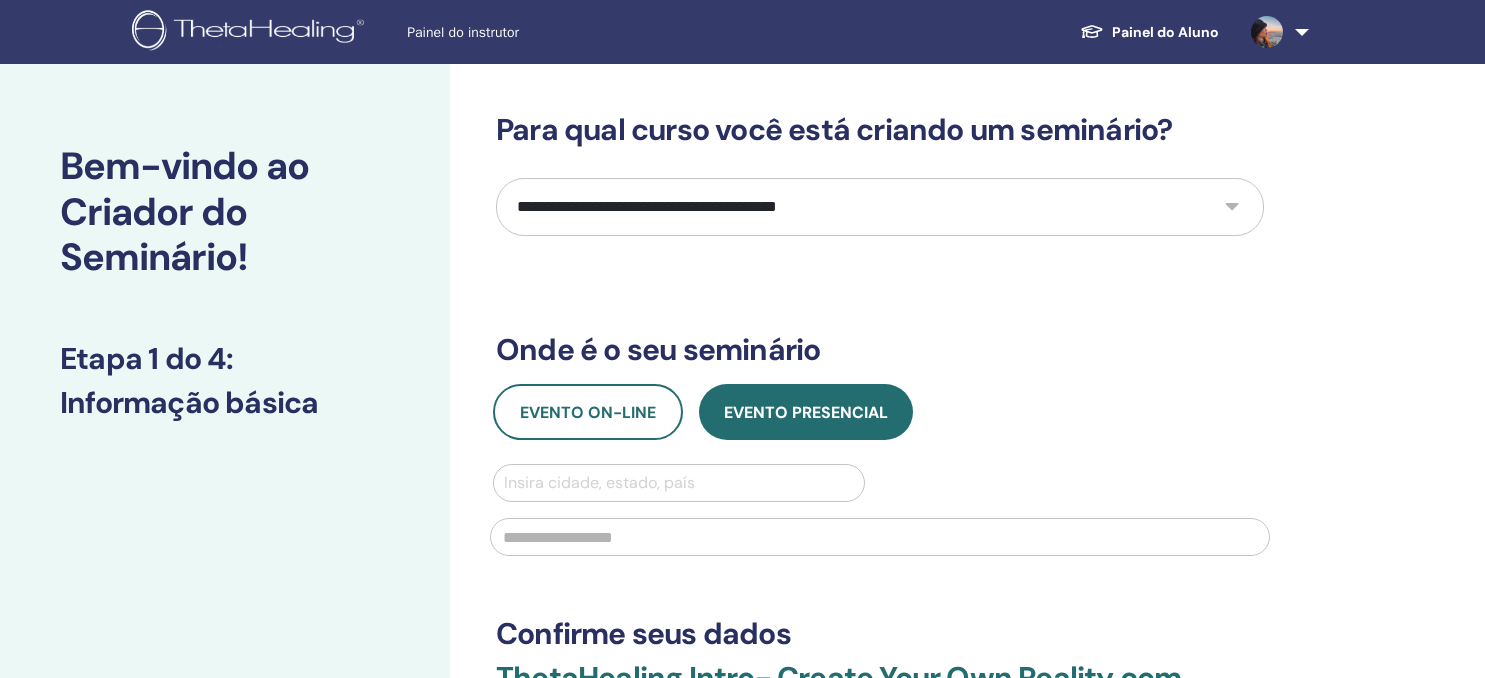 scroll, scrollTop: 0, scrollLeft: 0, axis: both 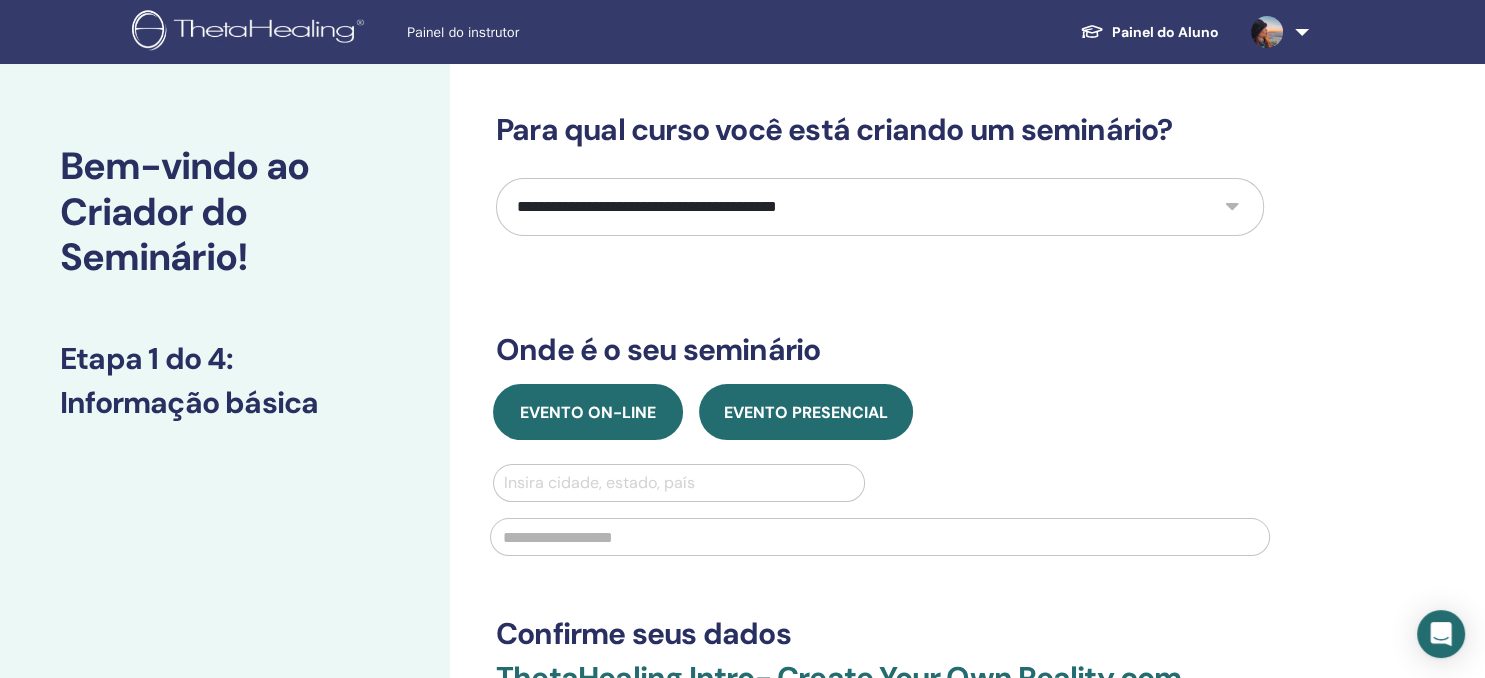 click on "Evento on-line" at bounding box center (588, 412) 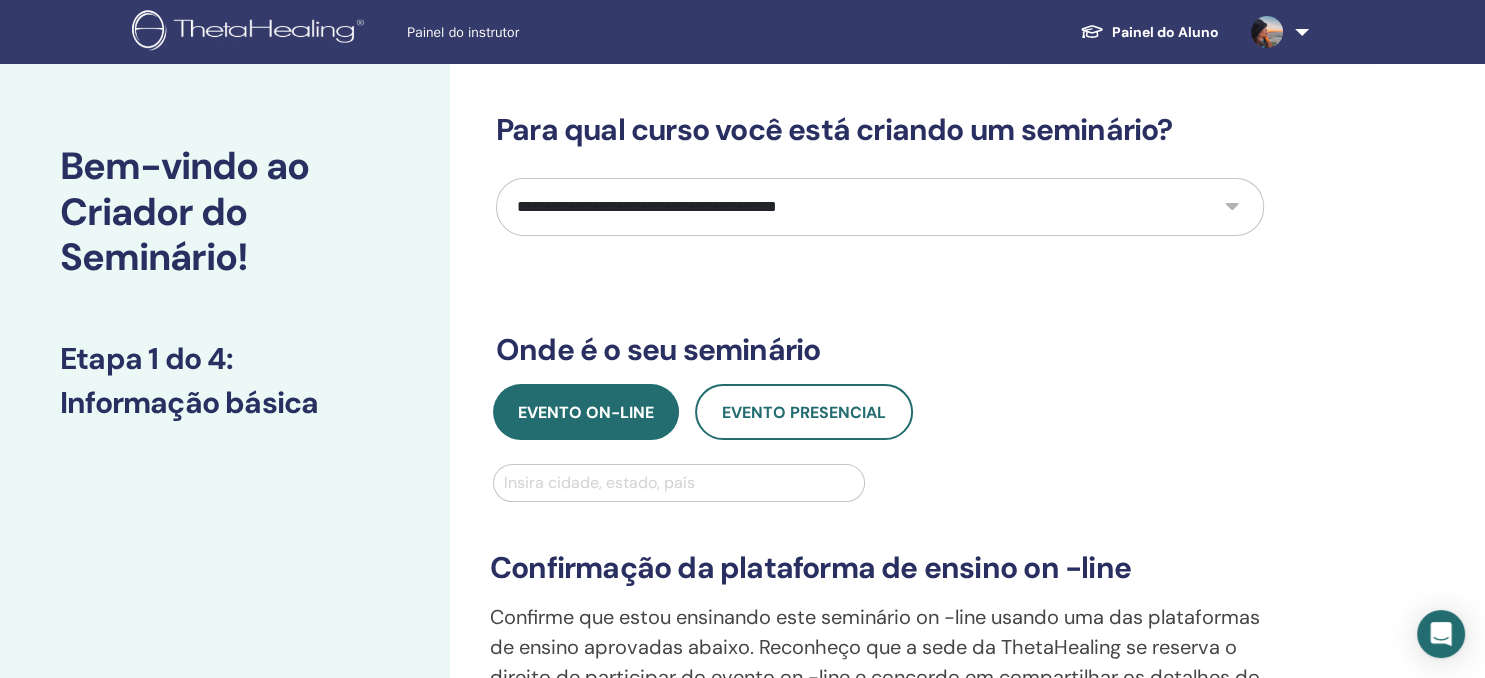 select on "*" 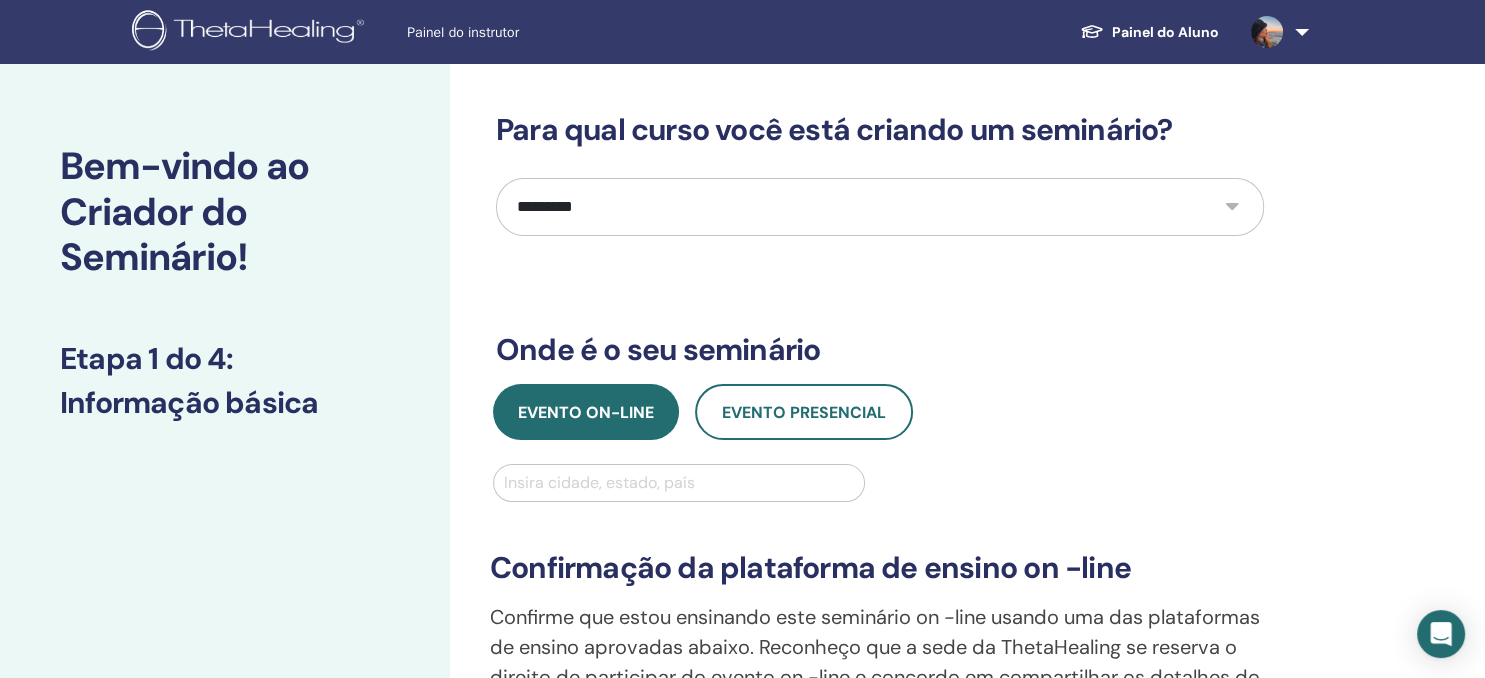 click on "*********" at bounding box center (0, 0) 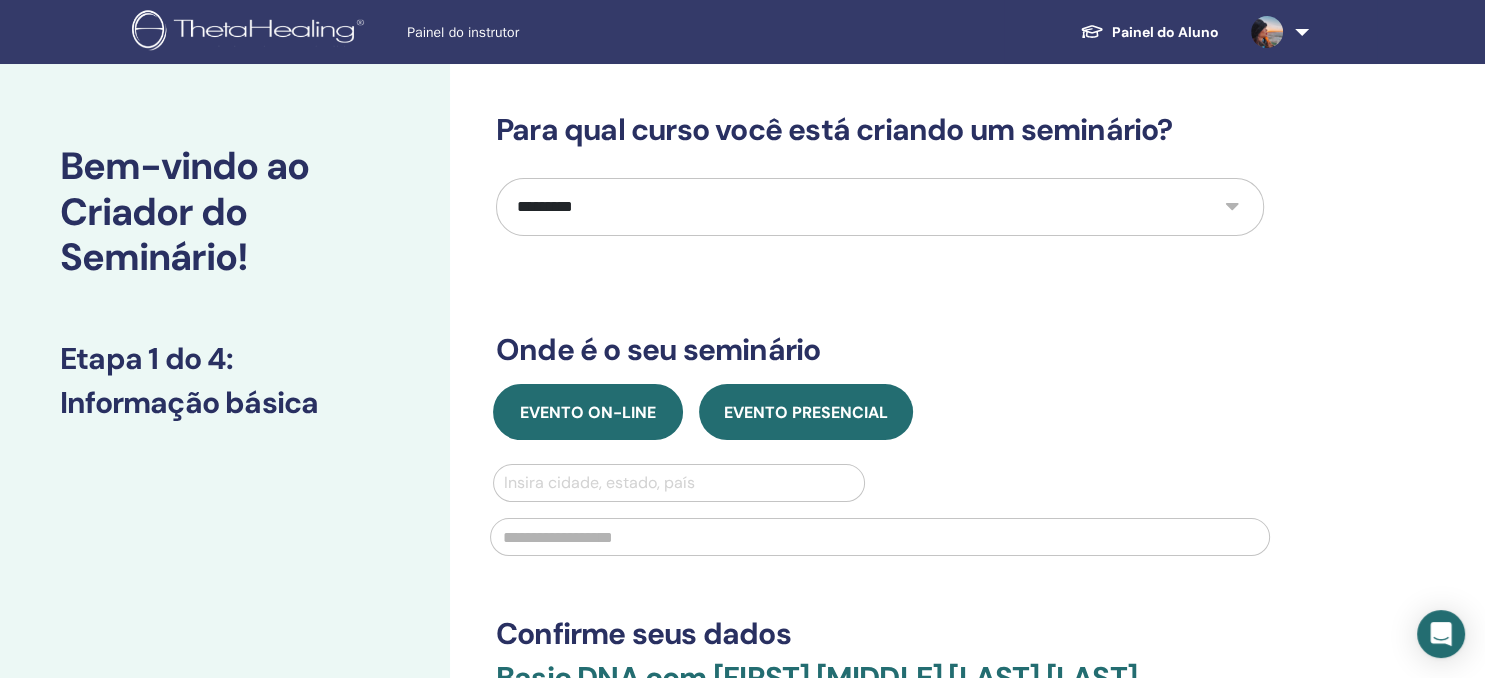 click on "Evento on-line" at bounding box center [588, 412] 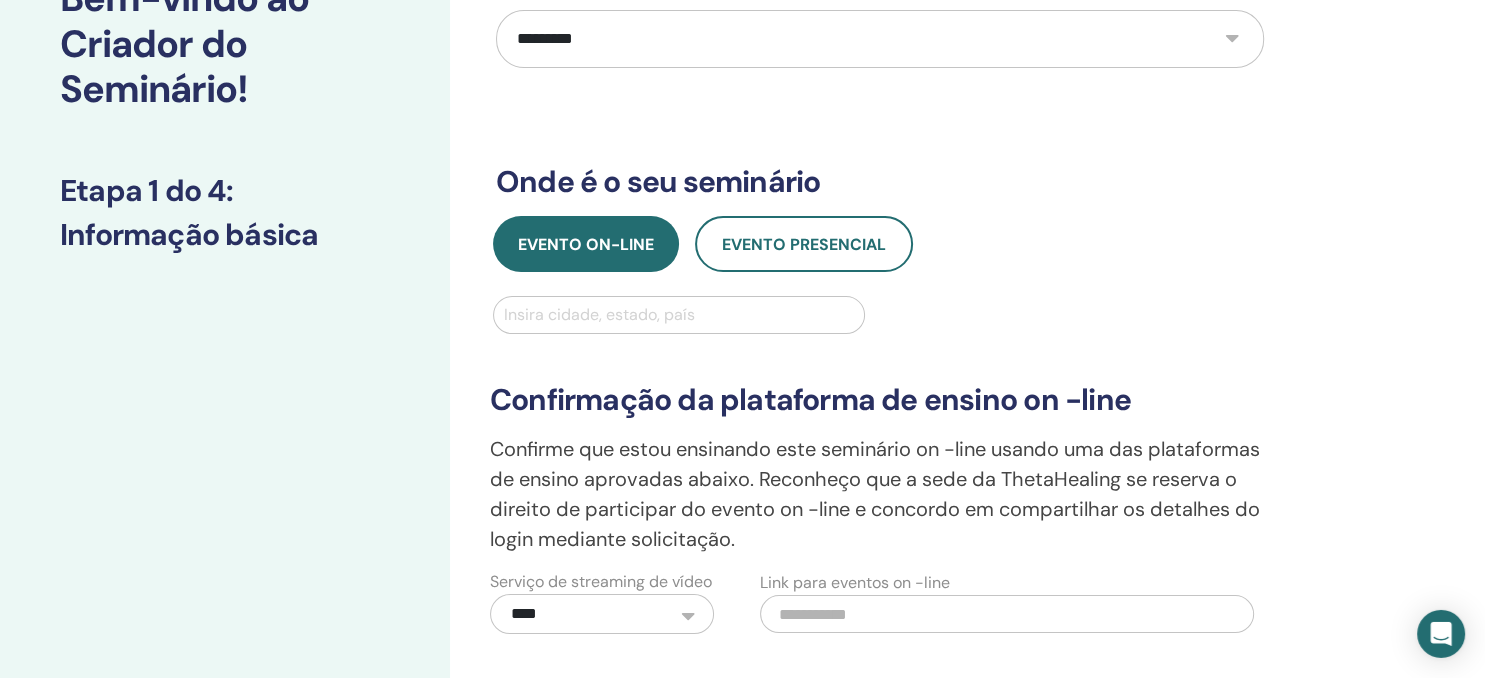 scroll, scrollTop: 211, scrollLeft: 0, axis: vertical 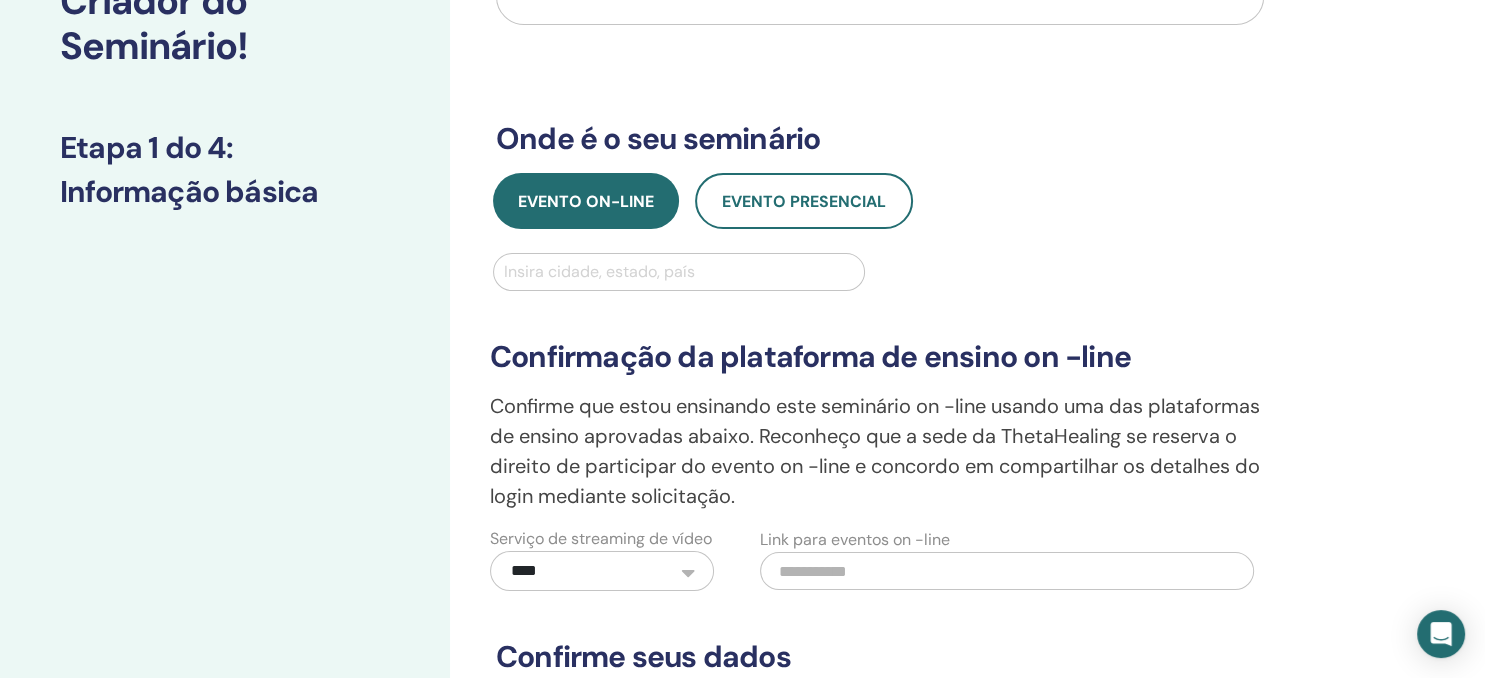 click at bounding box center (679, 272) 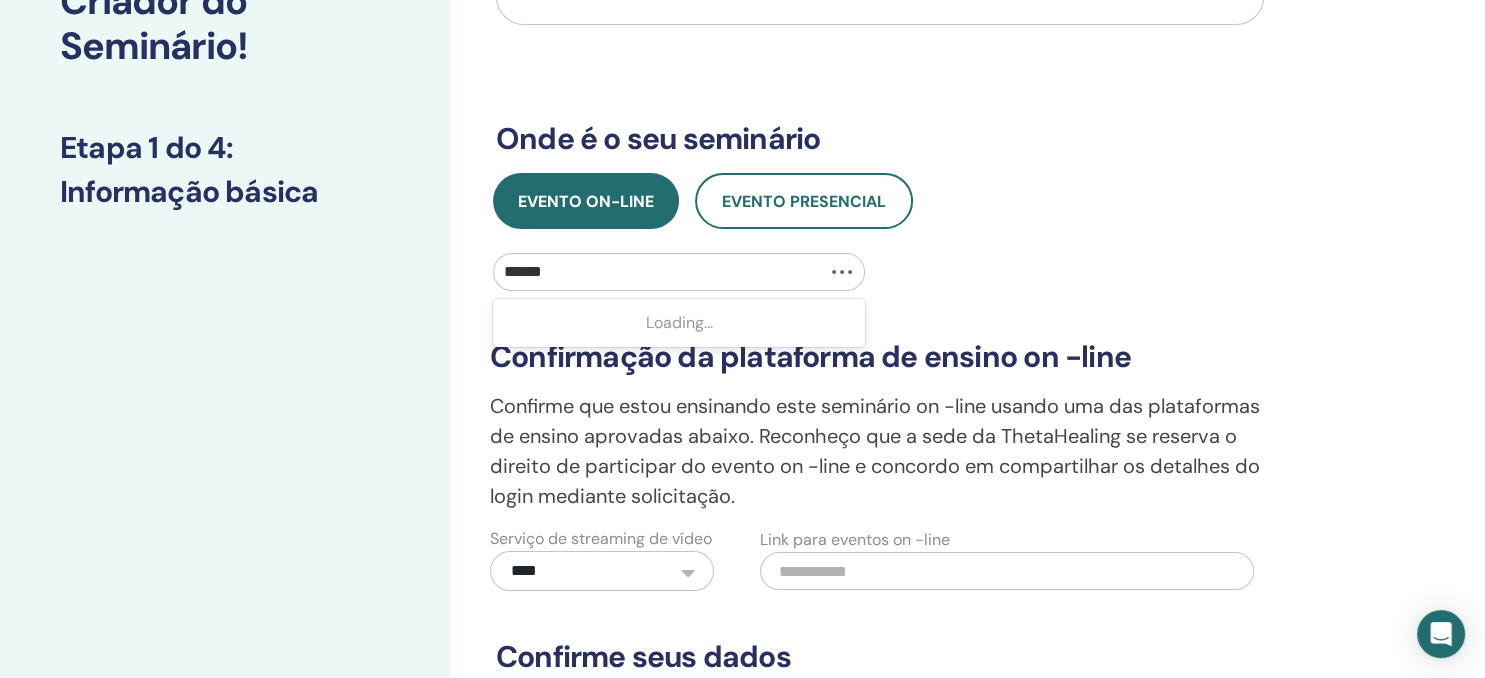 type on "*******" 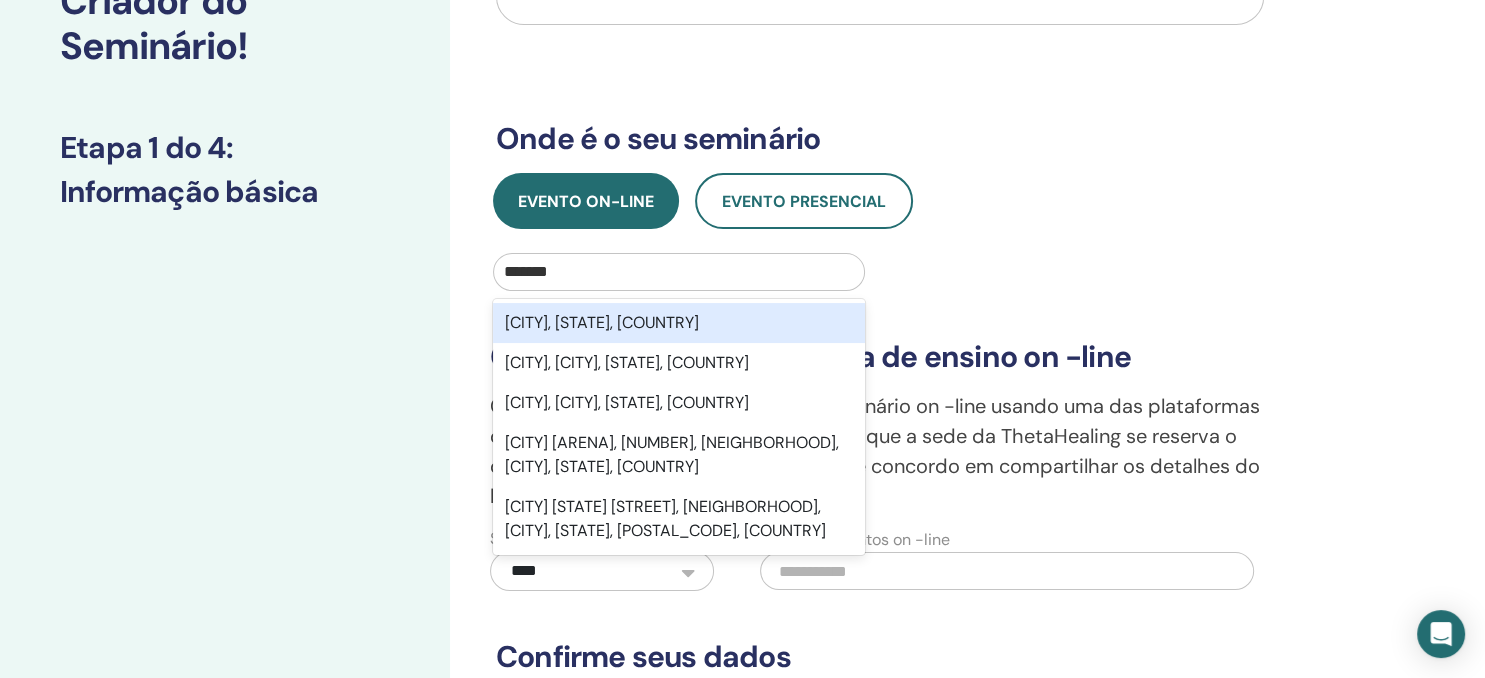 click on "[CITY], [STATE], [COUNTRY]" at bounding box center (679, 323) 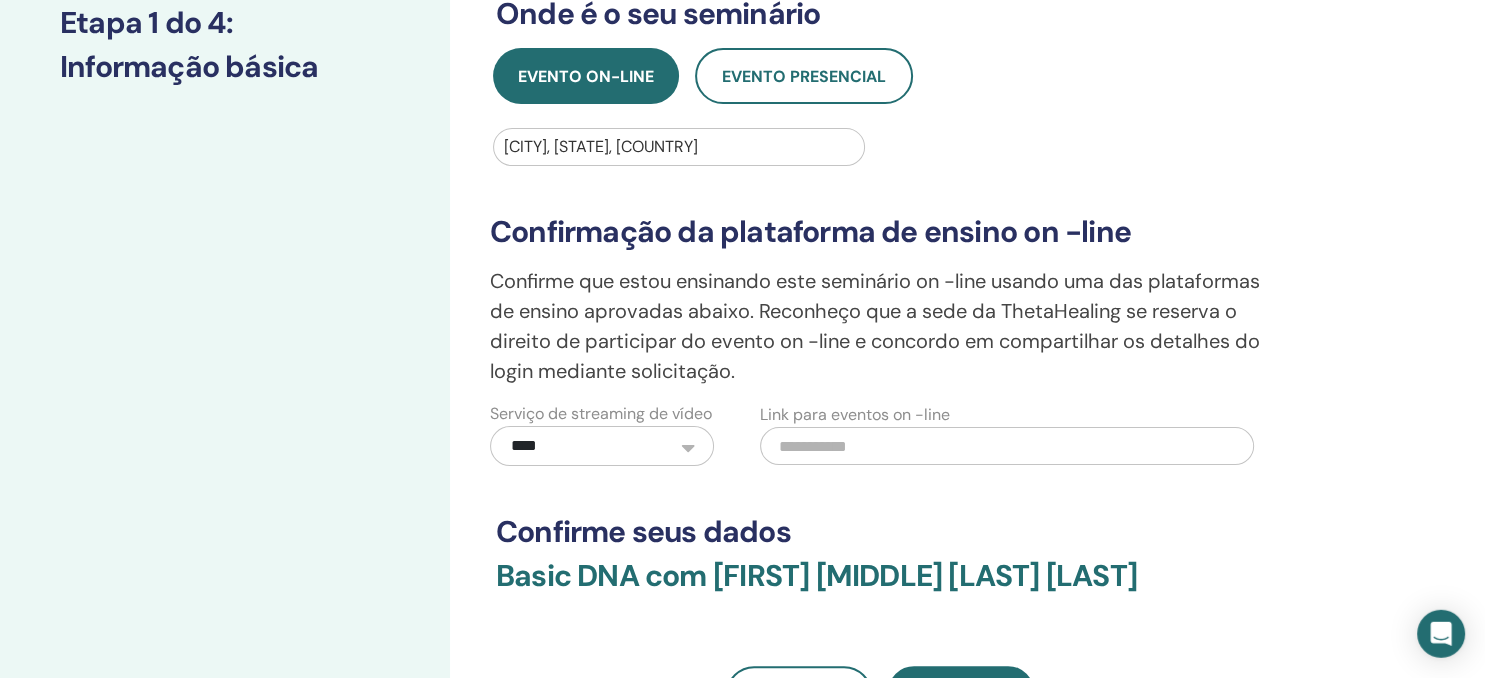 scroll, scrollTop: 422, scrollLeft: 0, axis: vertical 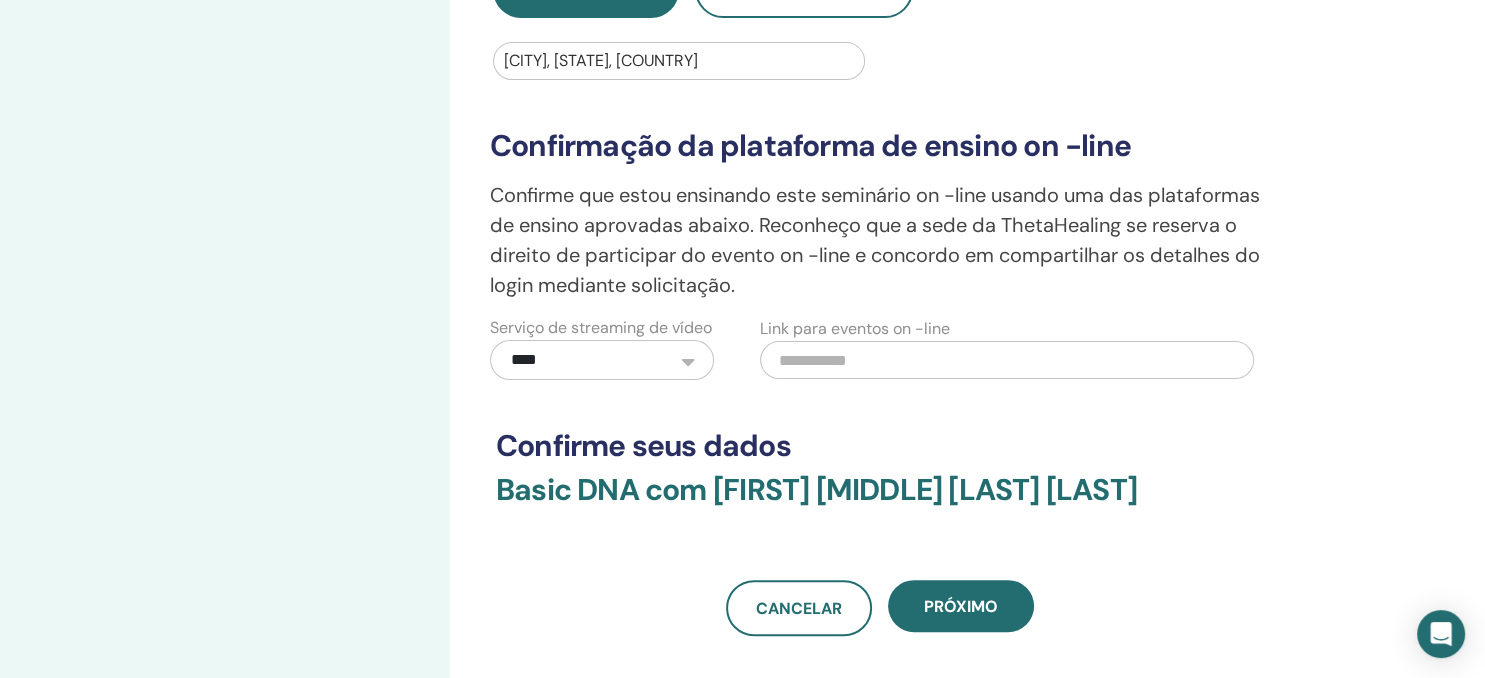 drag, startPoint x: 854, startPoint y: 382, endPoint x: 856, endPoint y: 371, distance: 11.18034 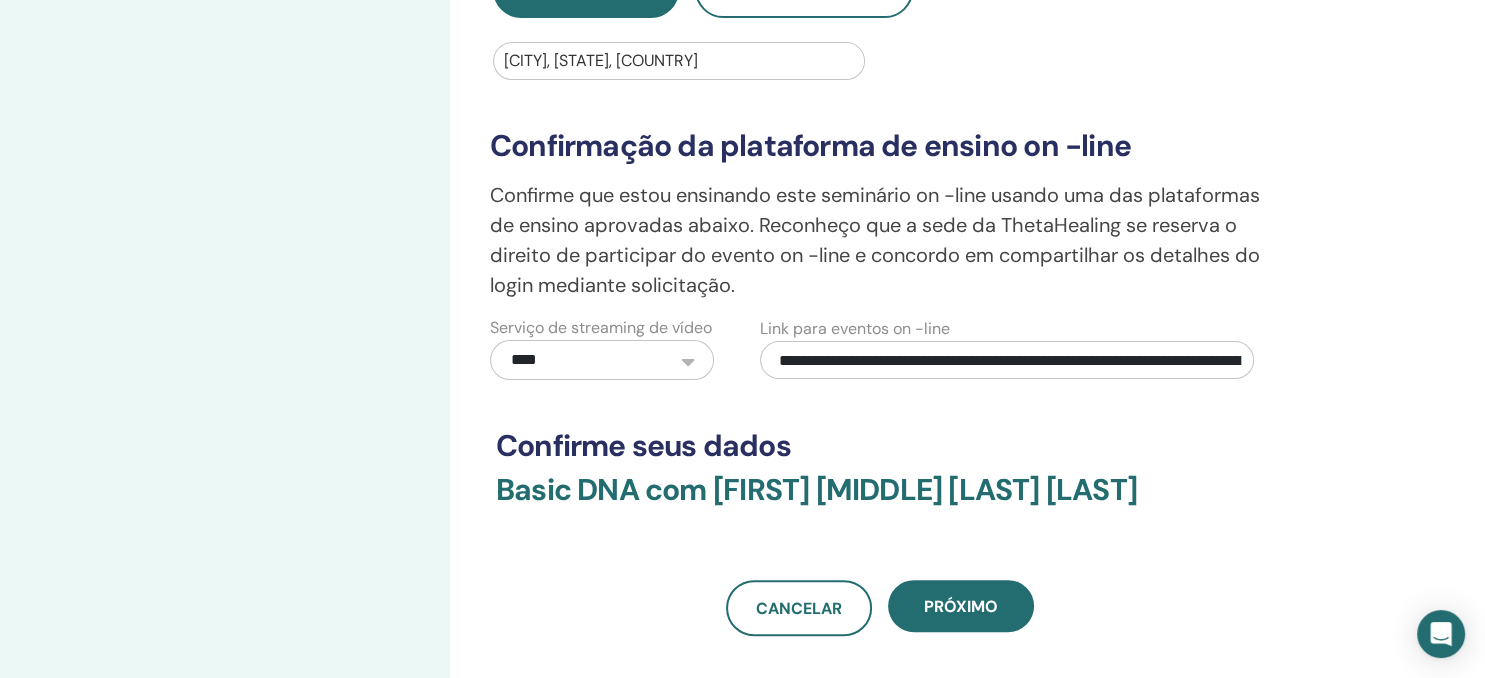 scroll, scrollTop: 0, scrollLeft: 329, axis: horizontal 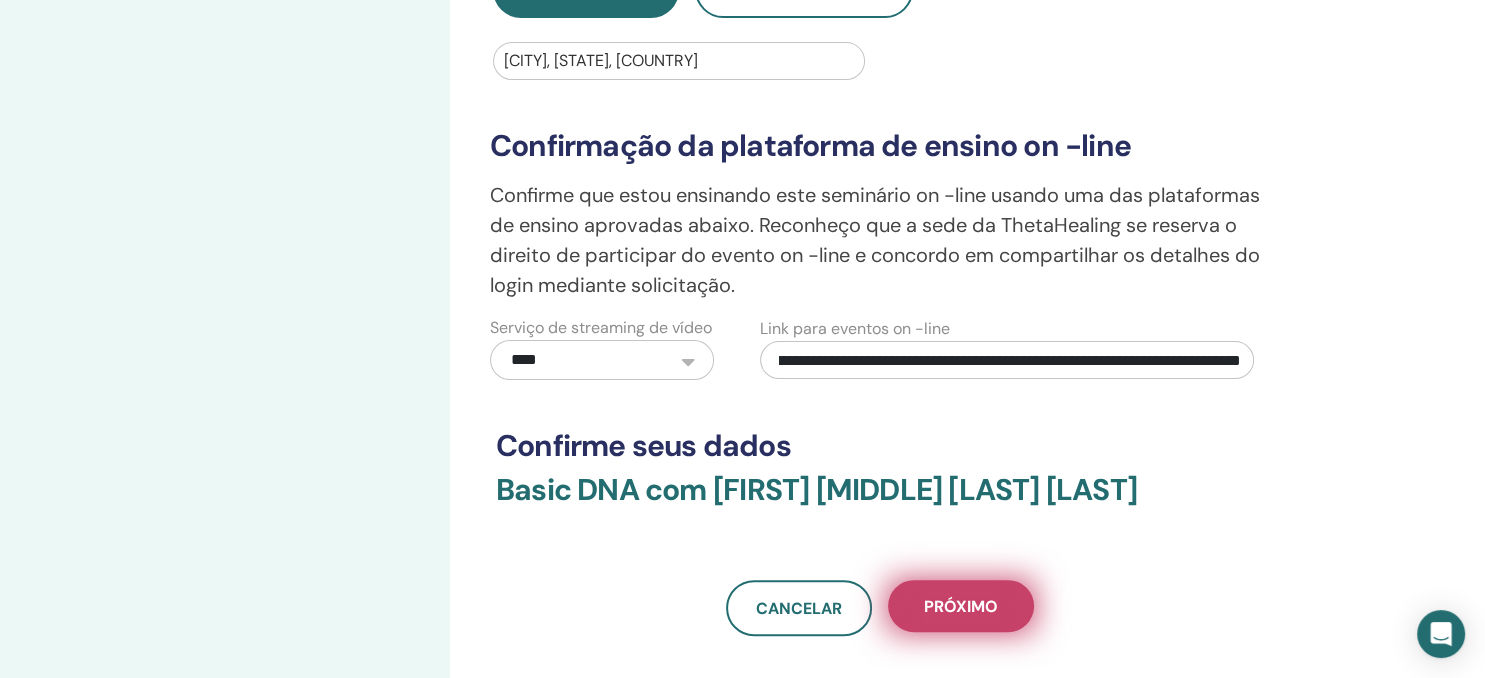 type on "**********" 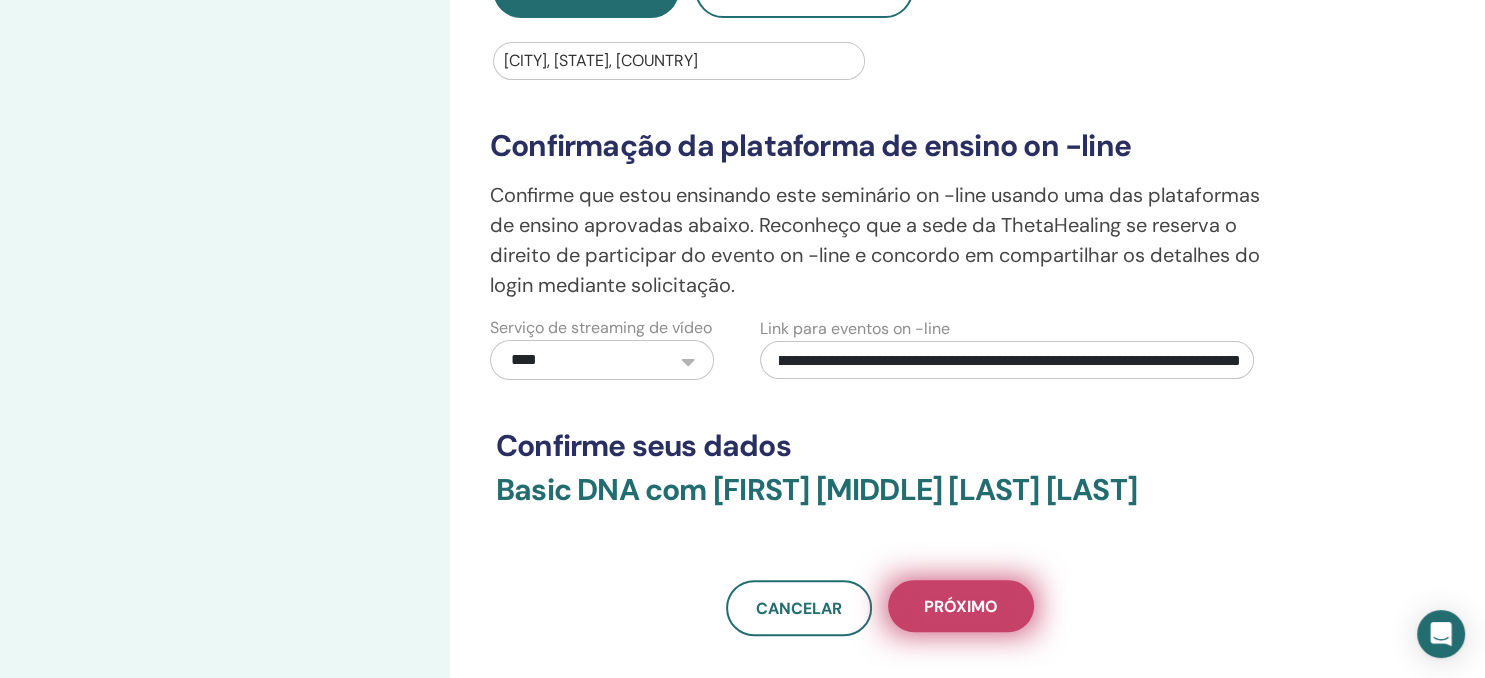 click on "Próximo" at bounding box center (961, 606) 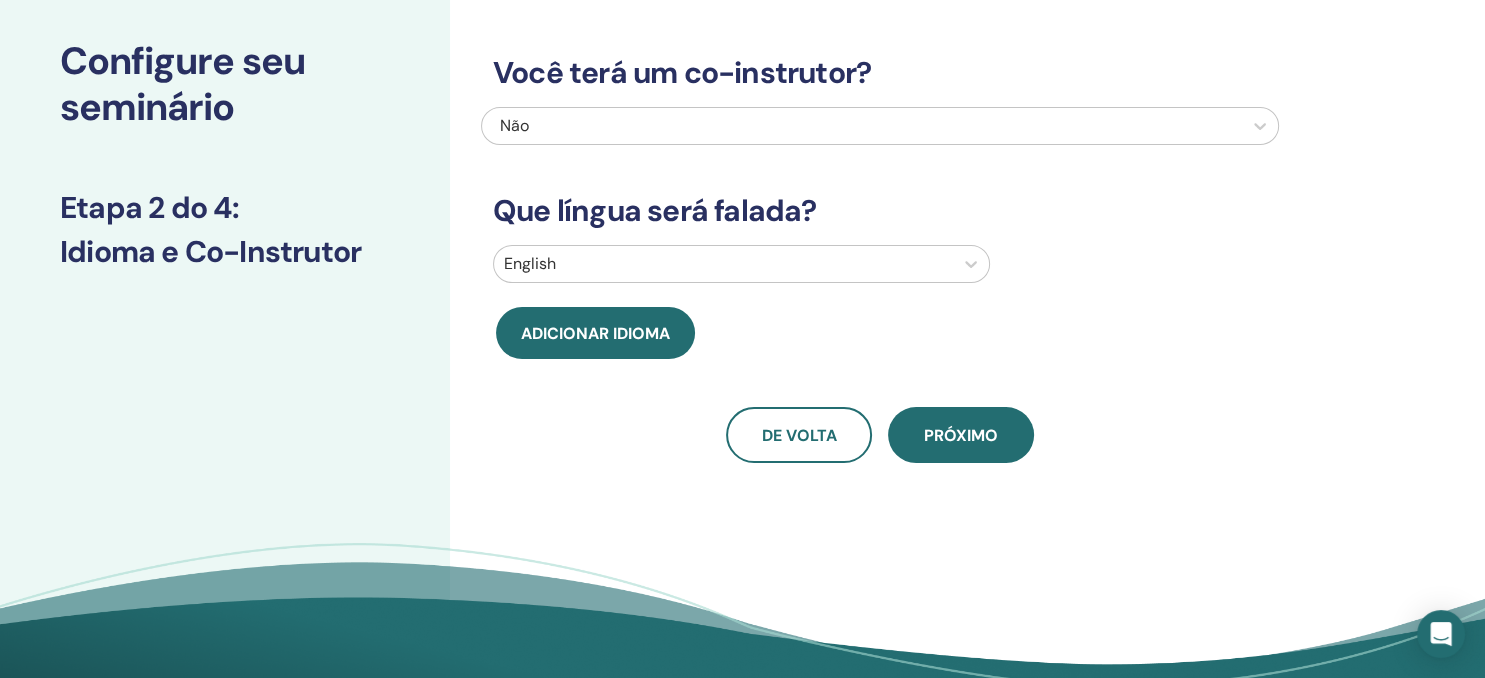 scroll, scrollTop: 0, scrollLeft: 0, axis: both 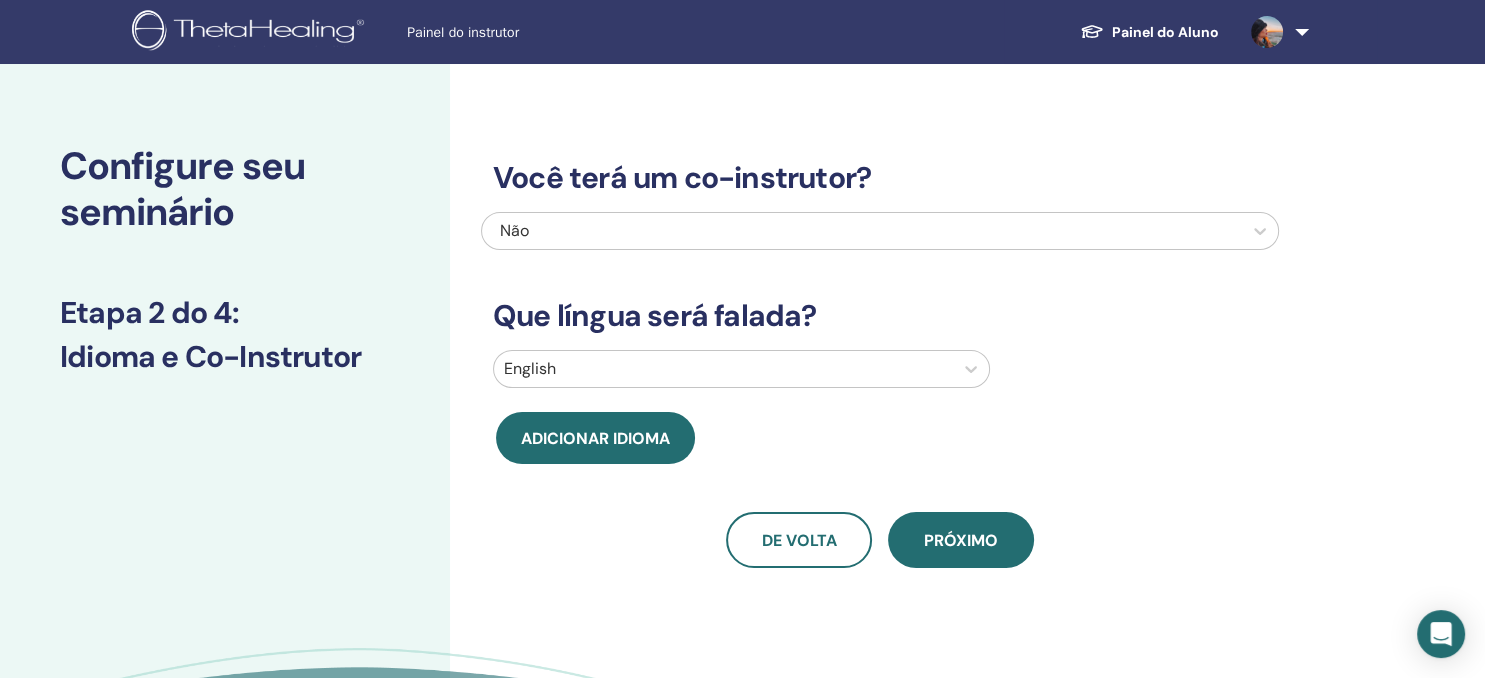 click at bounding box center (723, 369) 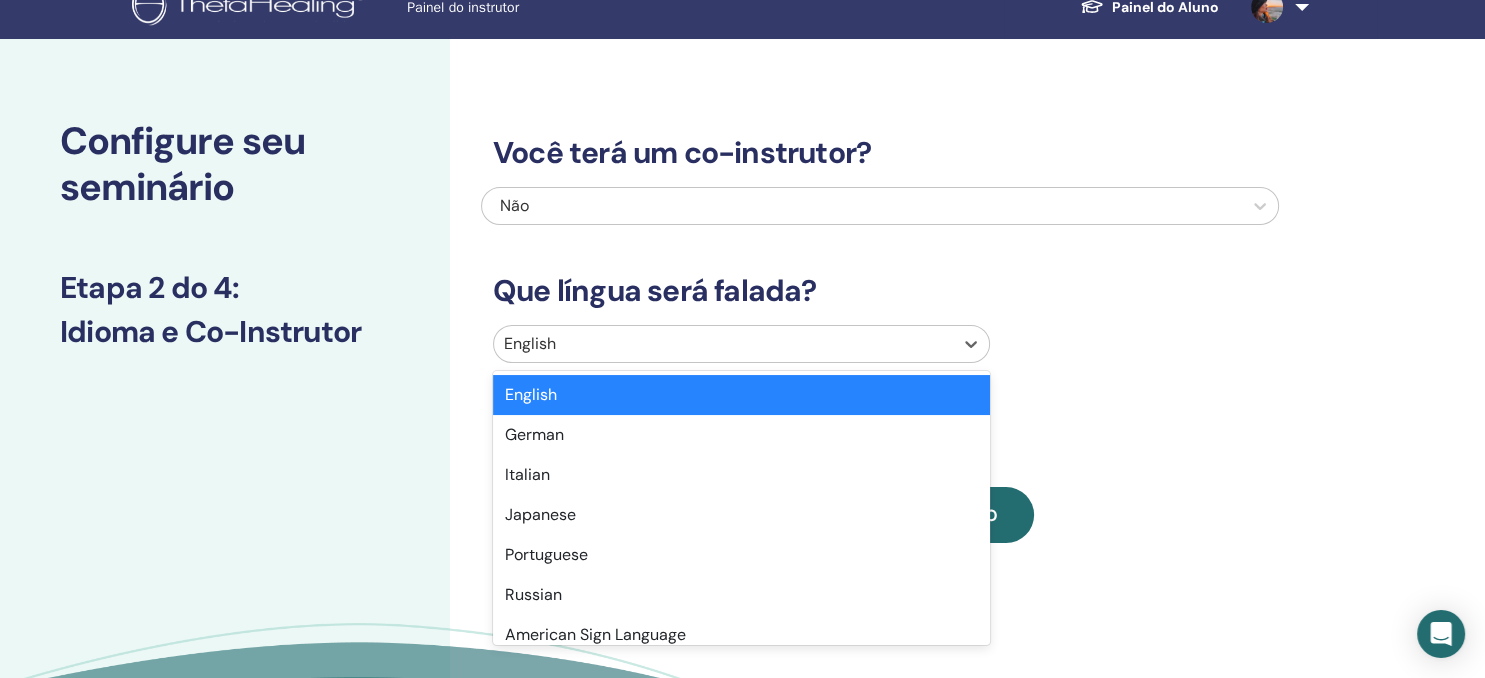 scroll, scrollTop: 26, scrollLeft: 0, axis: vertical 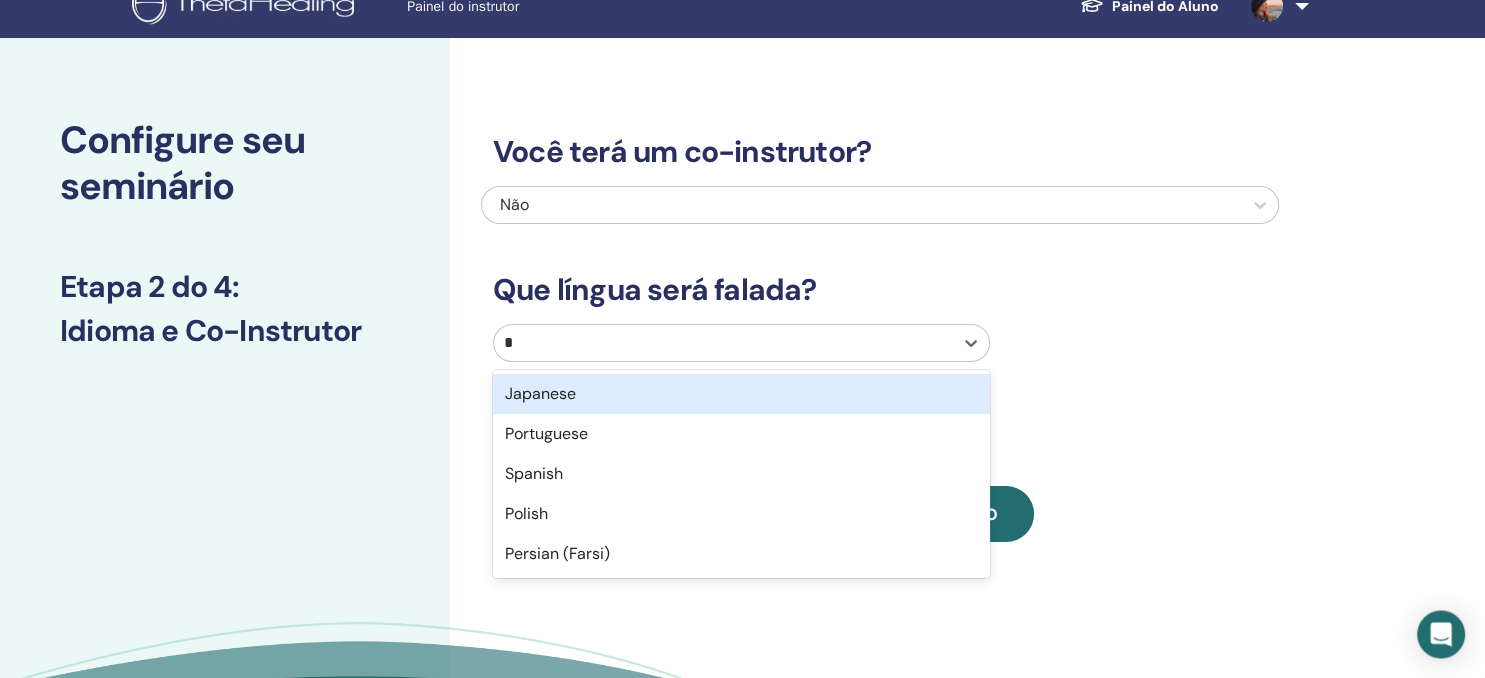 type on "**" 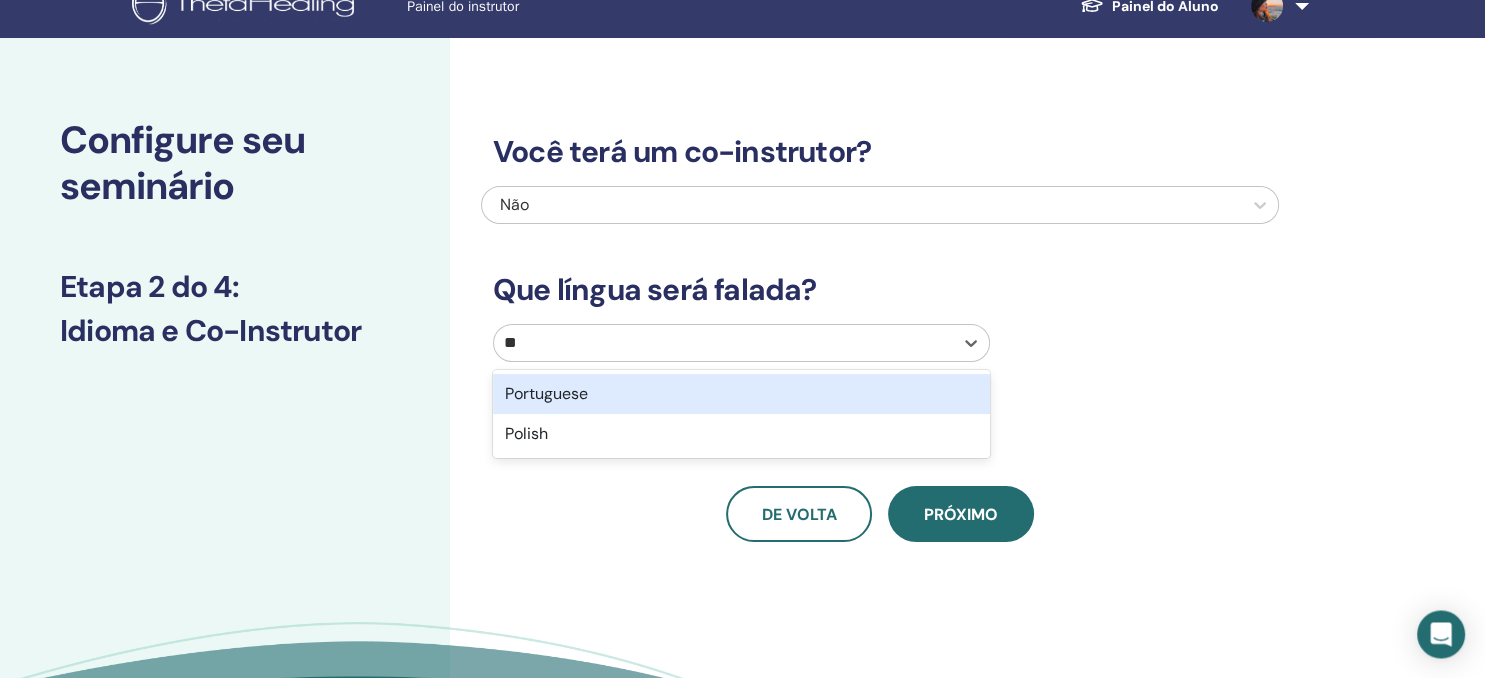 click on "Portuguese" at bounding box center [741, 394] 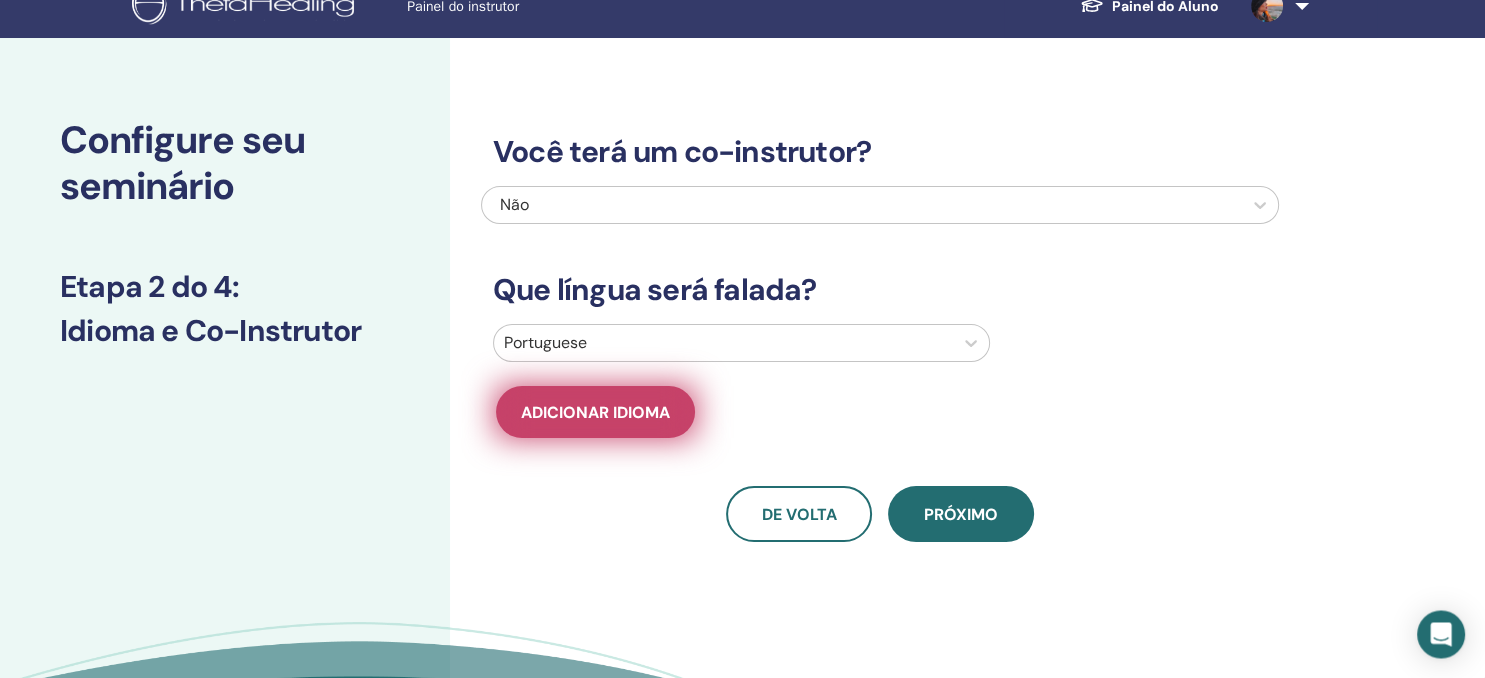 click on "Adicionar idioma" at bounding box center (595, 412) 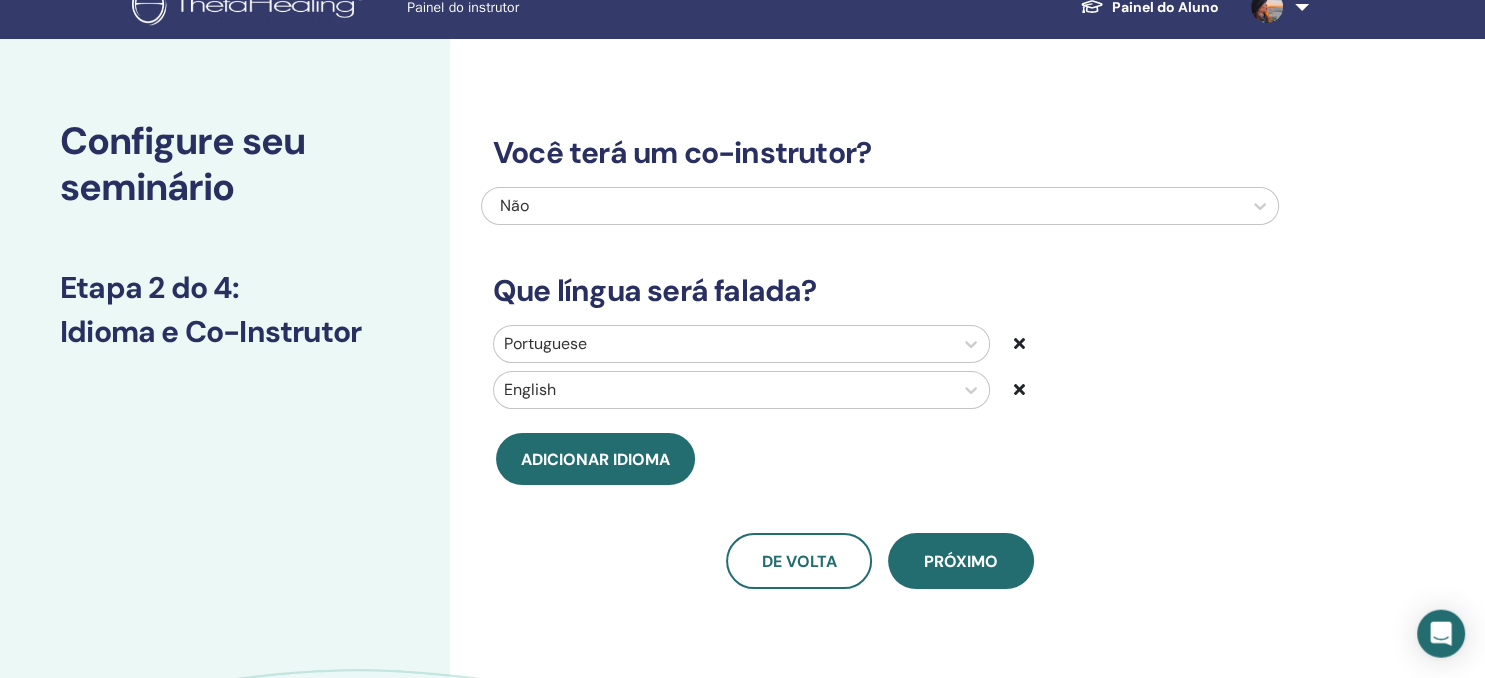 click at bounding box center [1019, 389] 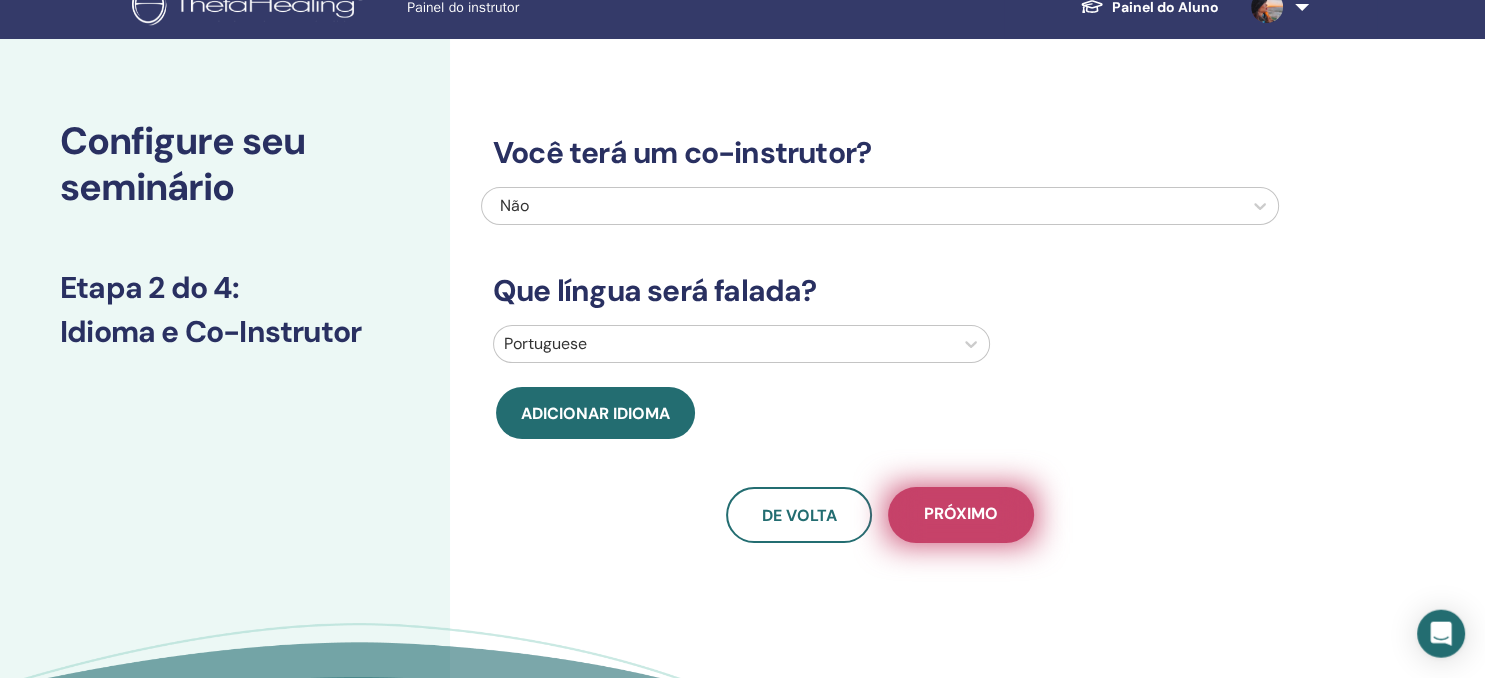 scroll, scrollTop: 26, scrollLeft: 0, axis: vertical 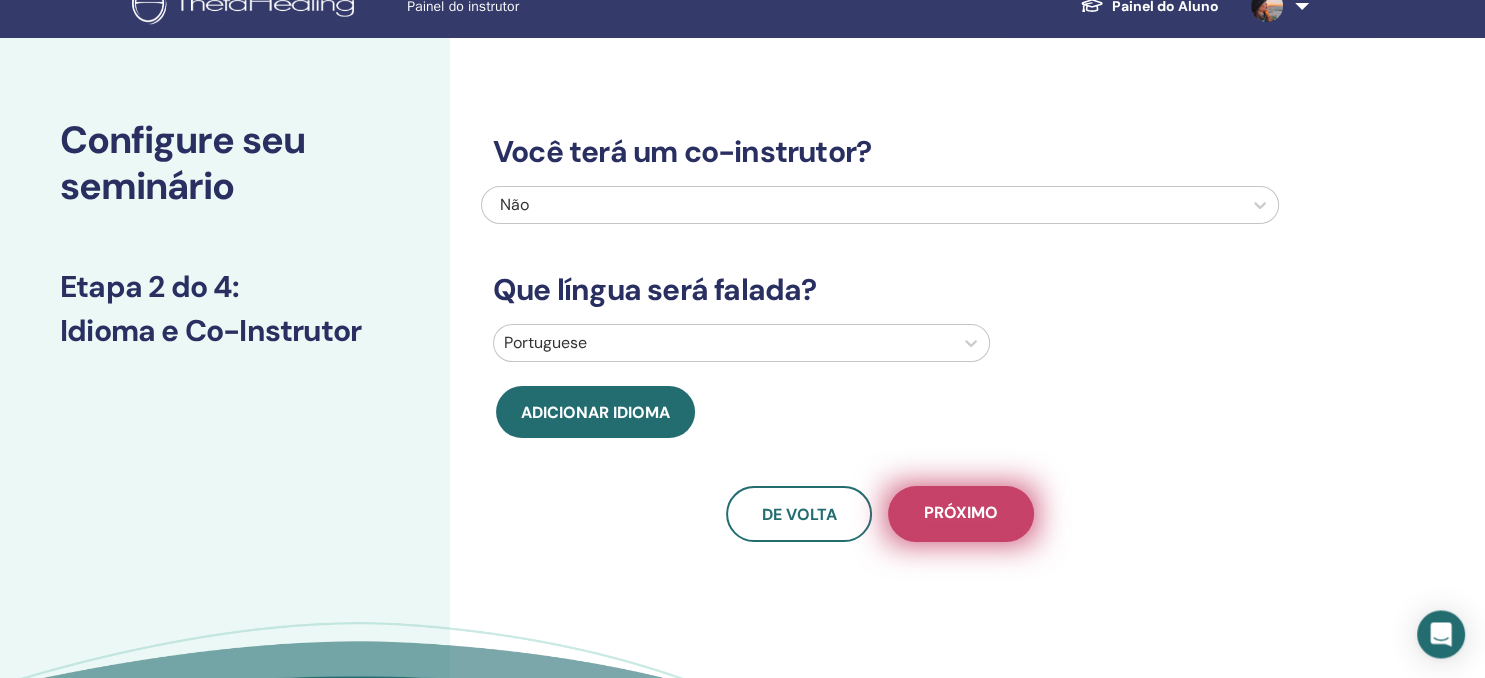 click on "Próximo" at bounding box center [961, 514] 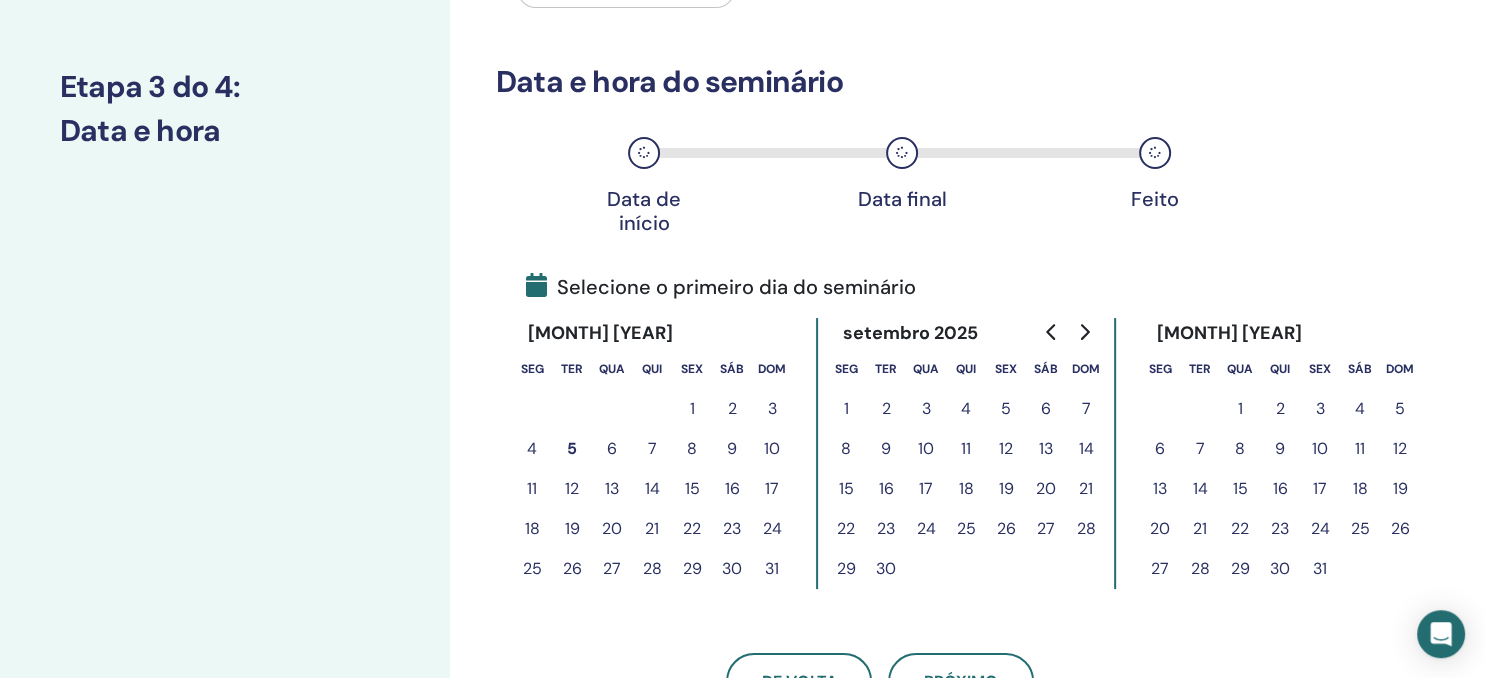 scroll, scrollTop: 237, scrollLeft: 0, axis: vertical 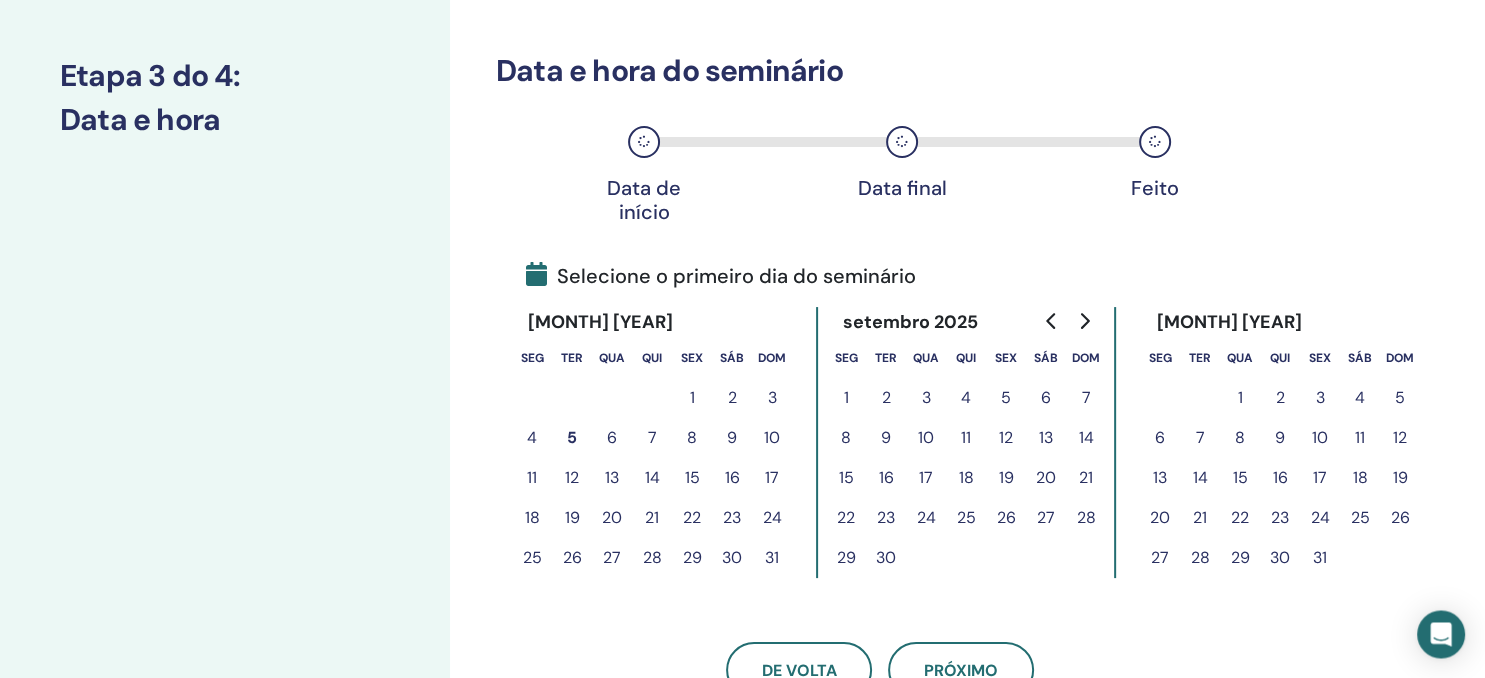 click on "13" at bounding box center [612, 478] 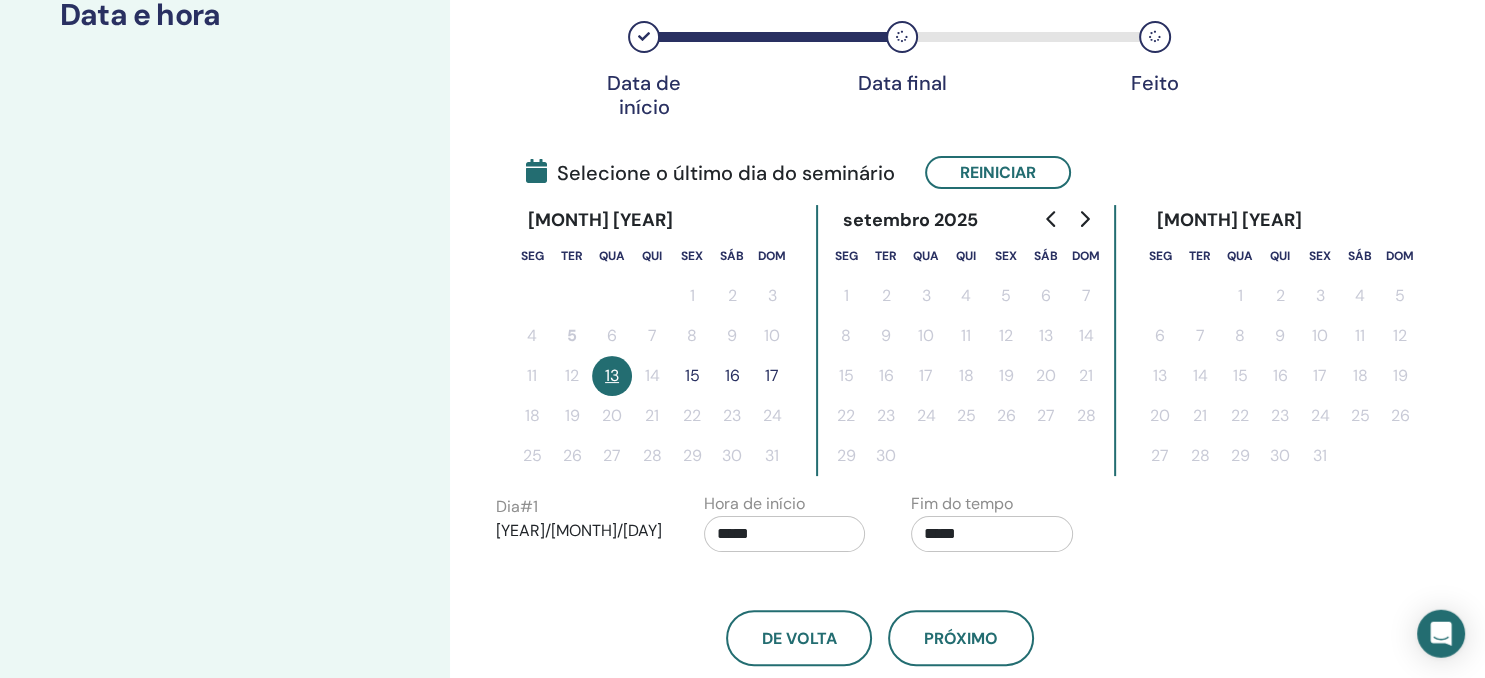 scroll, scrollTop: 343, scrollLeft: 0, axis: vertical 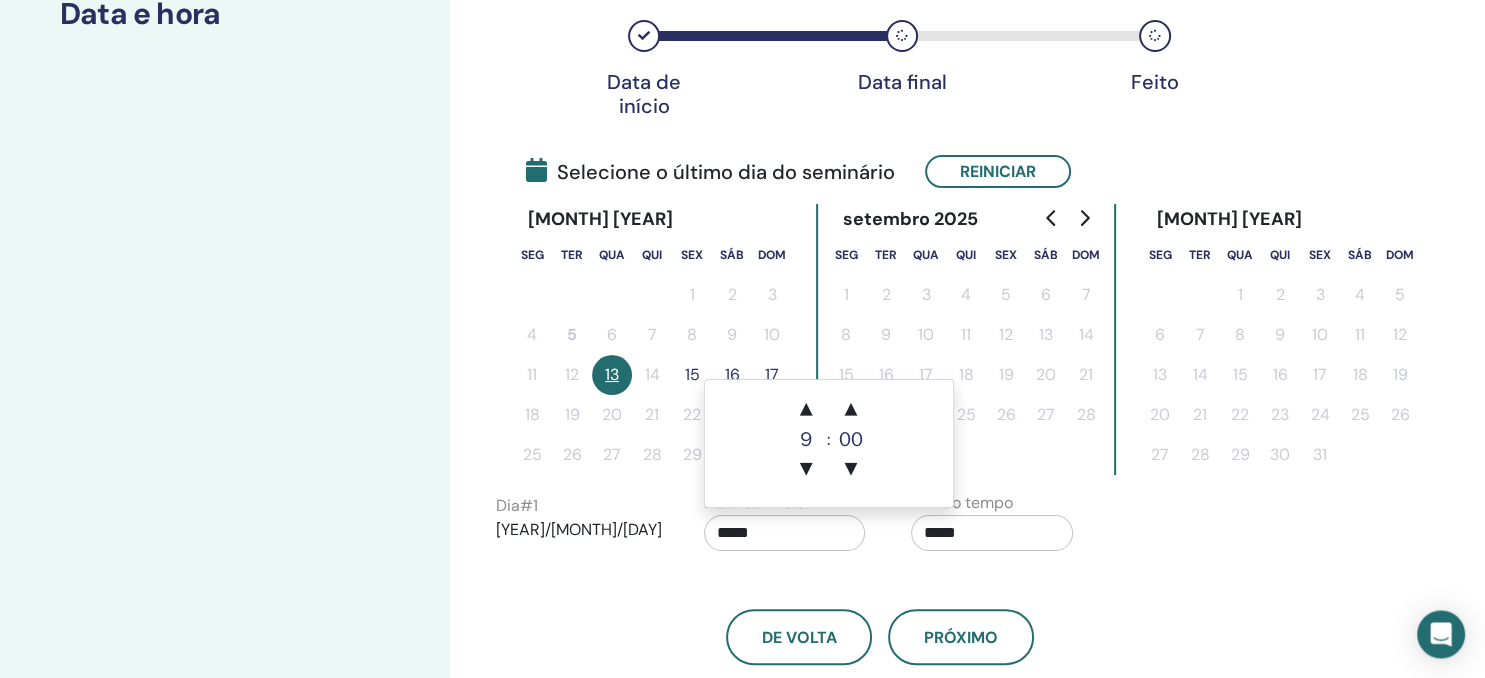 click on "*****" at bounding box center (785, 533) 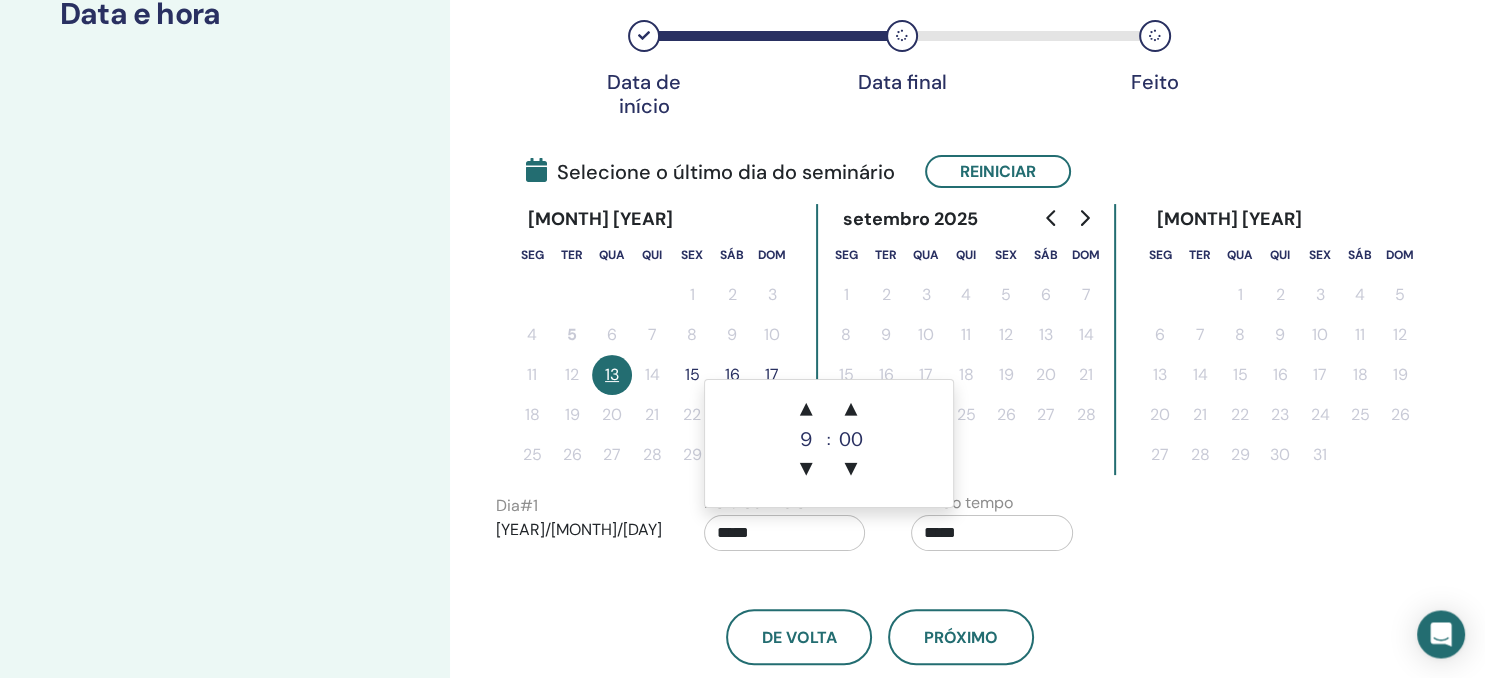 type on "*****" 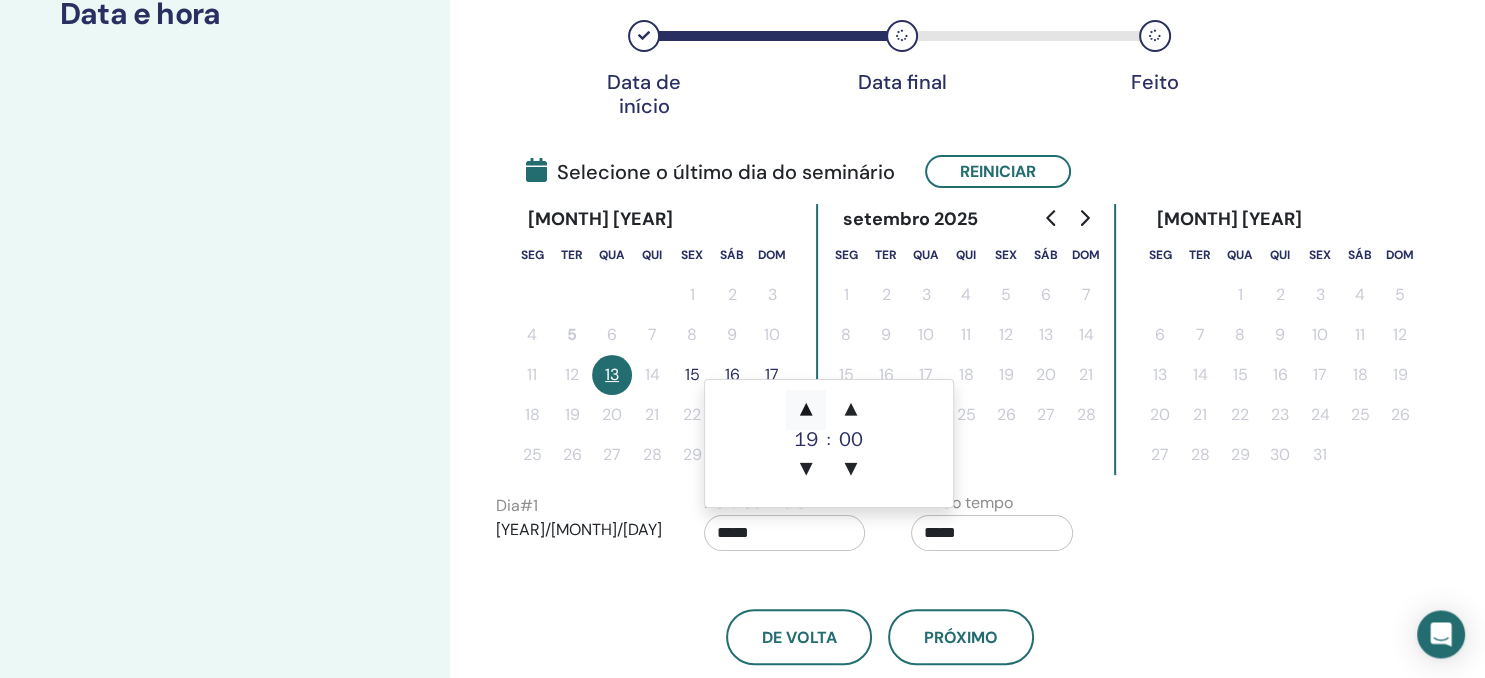 click on "▲" at bounding box center (806, 410) 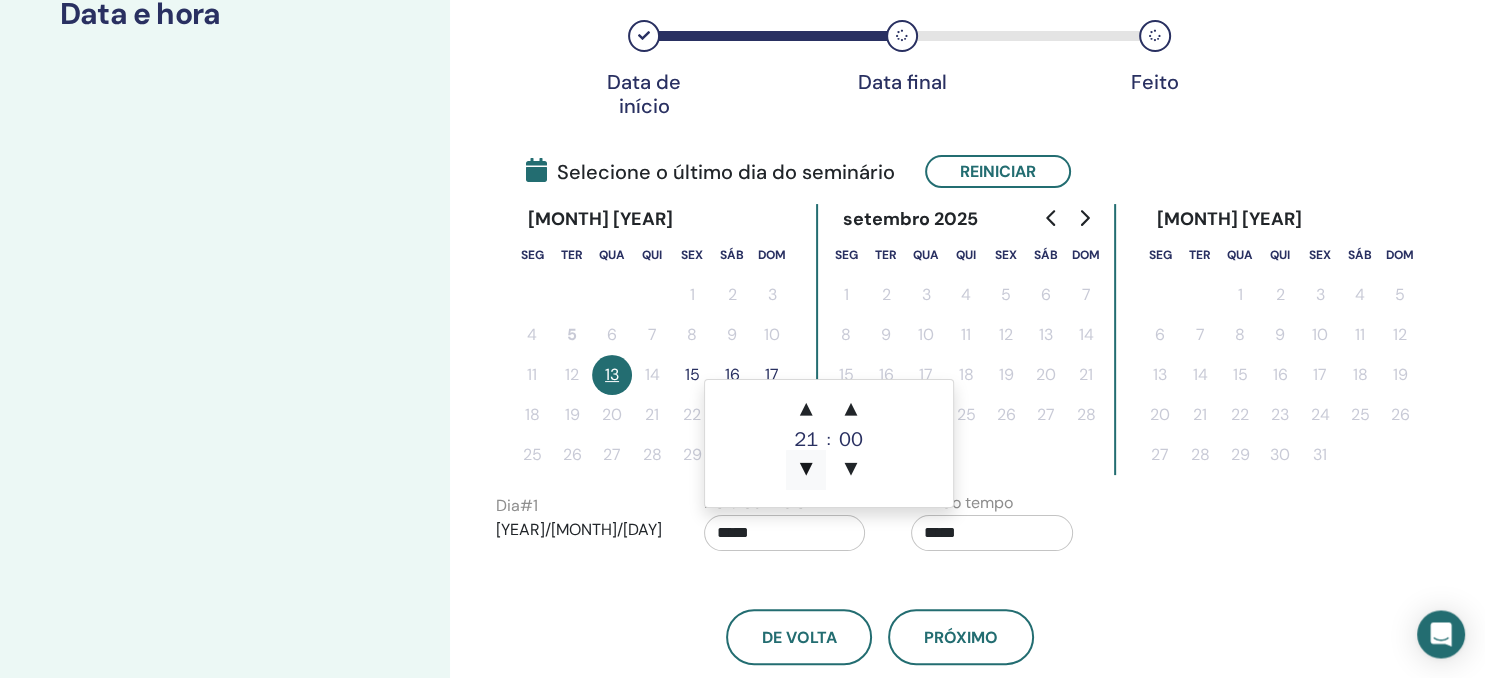 click on "▼" at bounding box center [806, 470] 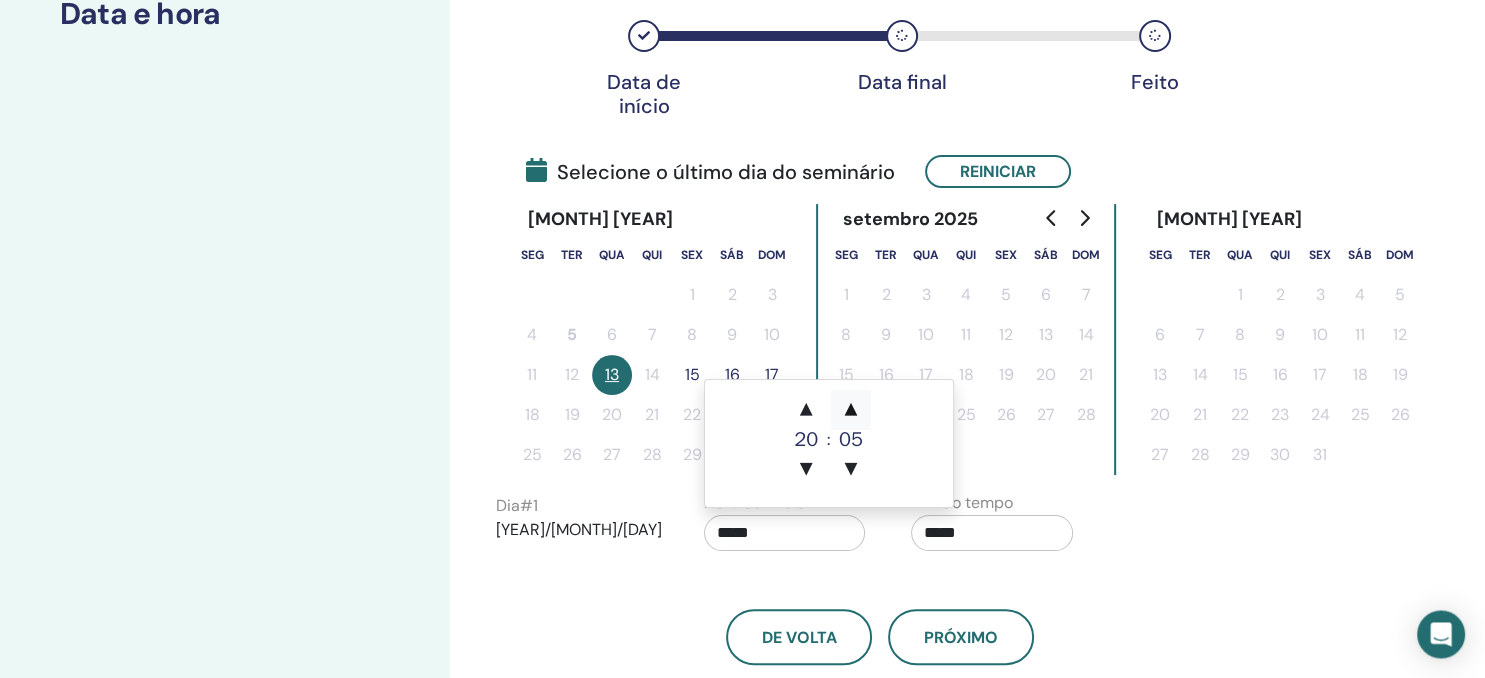 click on "▲" at bounding box center [851, 410] 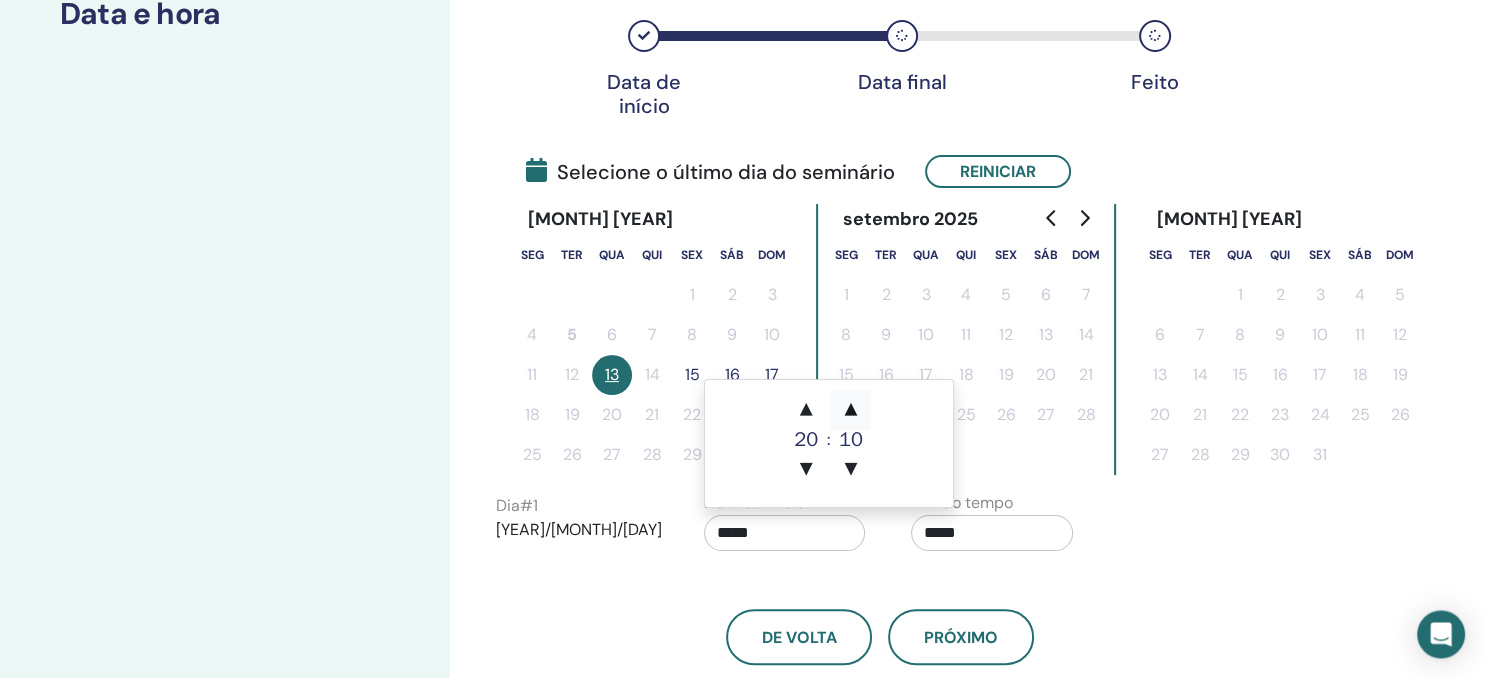 click on "▲" at bounding box center [851, 410] 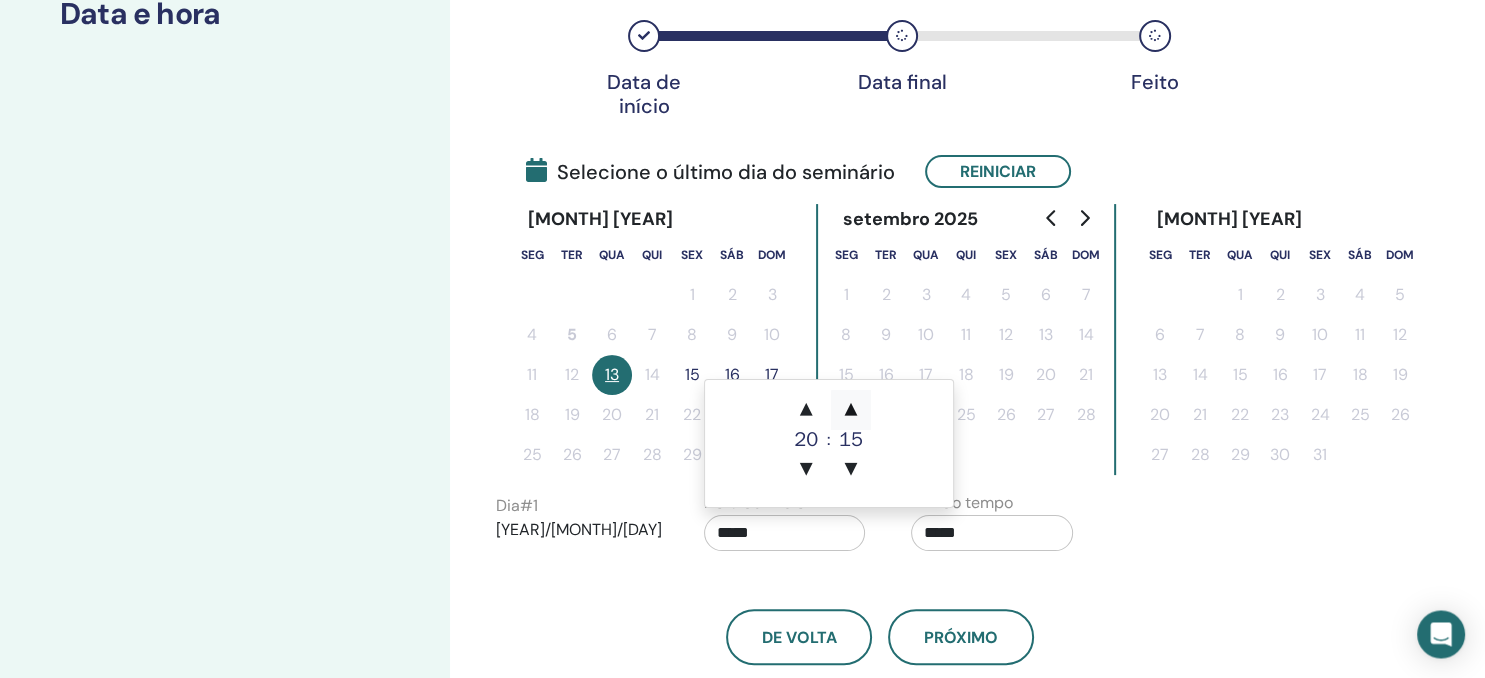 click on "▲" at bounding box center [851, 410] 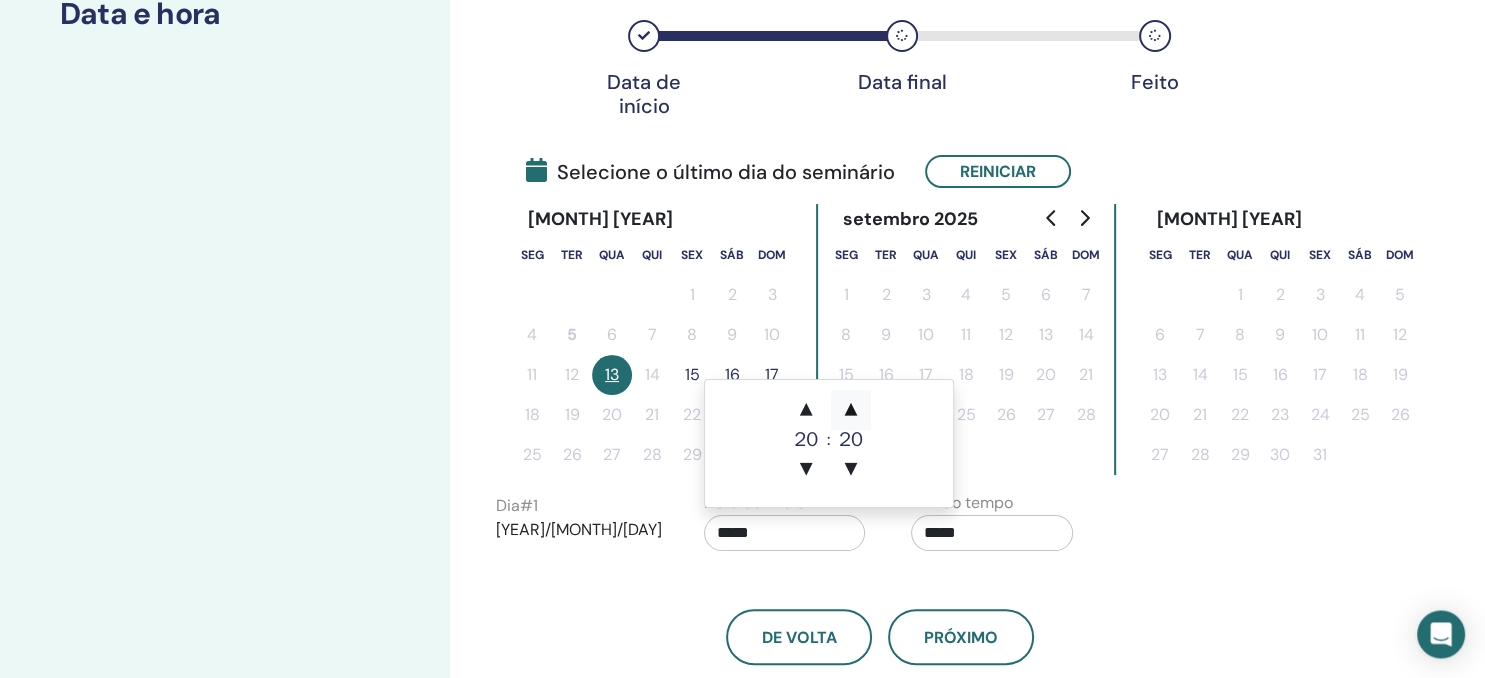 click on "▲" at bounding box center [851, 410] 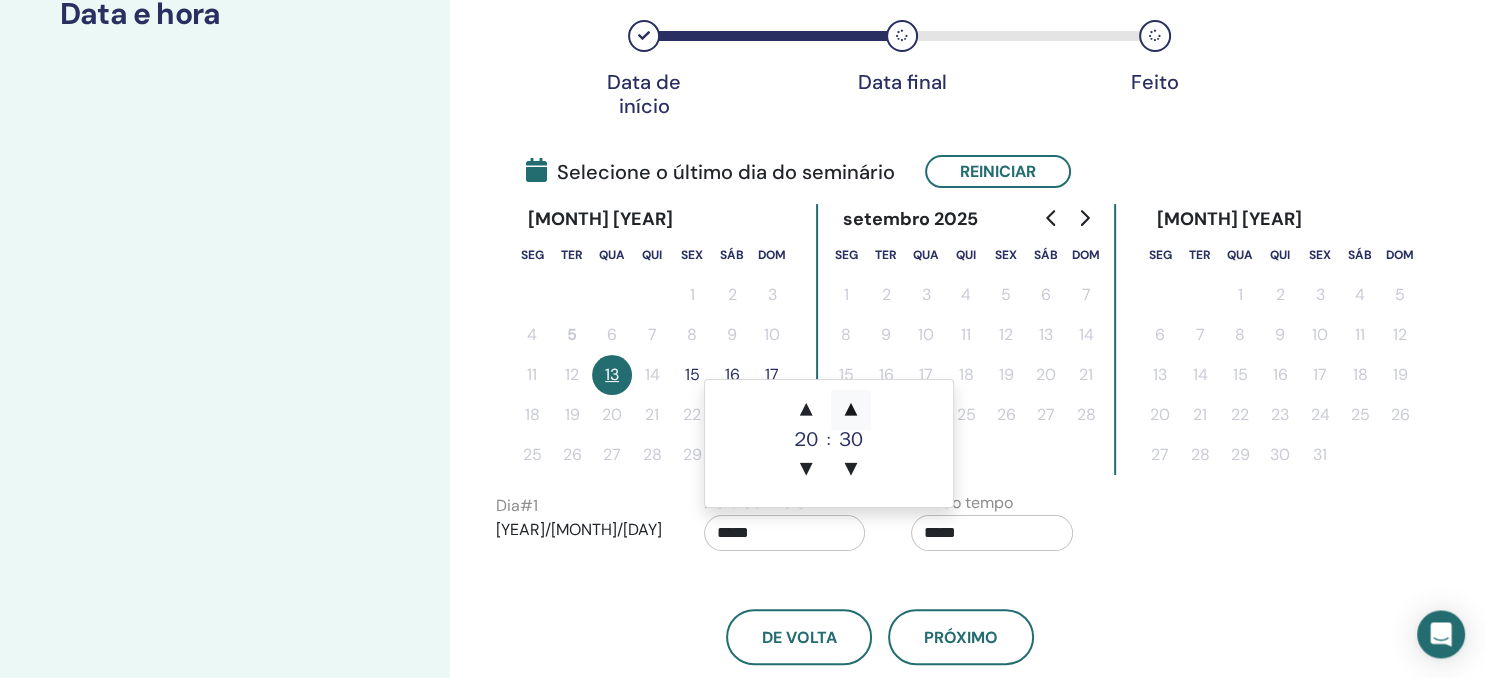 click on "▲" at bounding box center (851, 410) 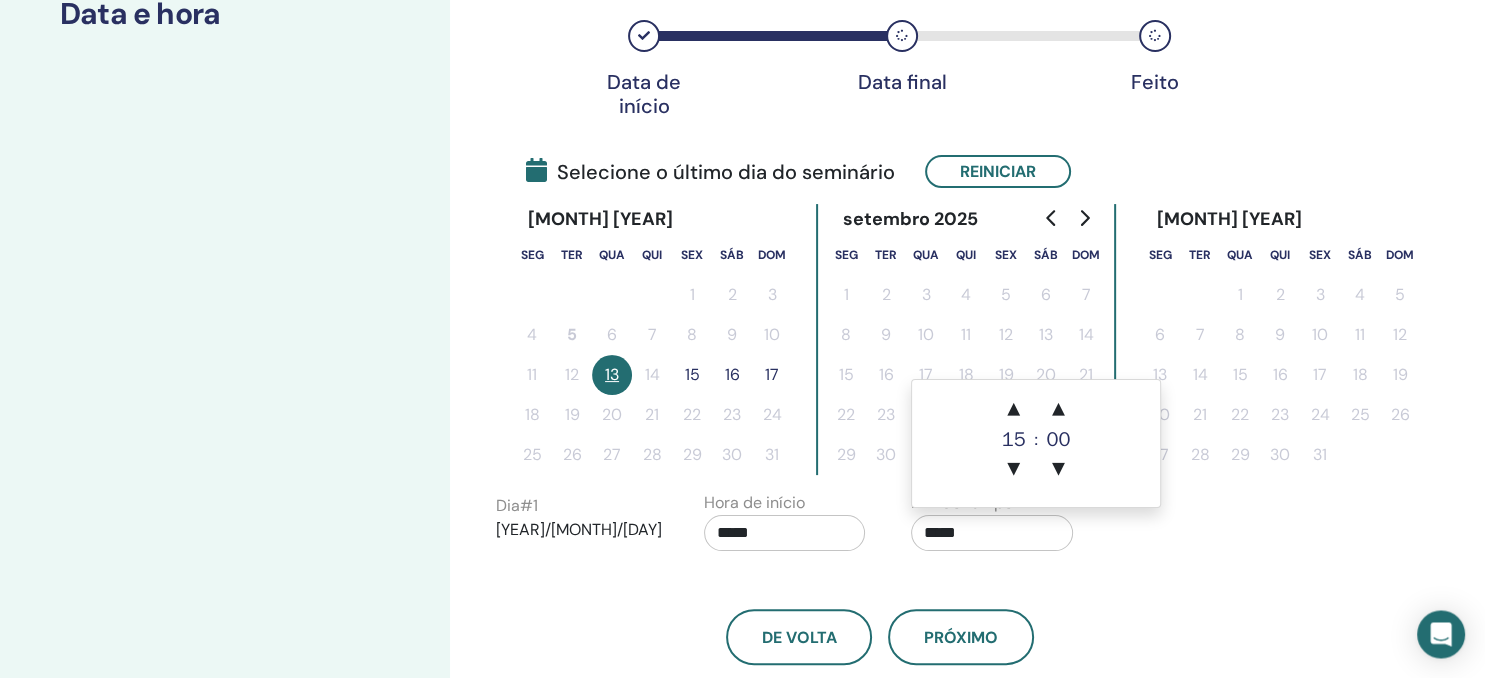 click on "*****" at bounding box center [992, 533] 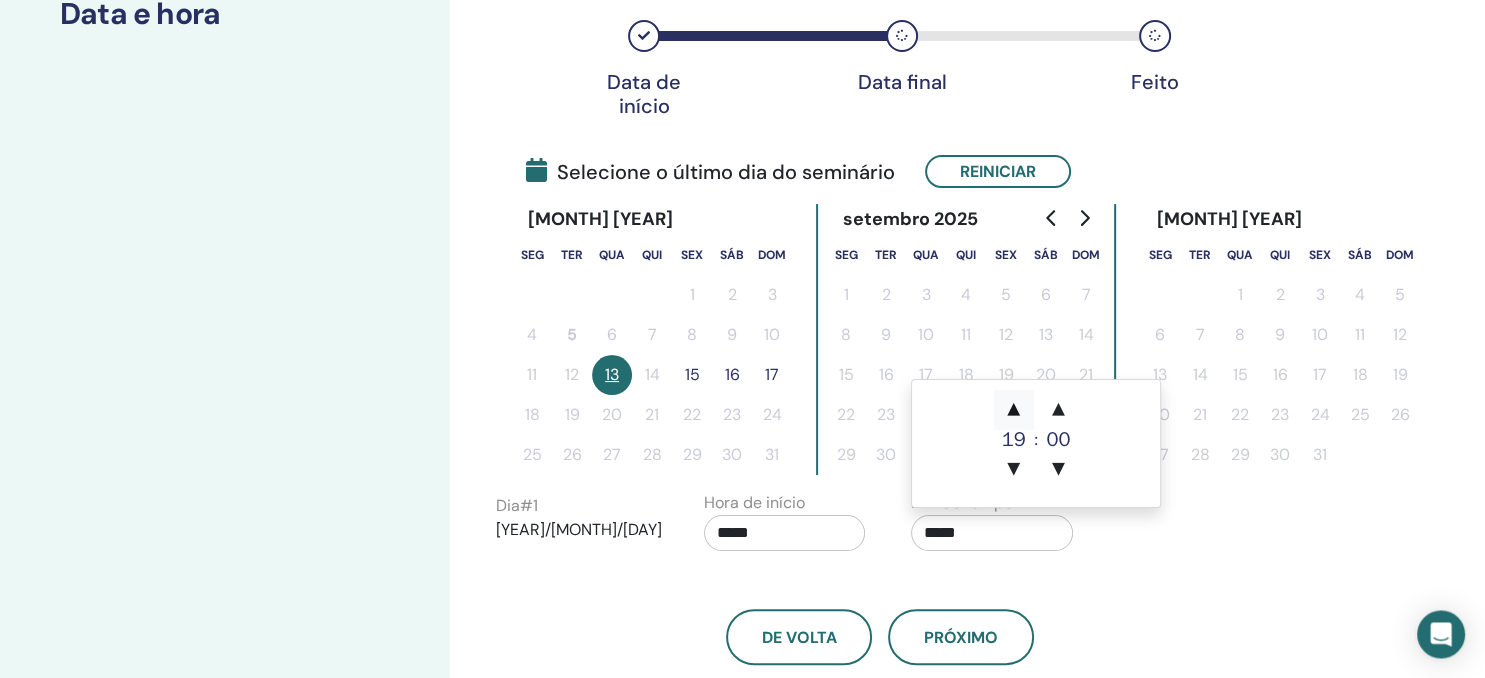 click on "▲" at bounding box center (1014, 410) 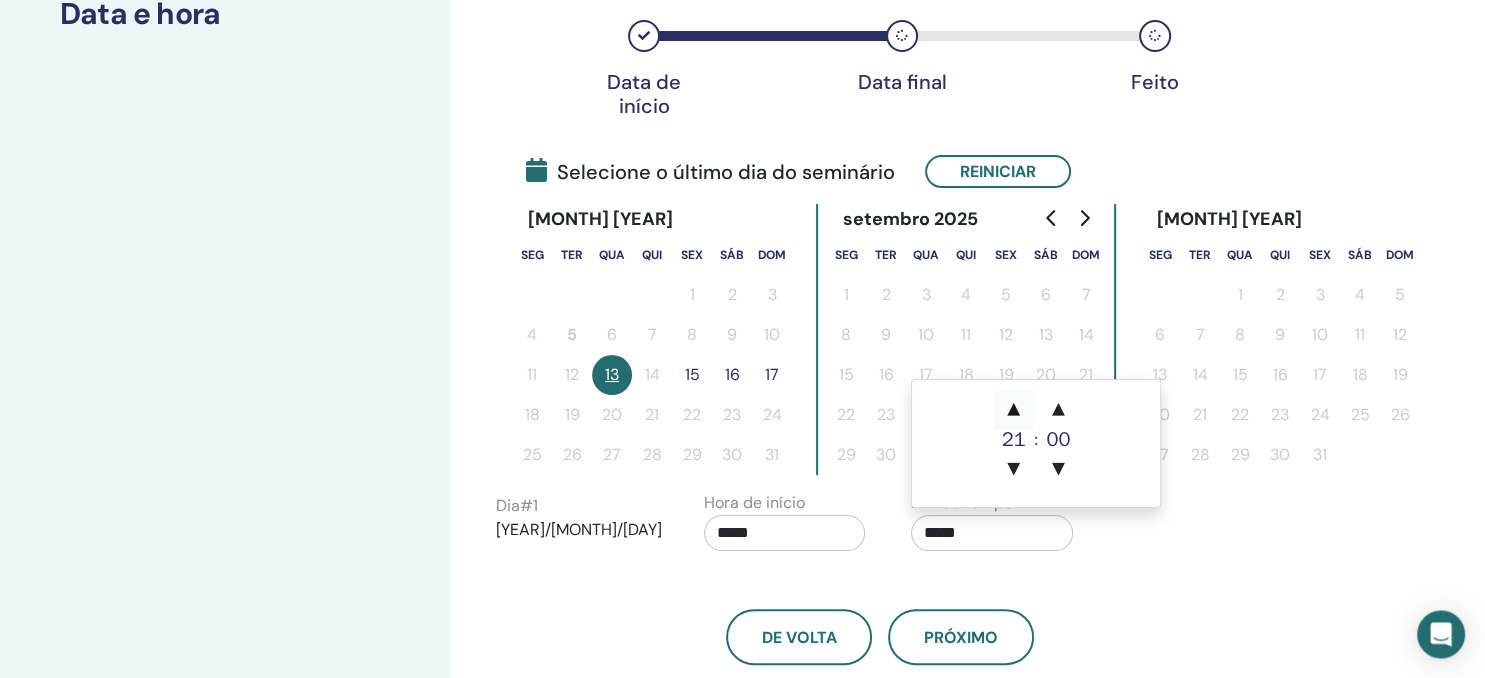 click on "▲" at bounding box center [1014, 410] 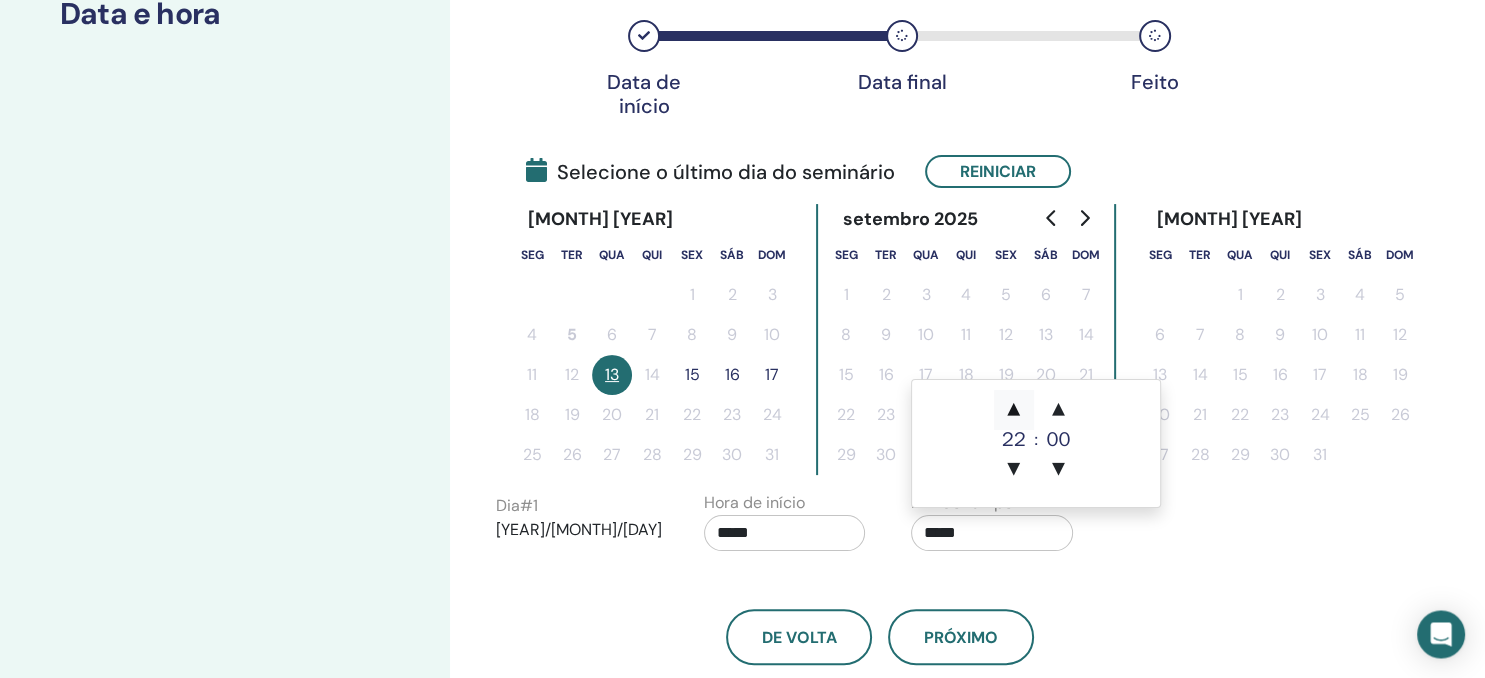 click on "▲" at bounding box center (1014, 410) 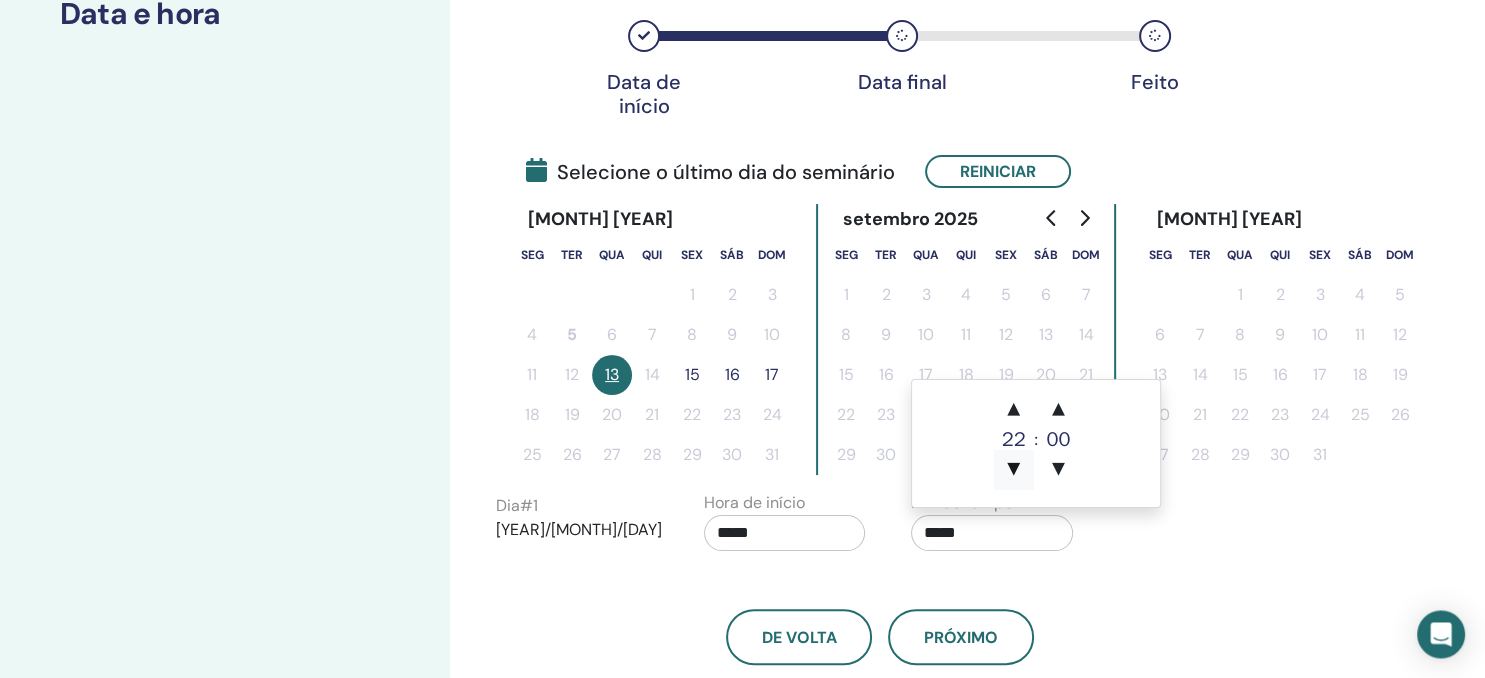 click on "▼" at bounding box center (1014, 470) 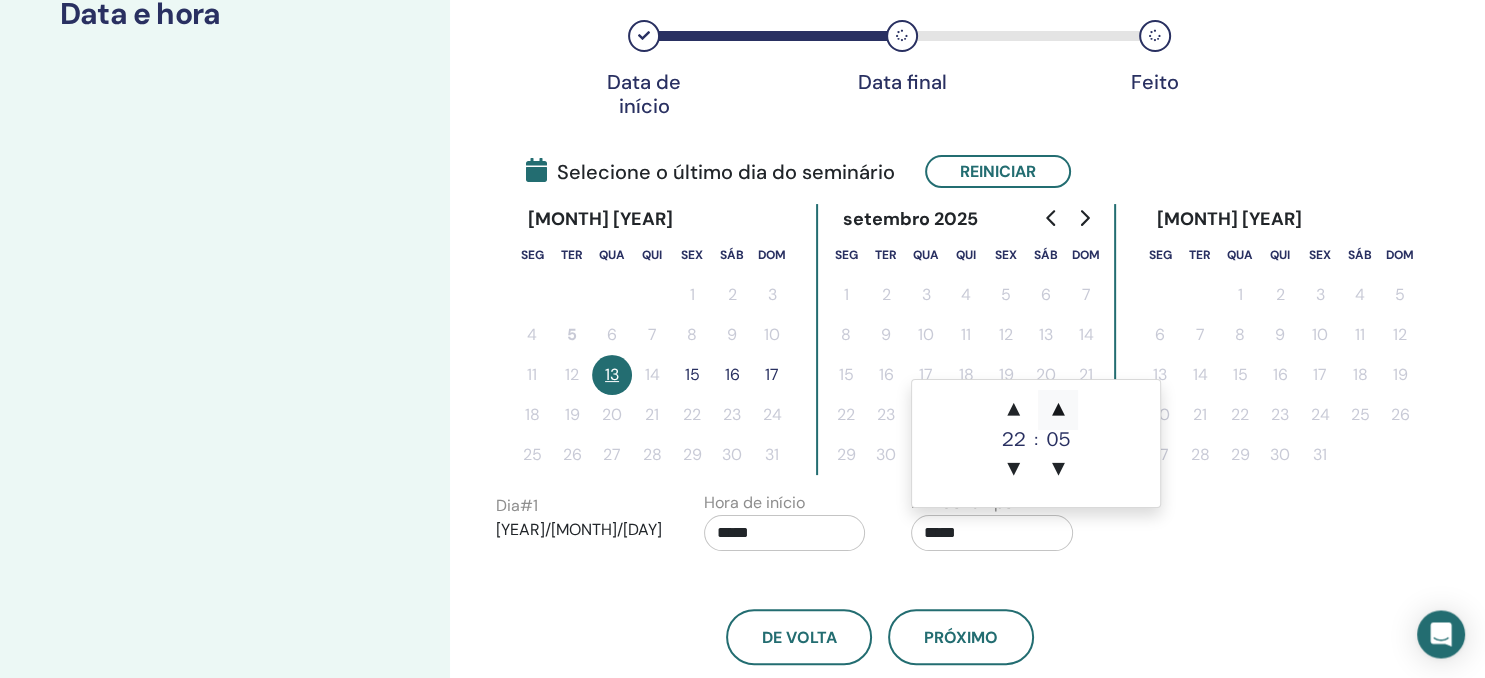 click on "▲" at bounding box center [1058, 410] 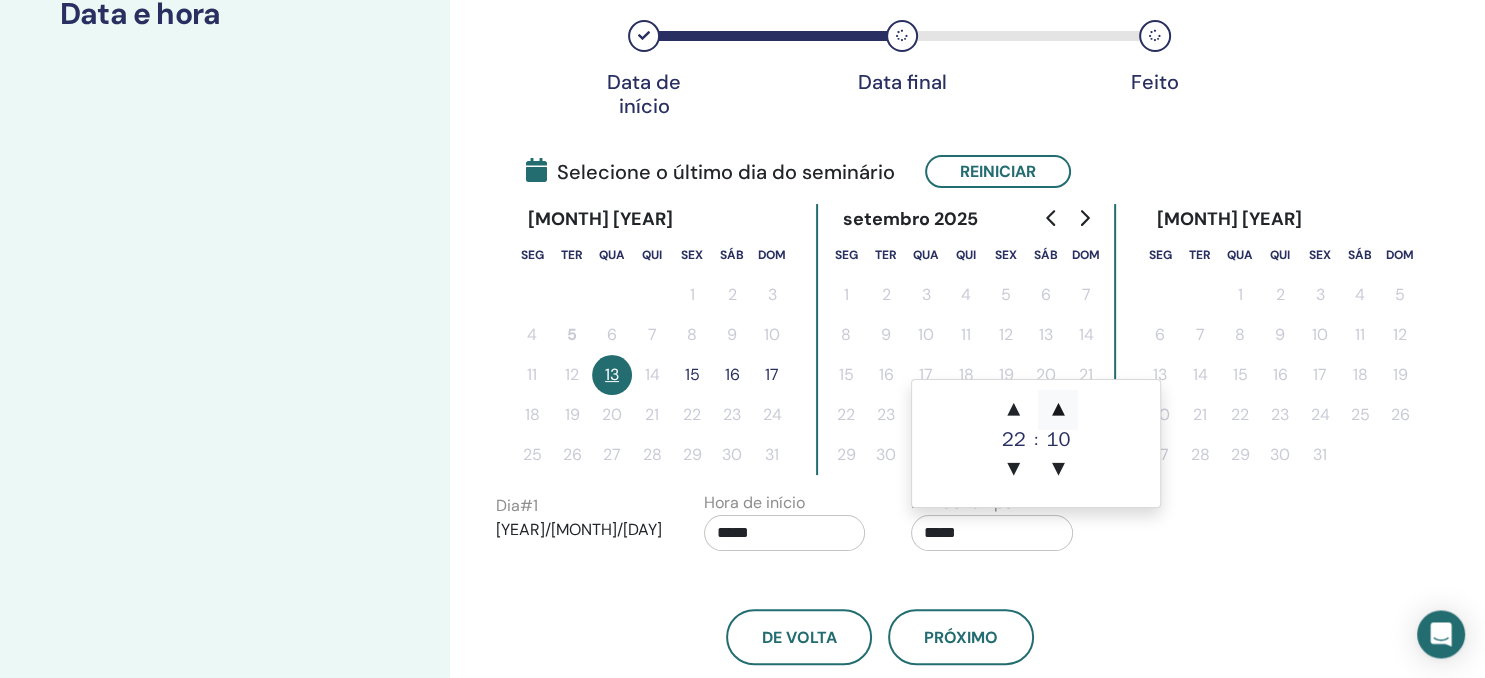 click on "▲" at bounding box center [1058, 410] 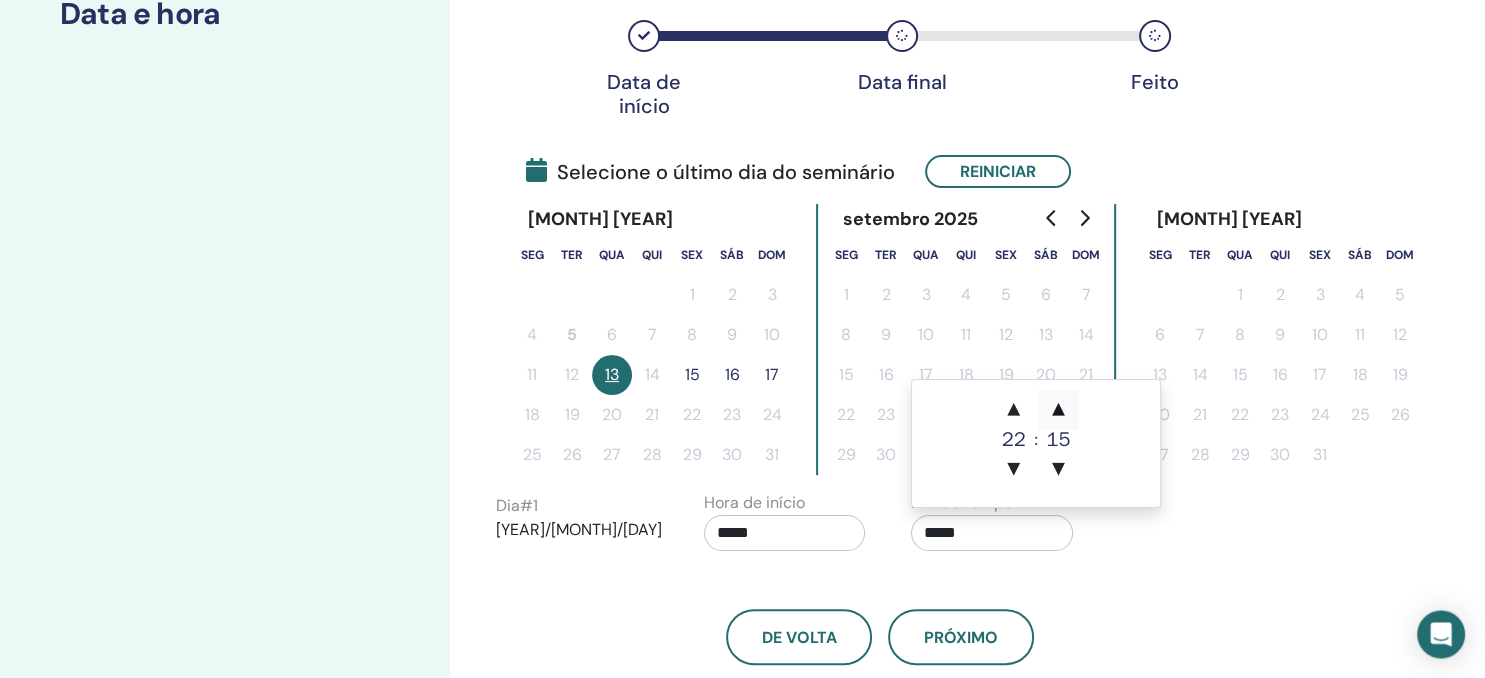 click on "▲" at bounding box center (1058, 410) 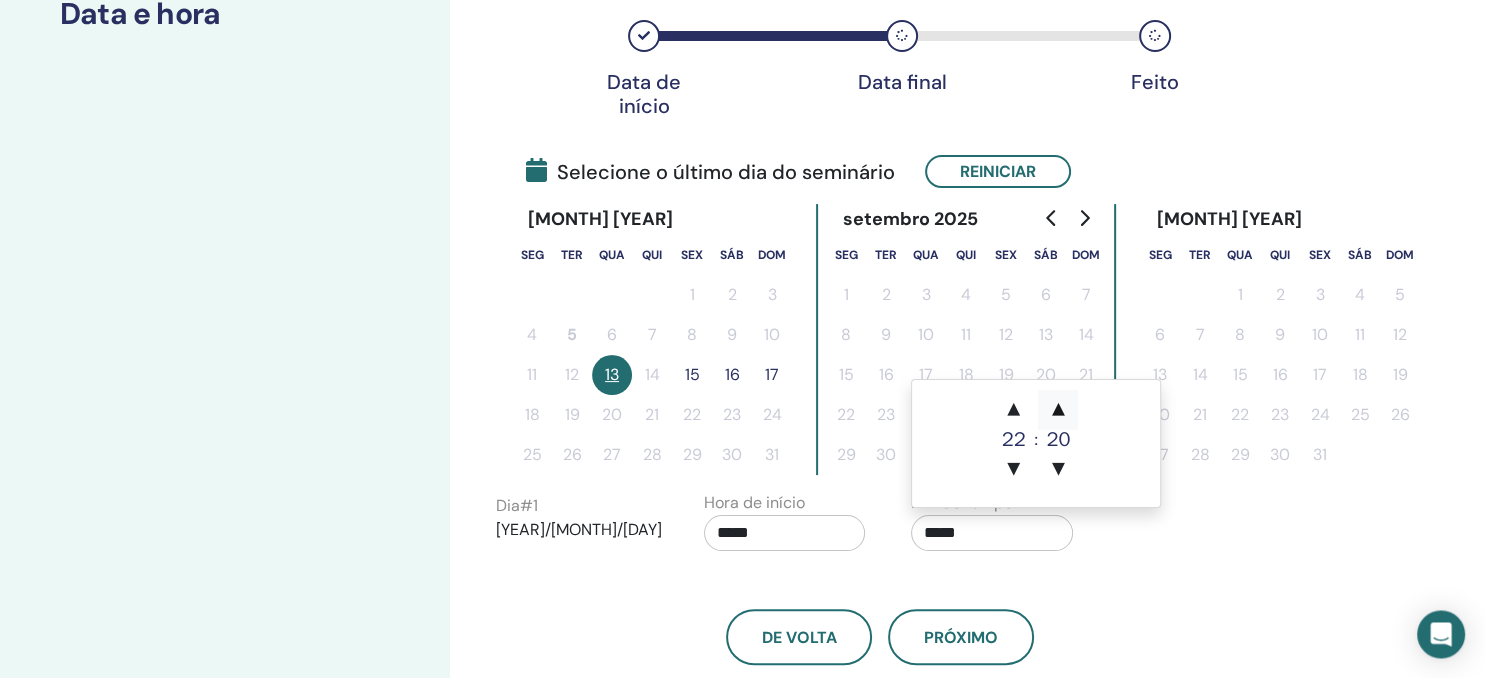 click on "▲" at bounding box center [1058, 410] 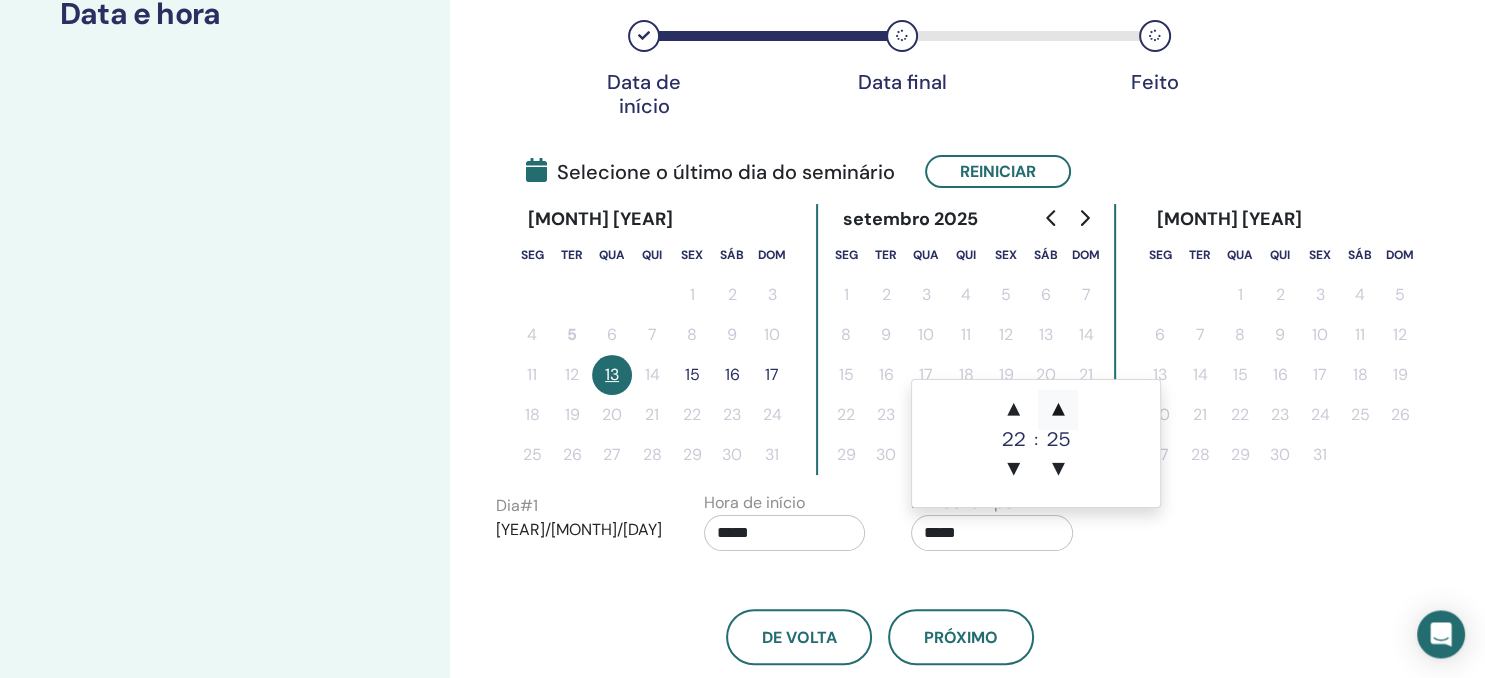 click on "▲" at bounding box center [1058, 410] 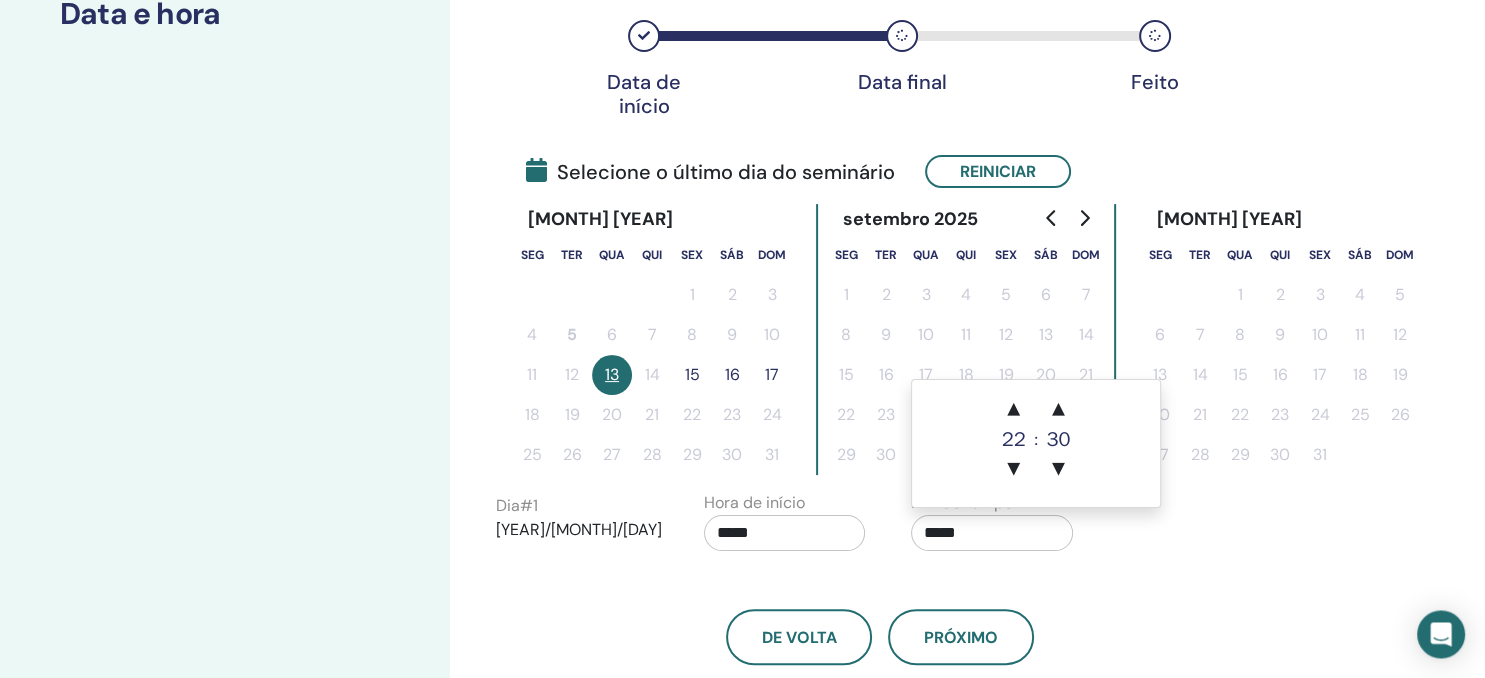 click on "De volta Próximo" at bounding box center (880, 613) 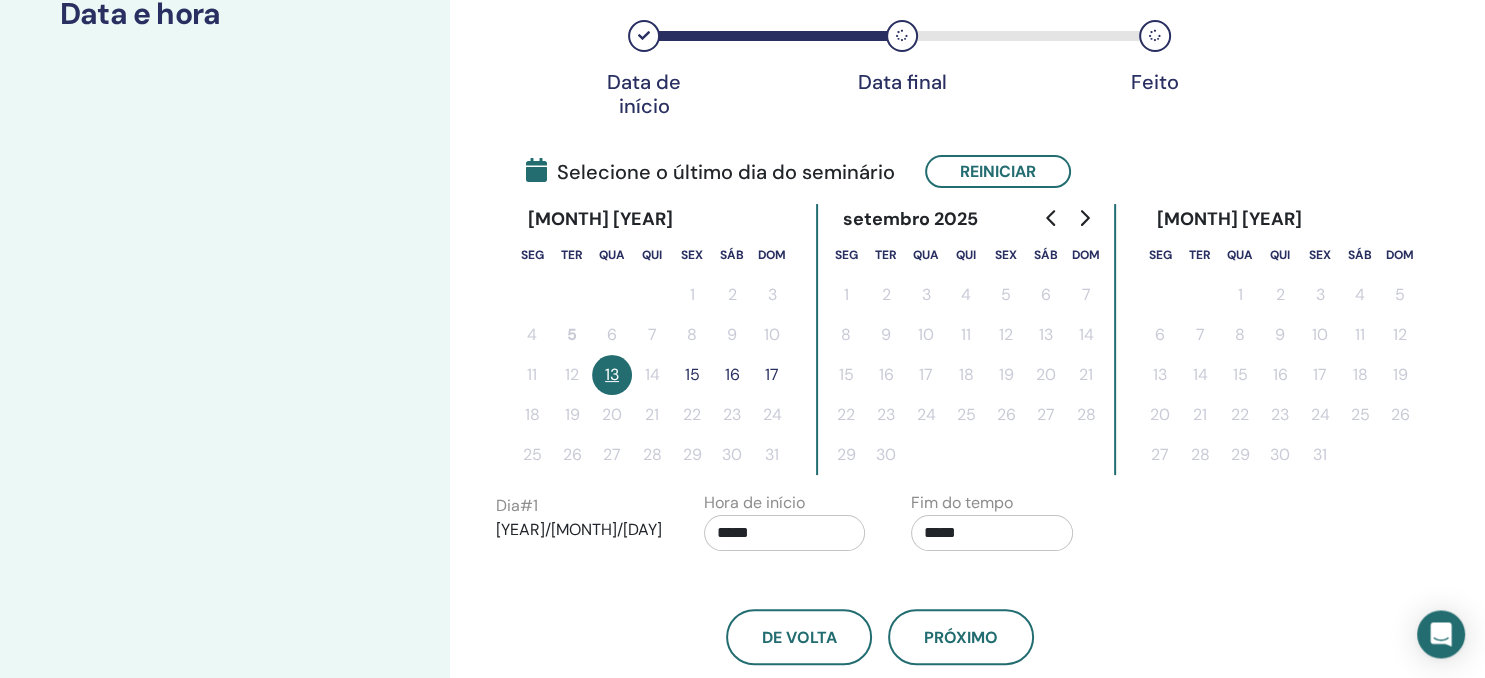 click on "*****" at bounding box center [785, 533] 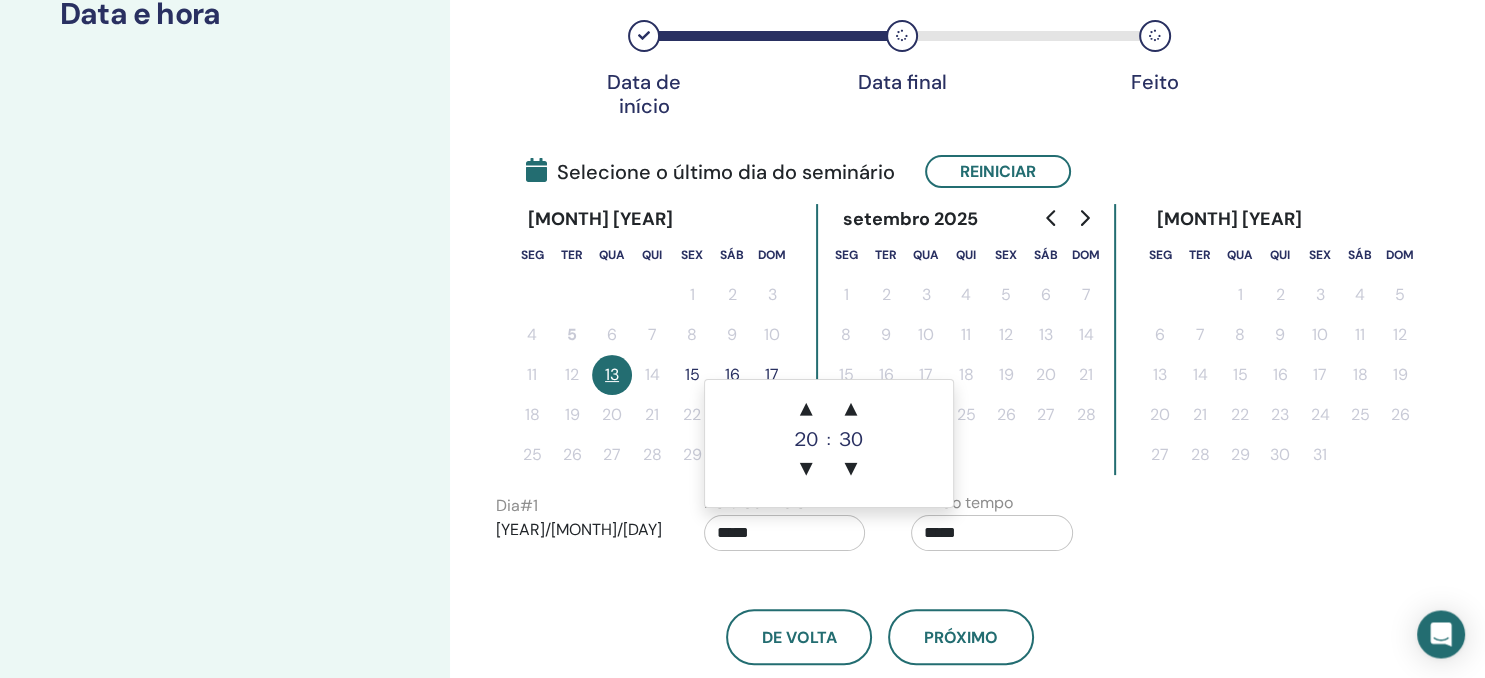 click on "20" at bounding box center [806, 440] 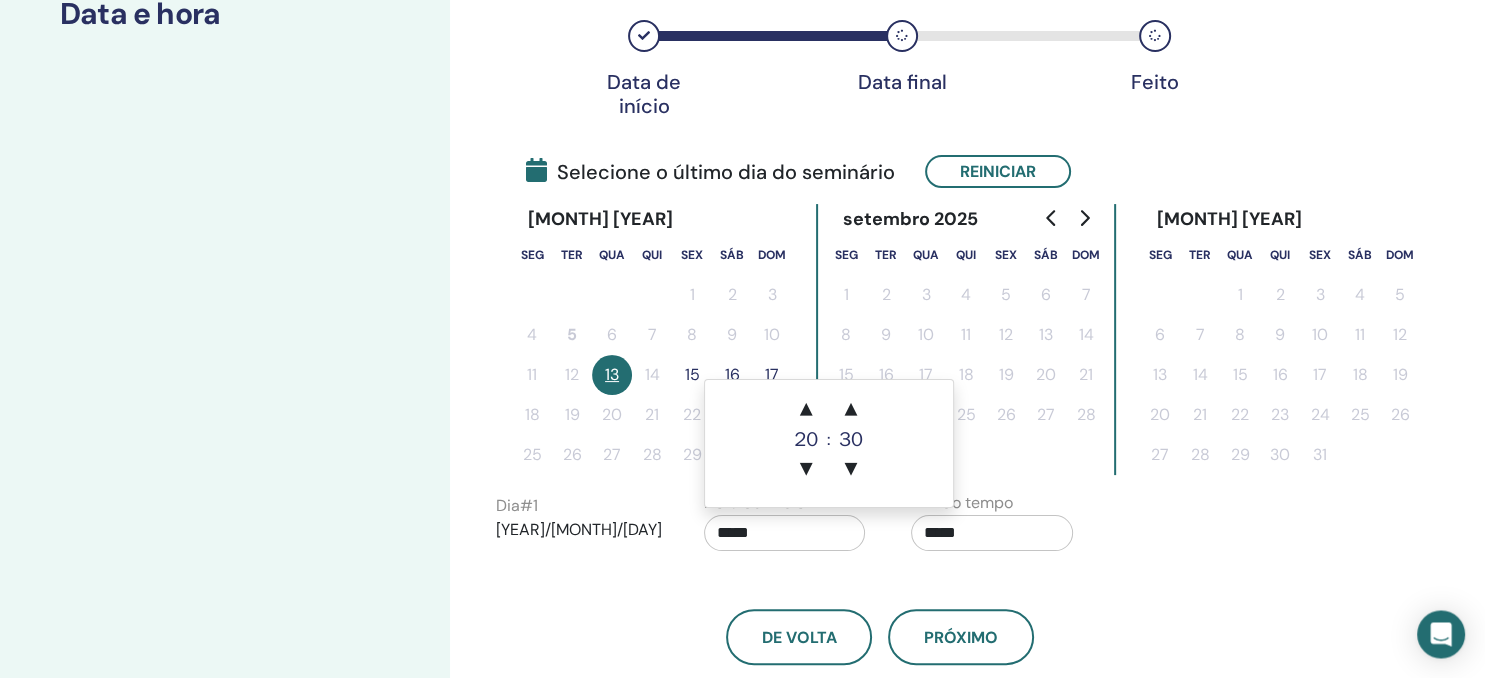 click on "*****" at bounding box center (785, 533) 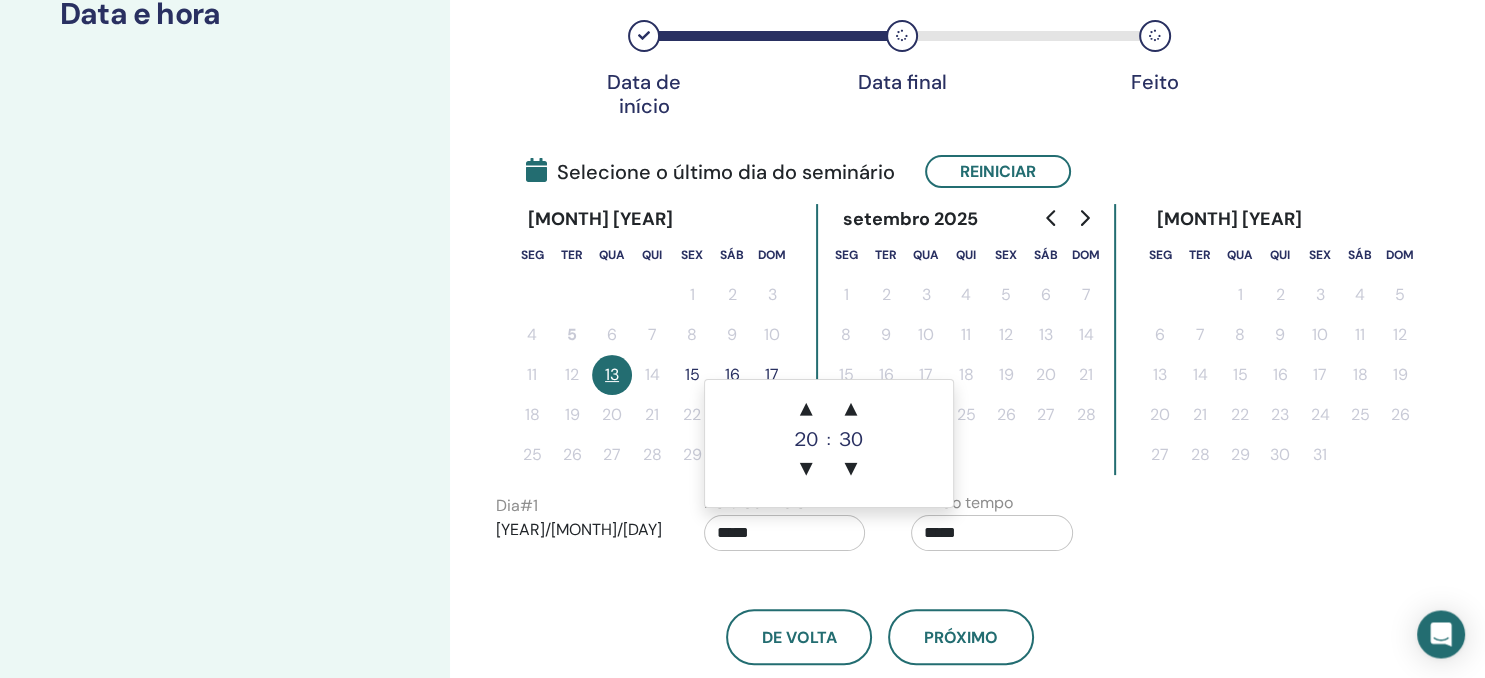 click on "20" at bounding box center (806, 440) 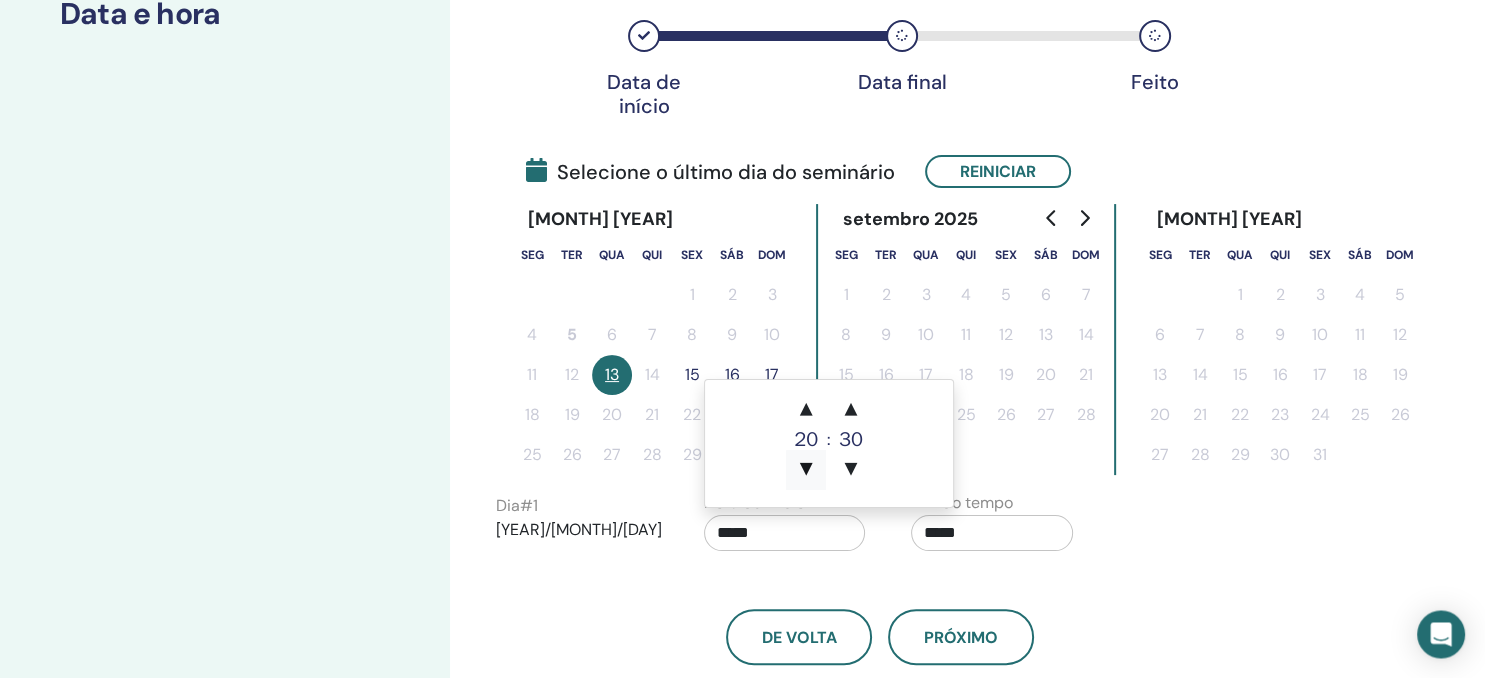 click on "▼" at bounding box center [806, 470] 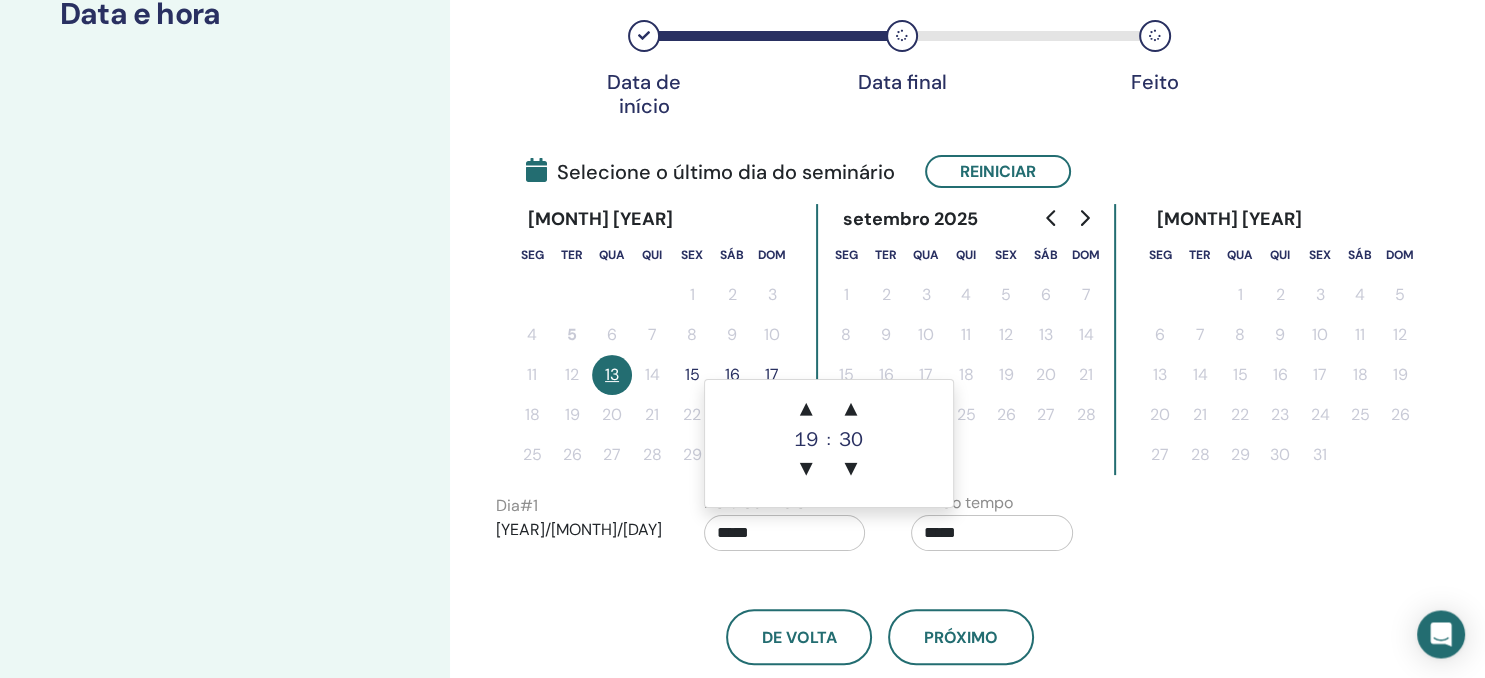 click on "De volta Próximo" at bounding box center [880, 613] 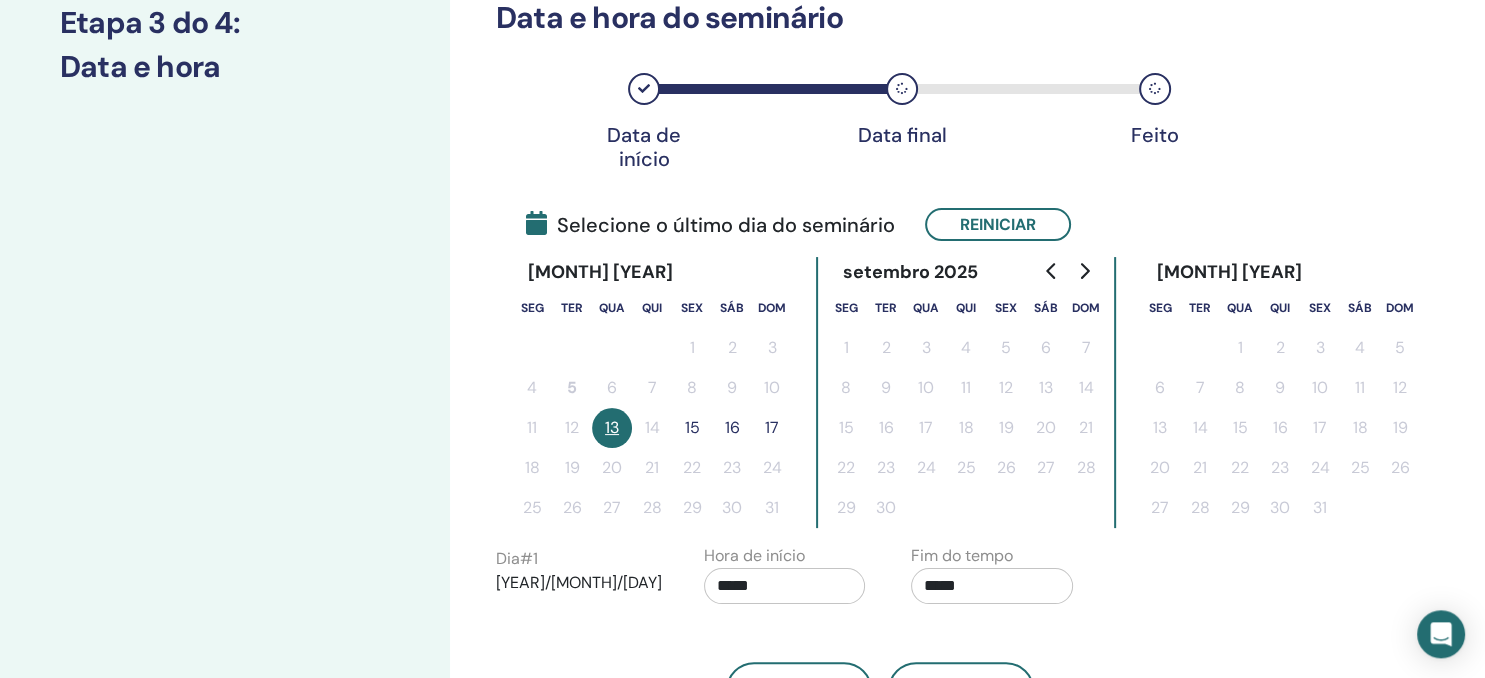 scroll, scrollTop: 236, scrollLeft: 0, axis: vertical 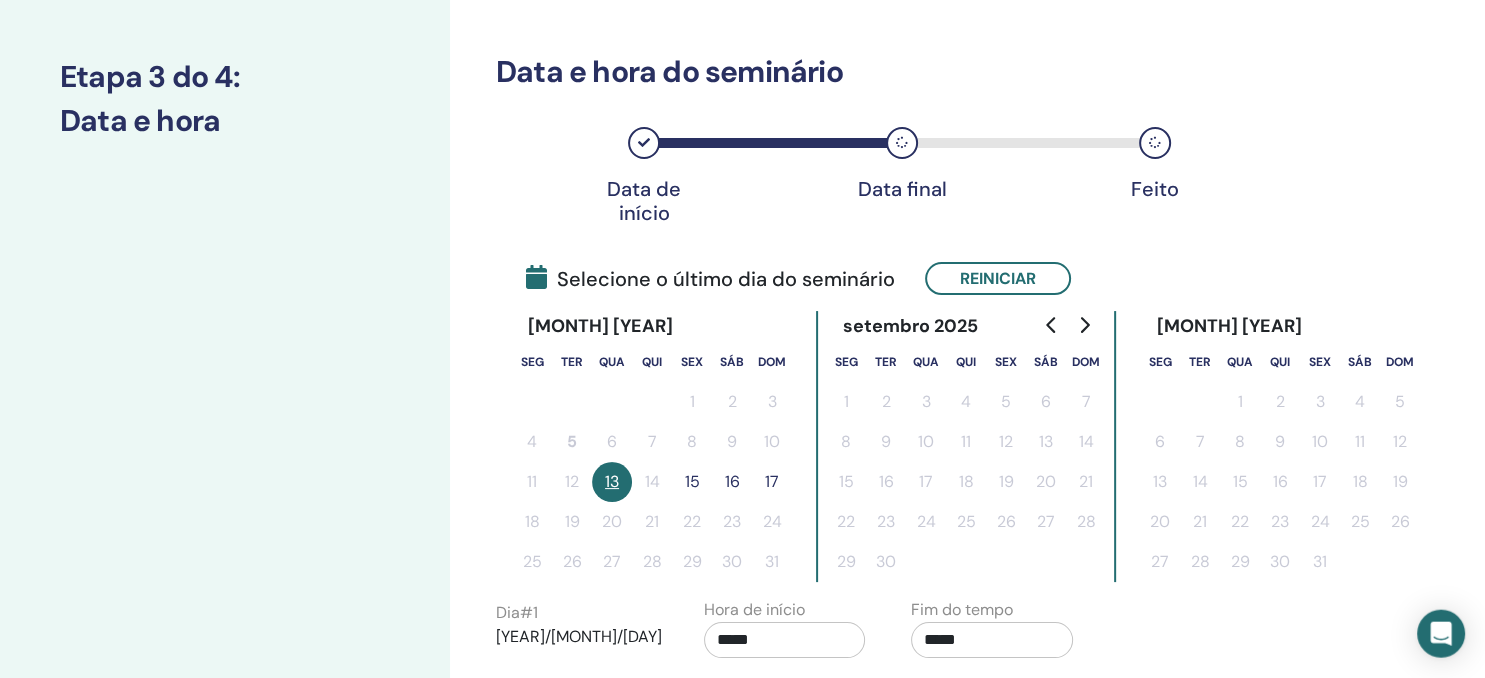 click on "16" at bounding box center (732, 482) 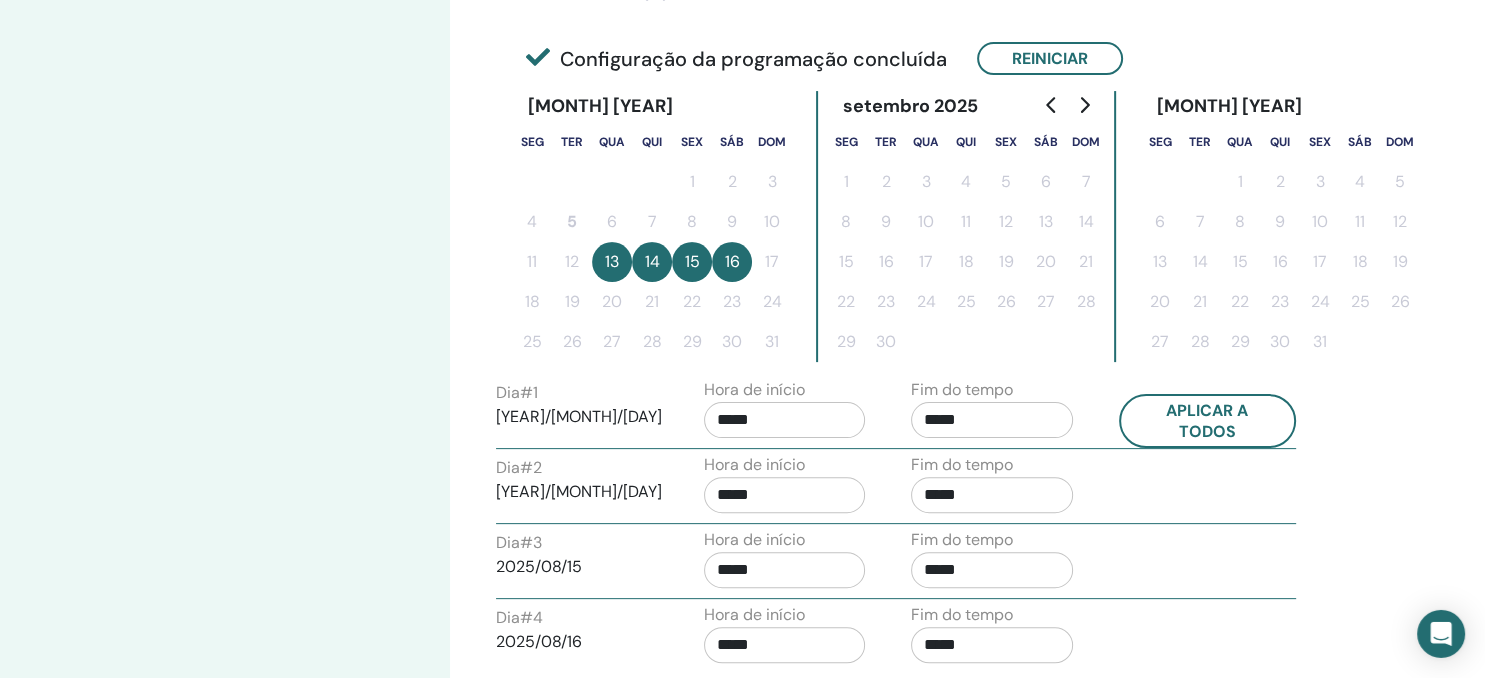 scroll, scrollTop: 554, scrollLeft: 0, axis: vertical 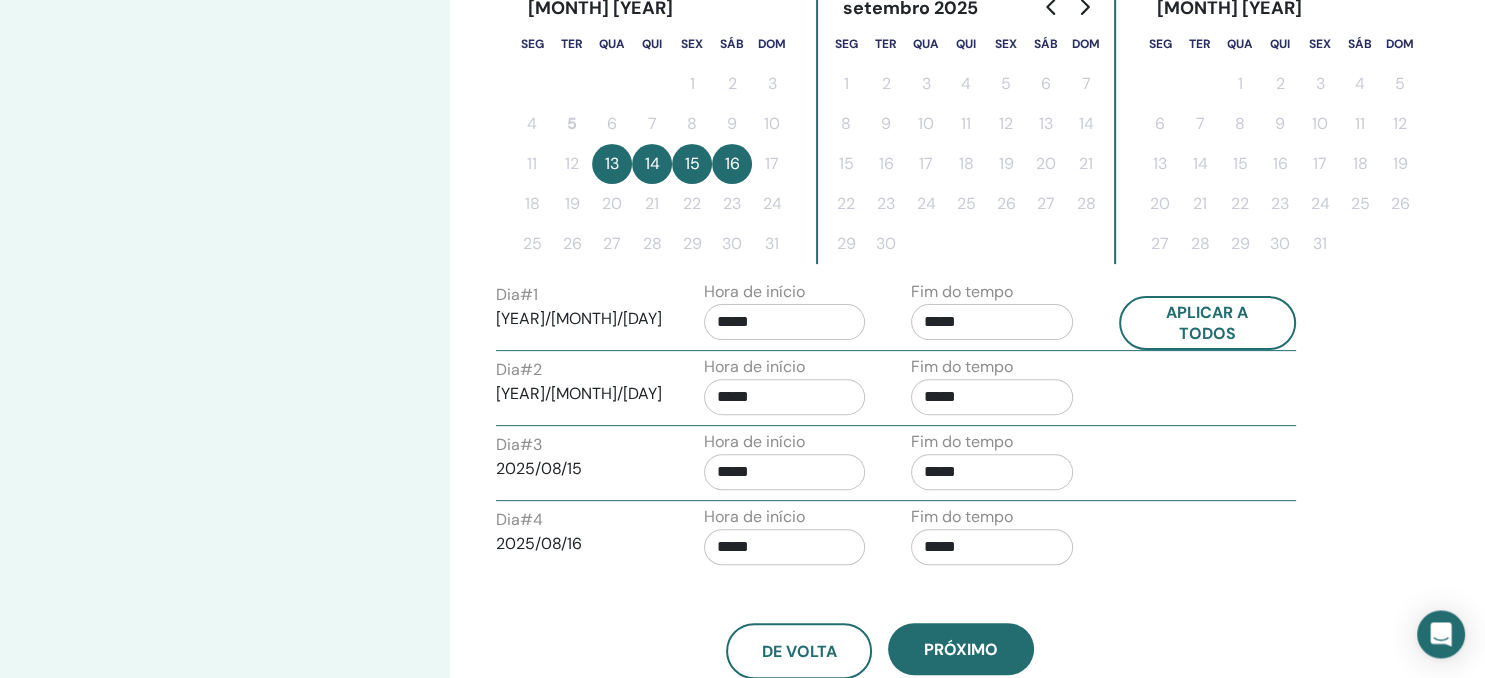 click on "*****" at bounding box center (785, 397) 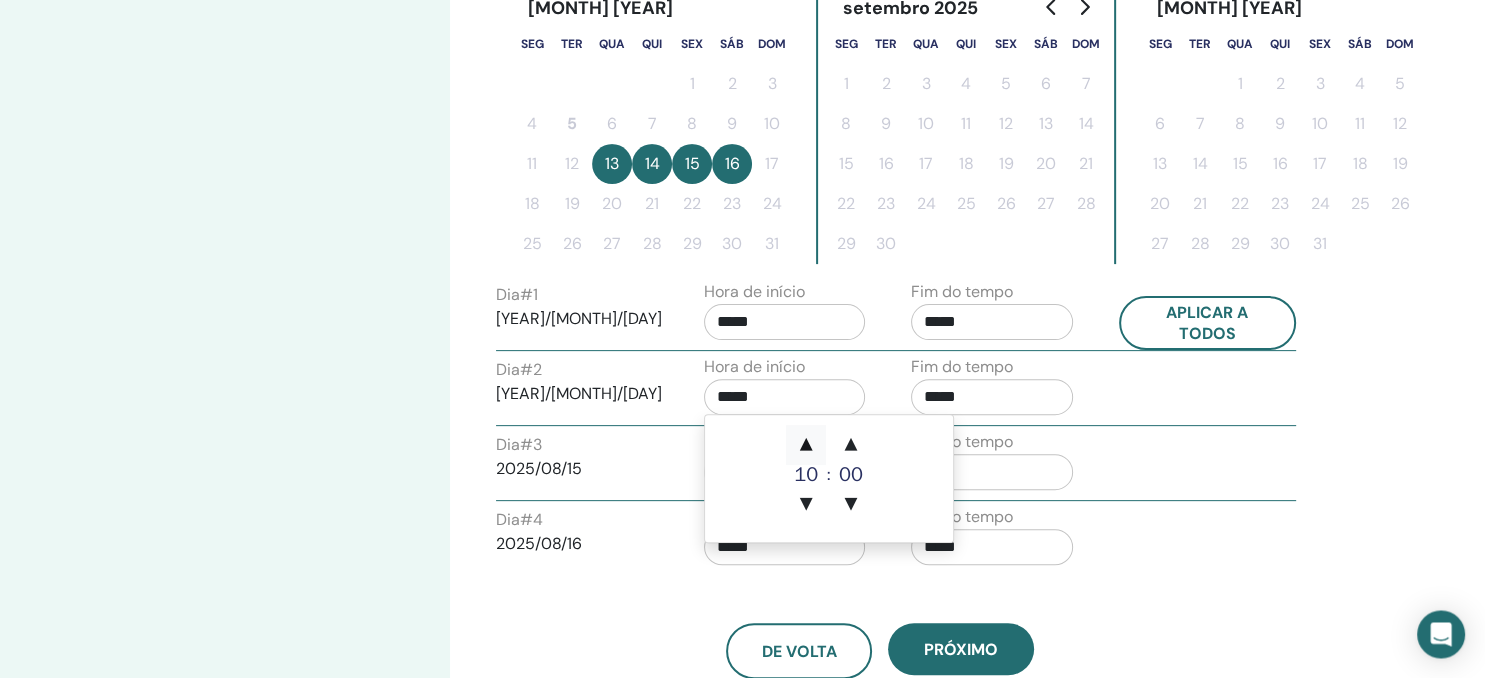 click on "▲" at bounding box center (806, 445) 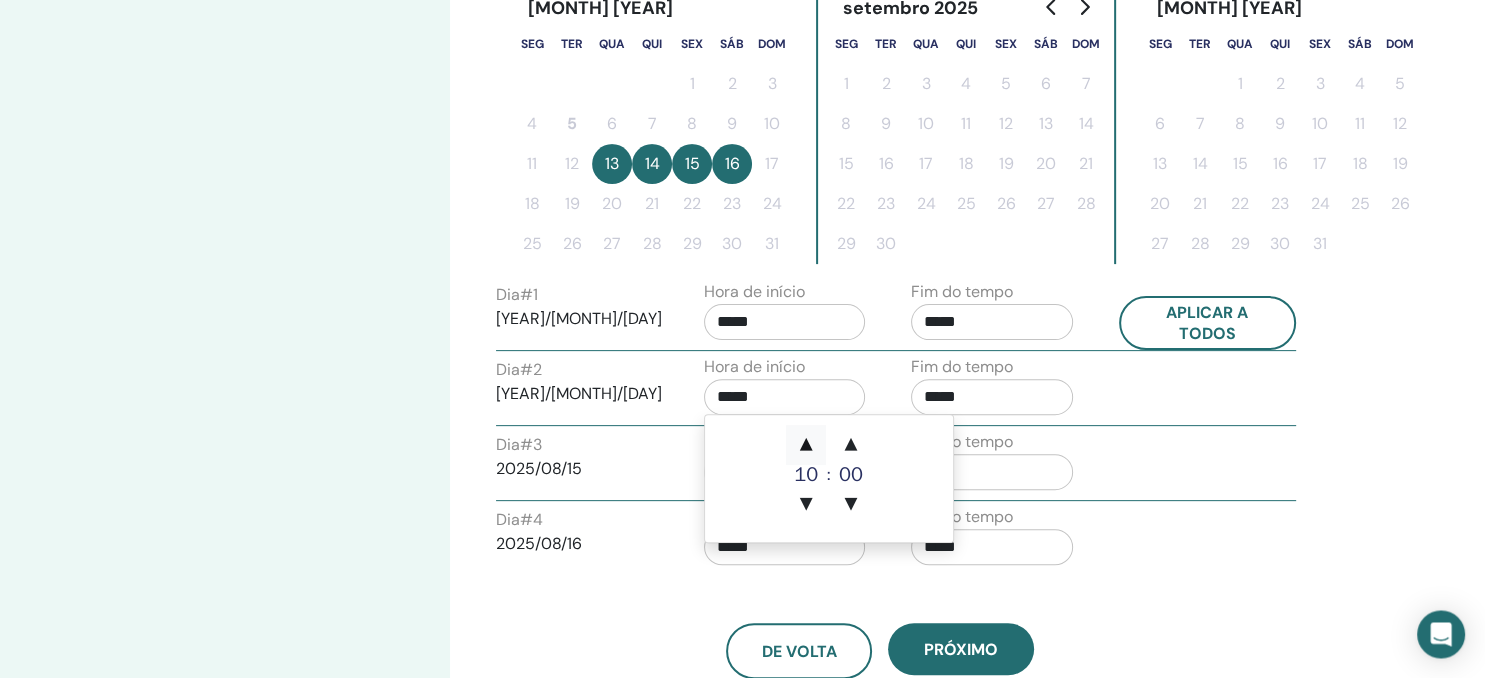 click on "▲" at bounding box center [806, 445] 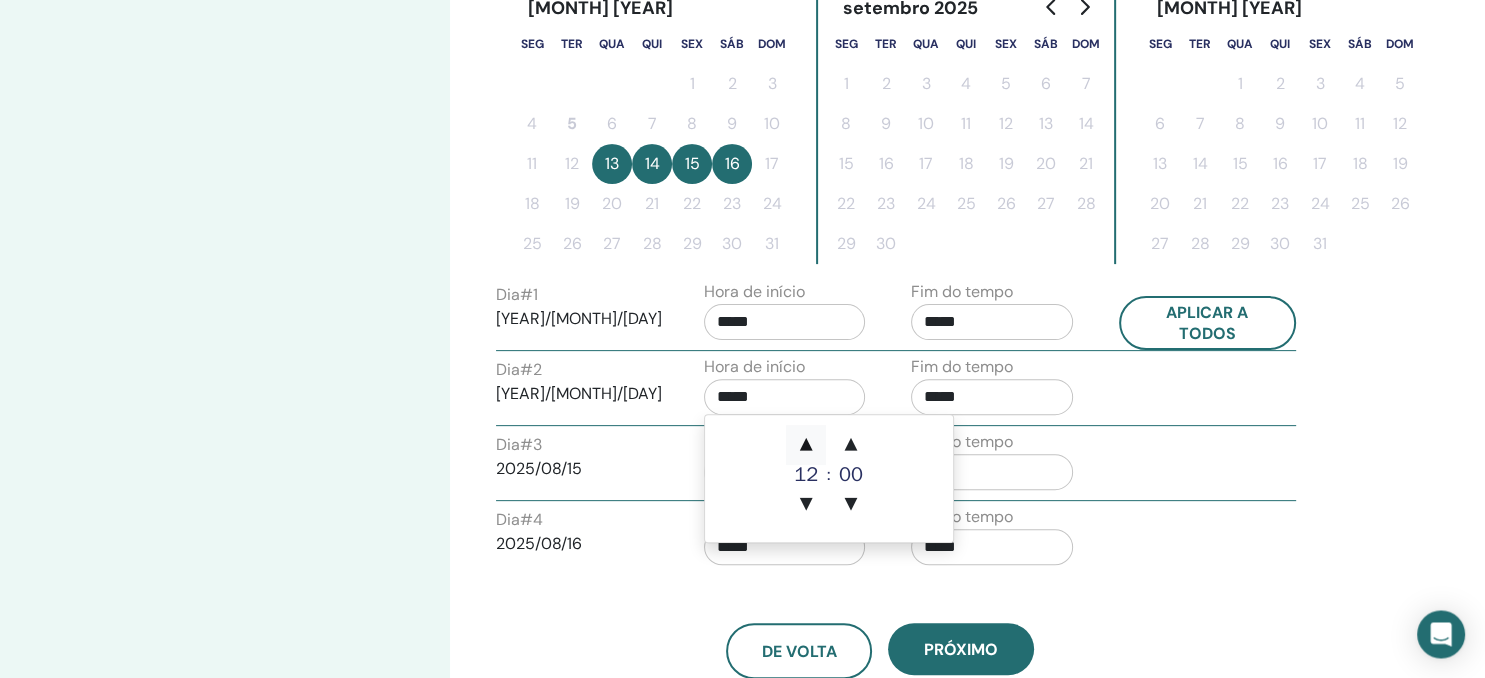 click on "▲" at bounding box center (806, 445) 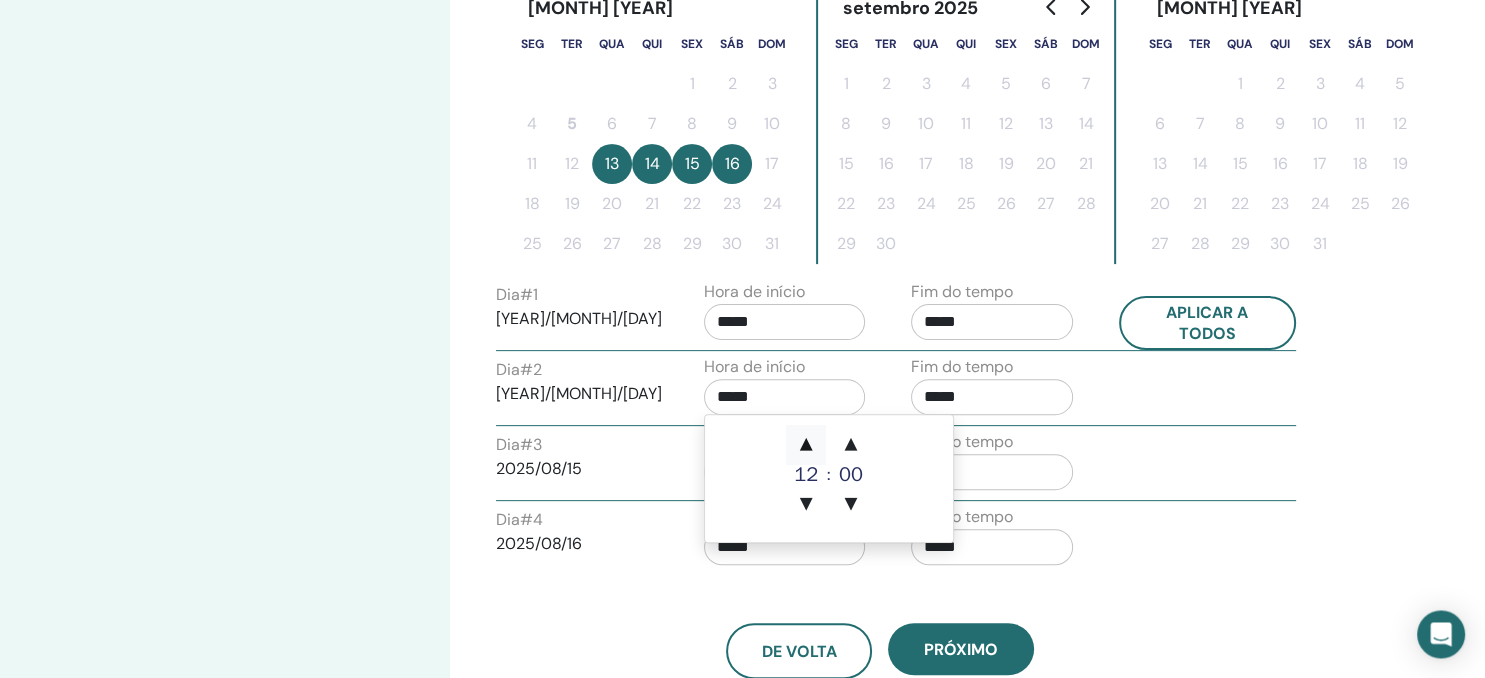 click on "▲" at bounding box center [806, 445] 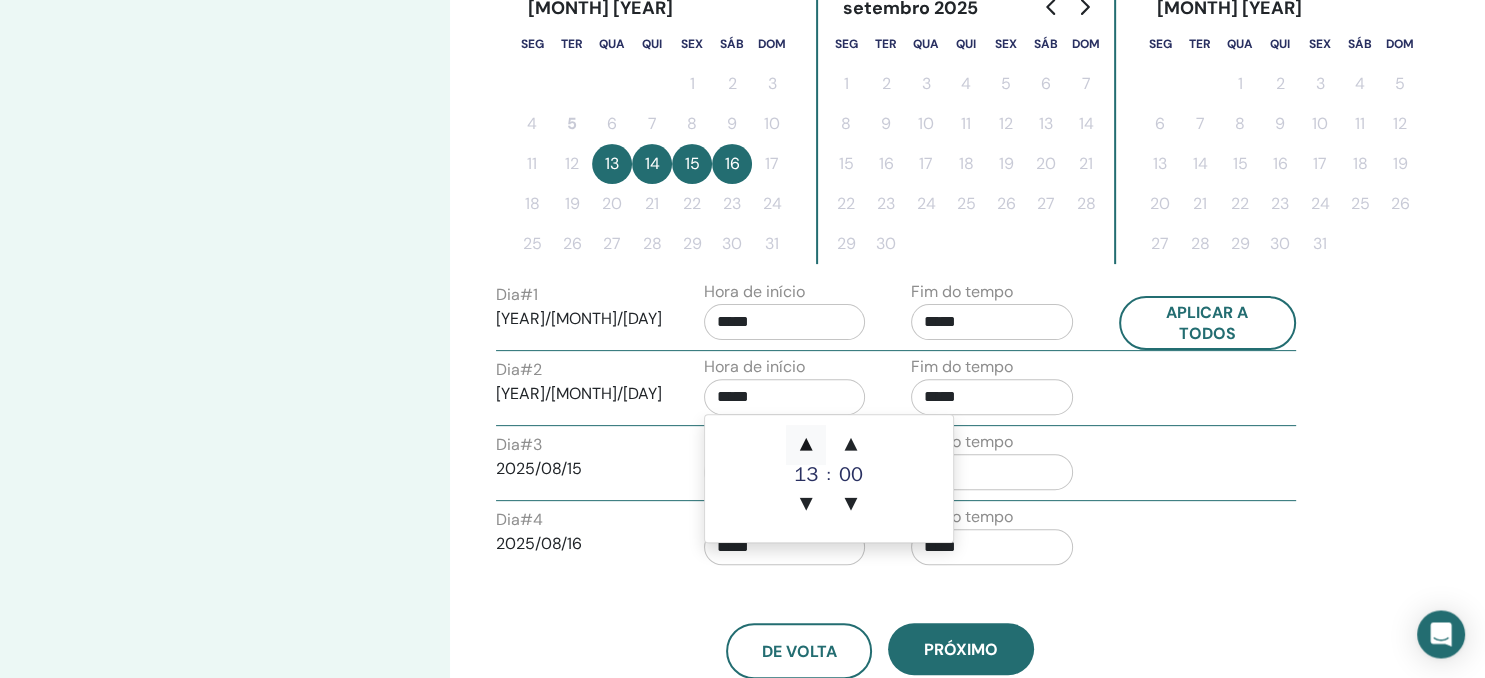click on "▲" at bounding box center (806, 445) 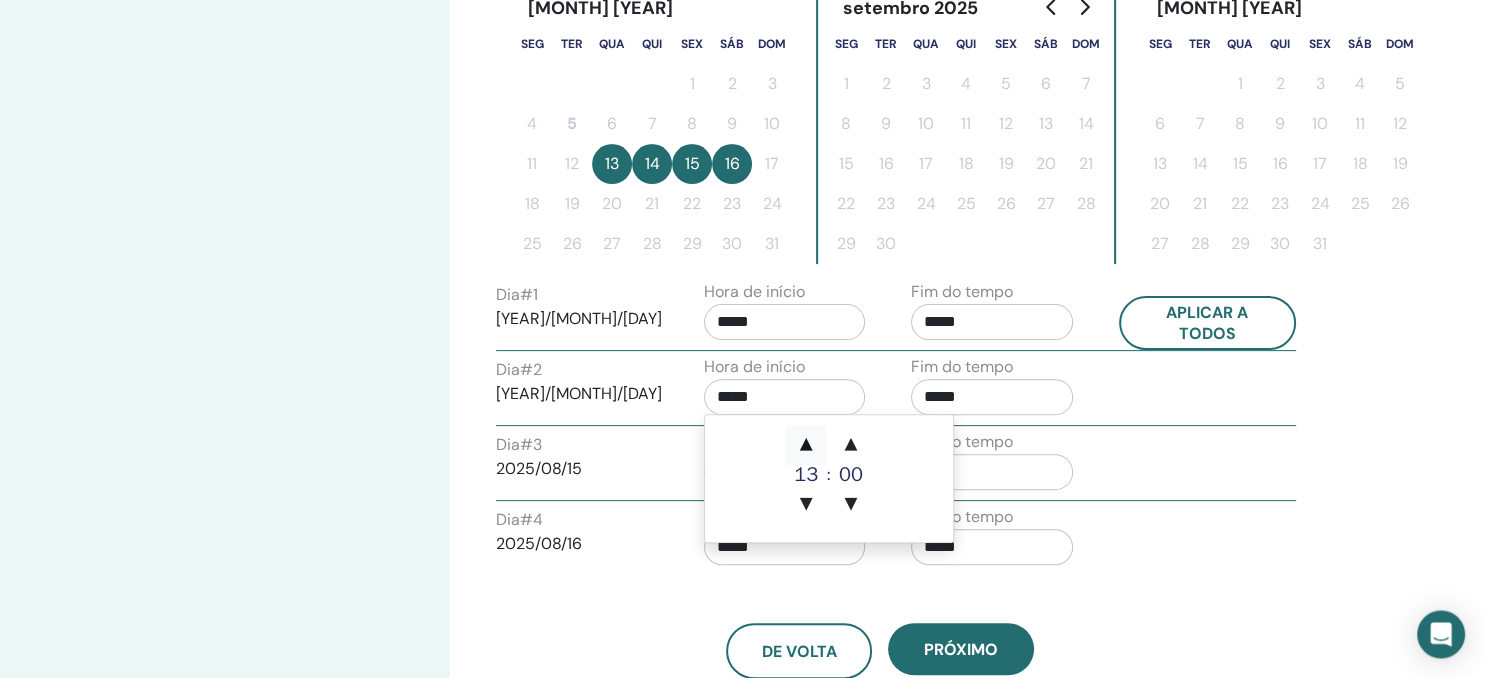 type on "*****" 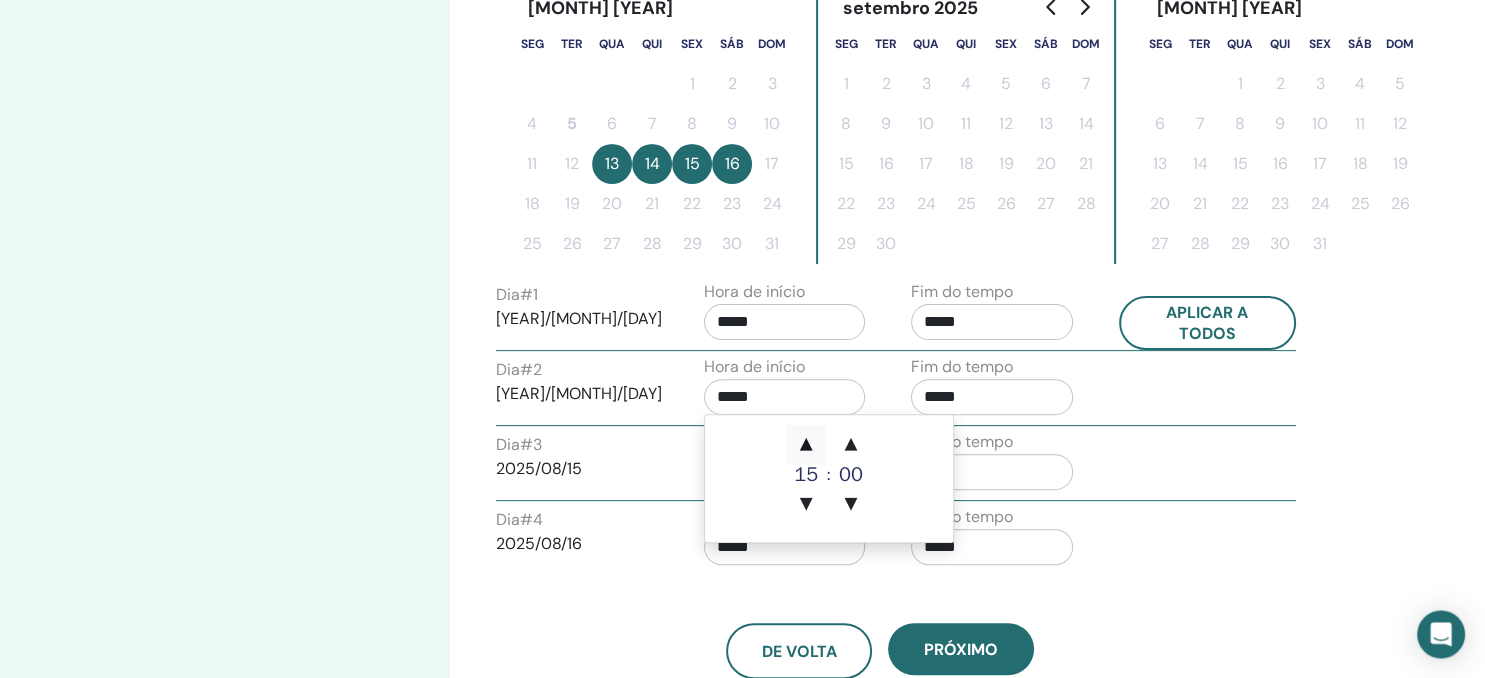 click on "▲" at bounding box center [806, 445] 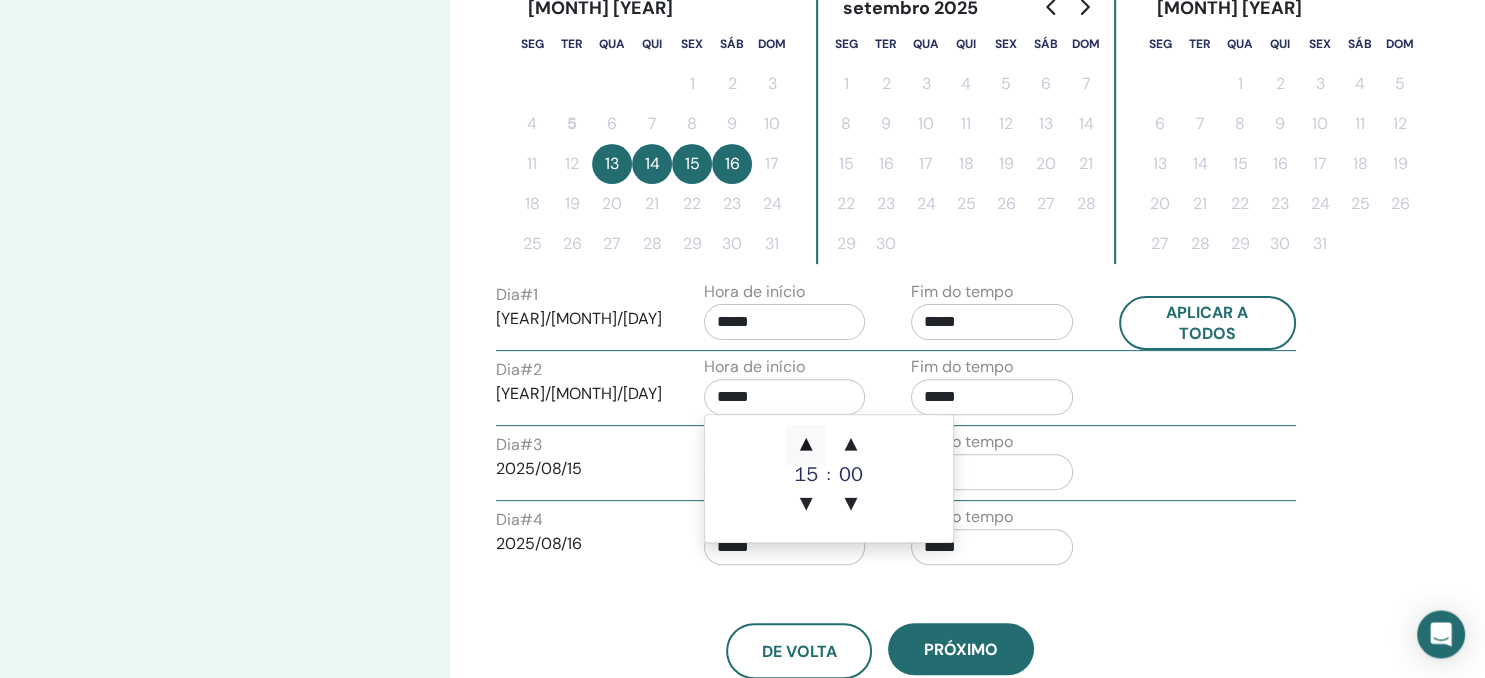click on "▲" at bounding box center (806, 445) 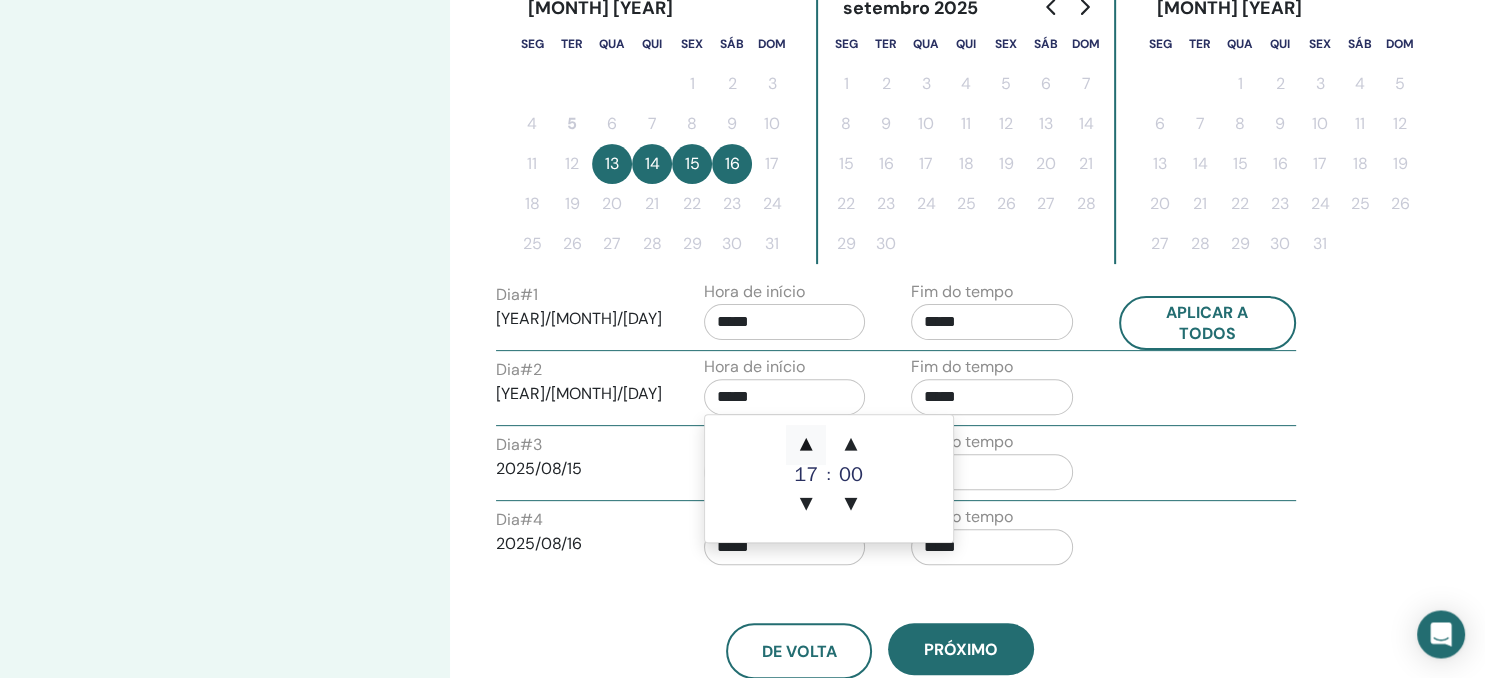 click on "▲" at bounding box center (806, 445) 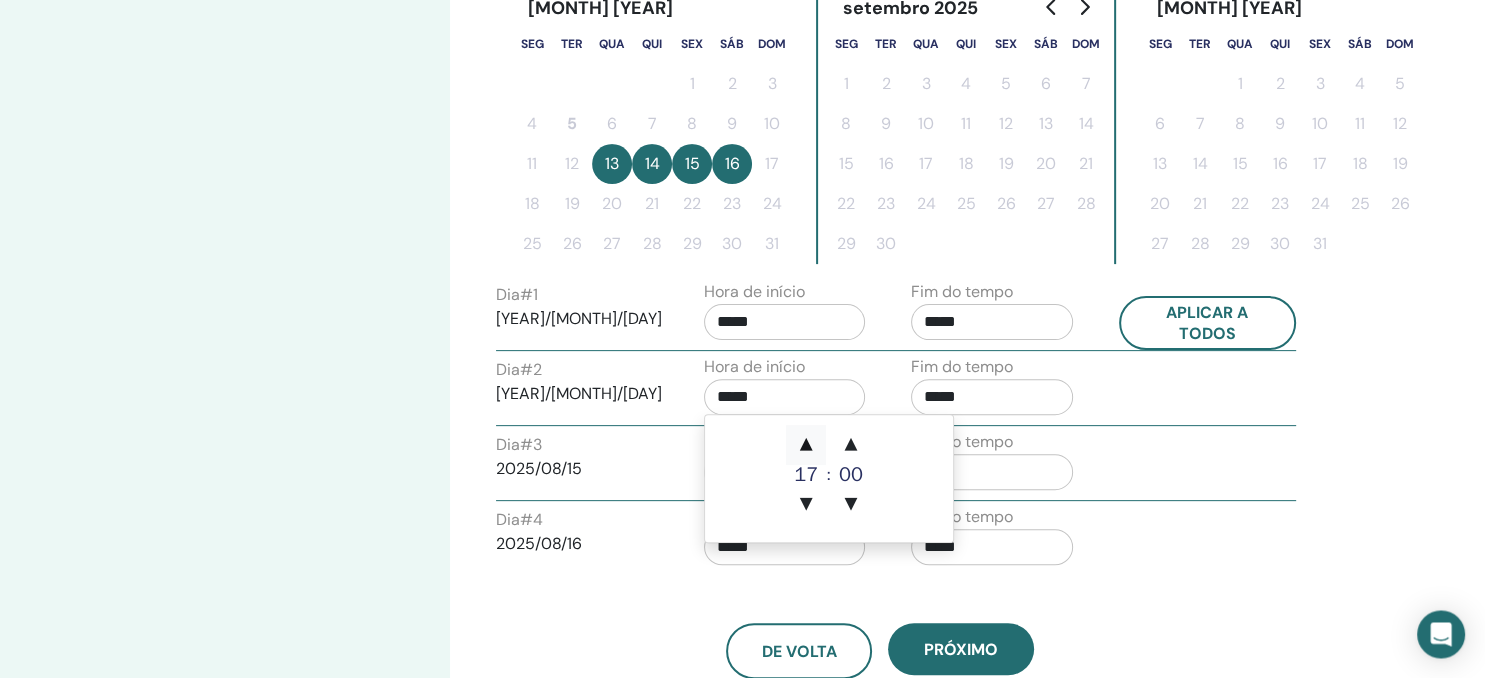 click on "▲" at bounding box center [806, 445] 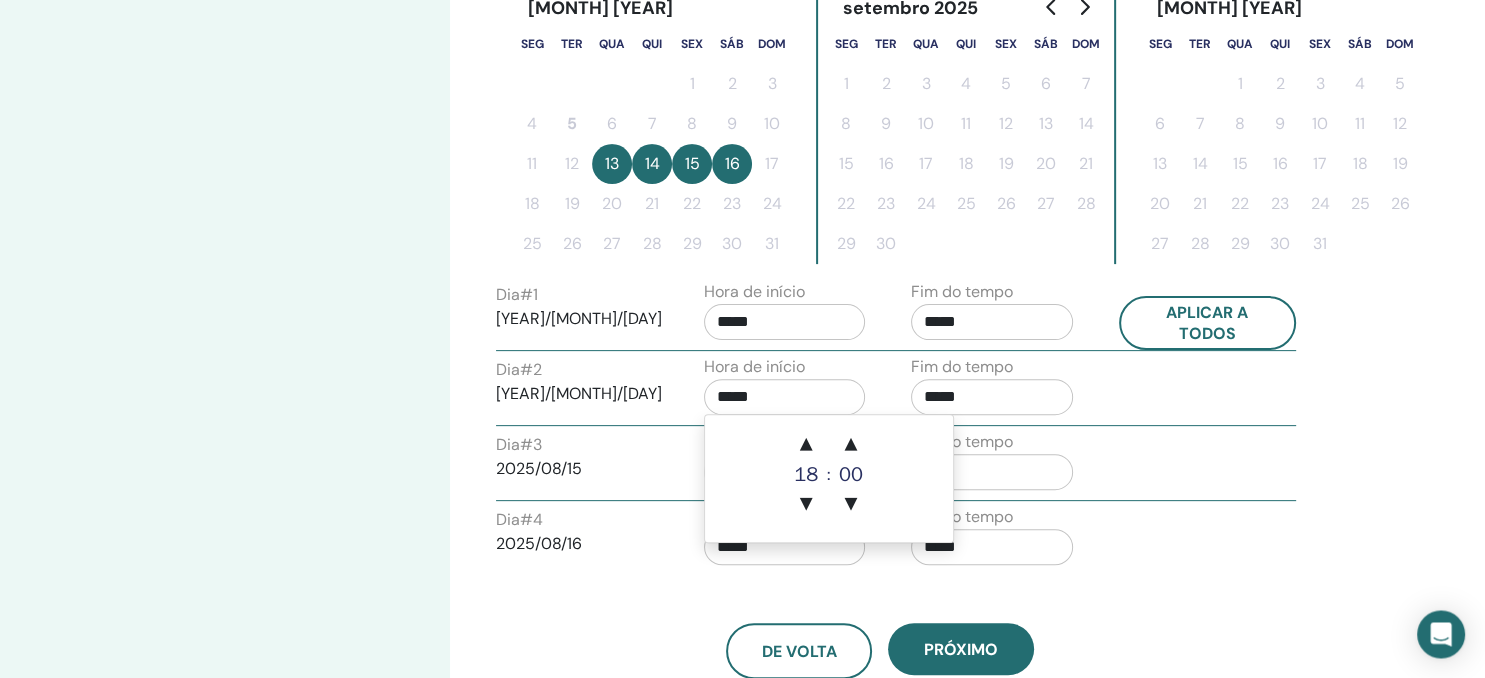 click on "*****" at bounding box center [992, 397] 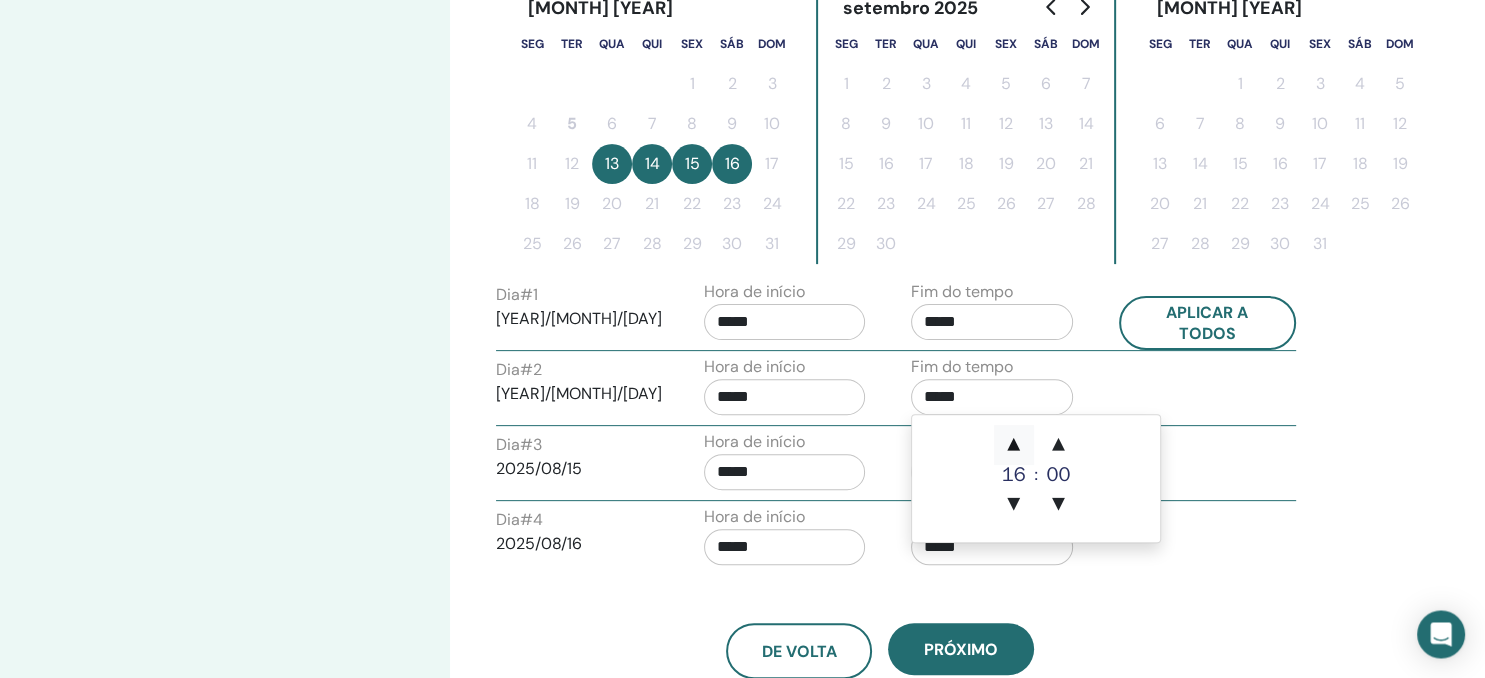 click on "▲" at bounding box center [1014, 445] 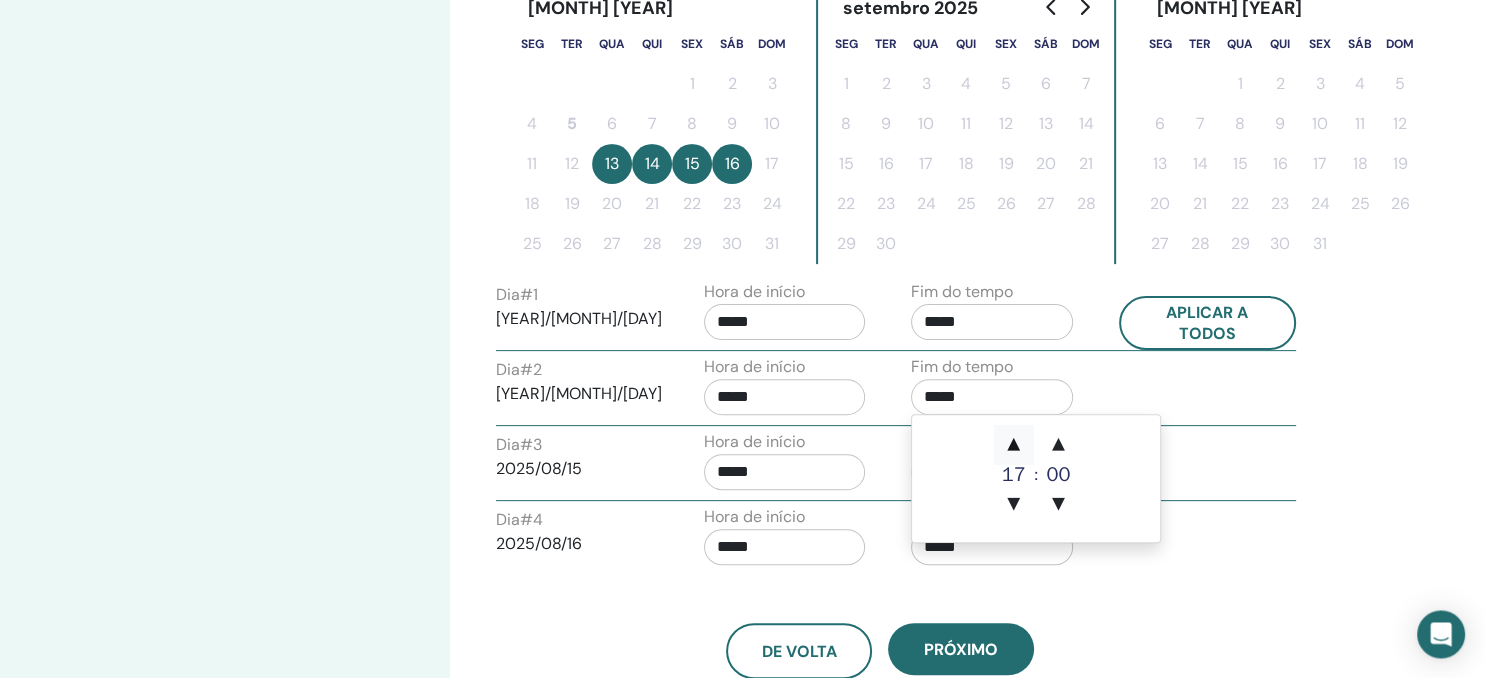 click on "▲" at bounding box center [1014, 445] 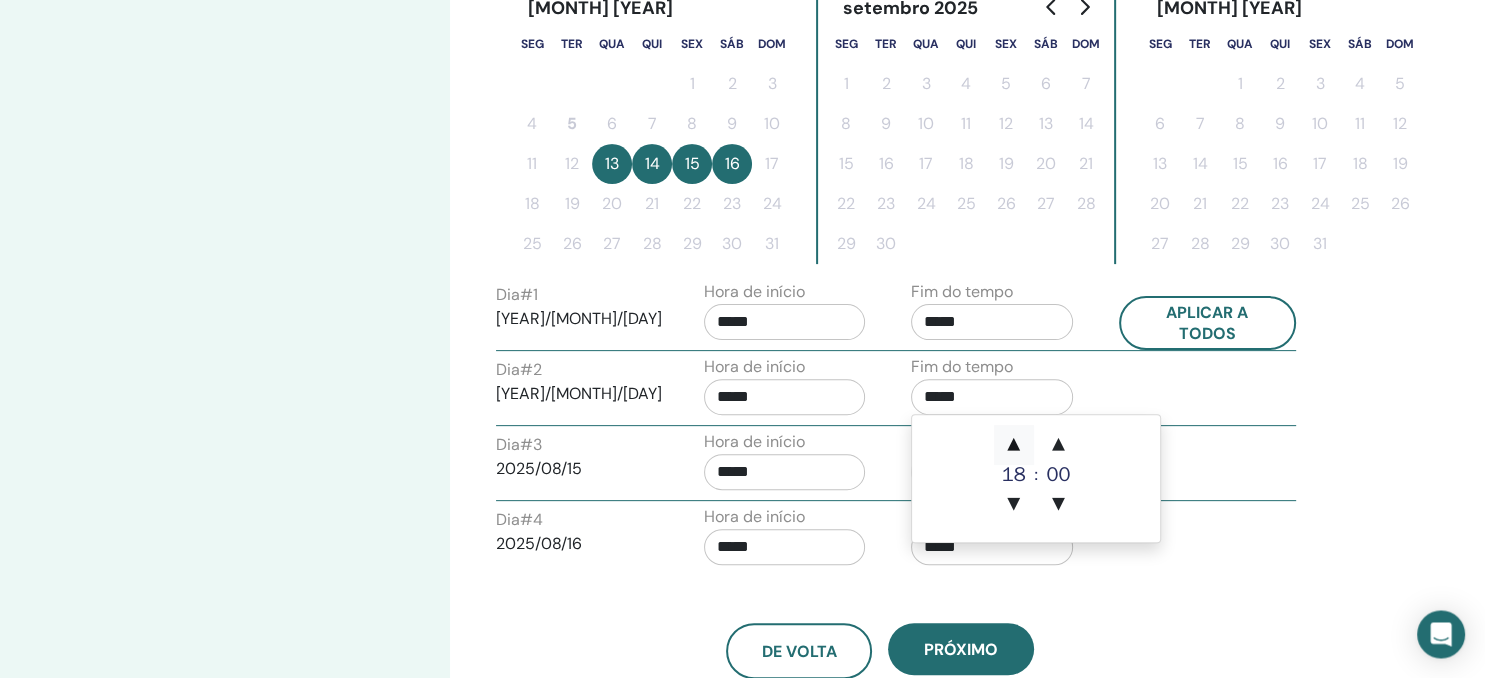click on "▲" at bounding box center (1014, 445) 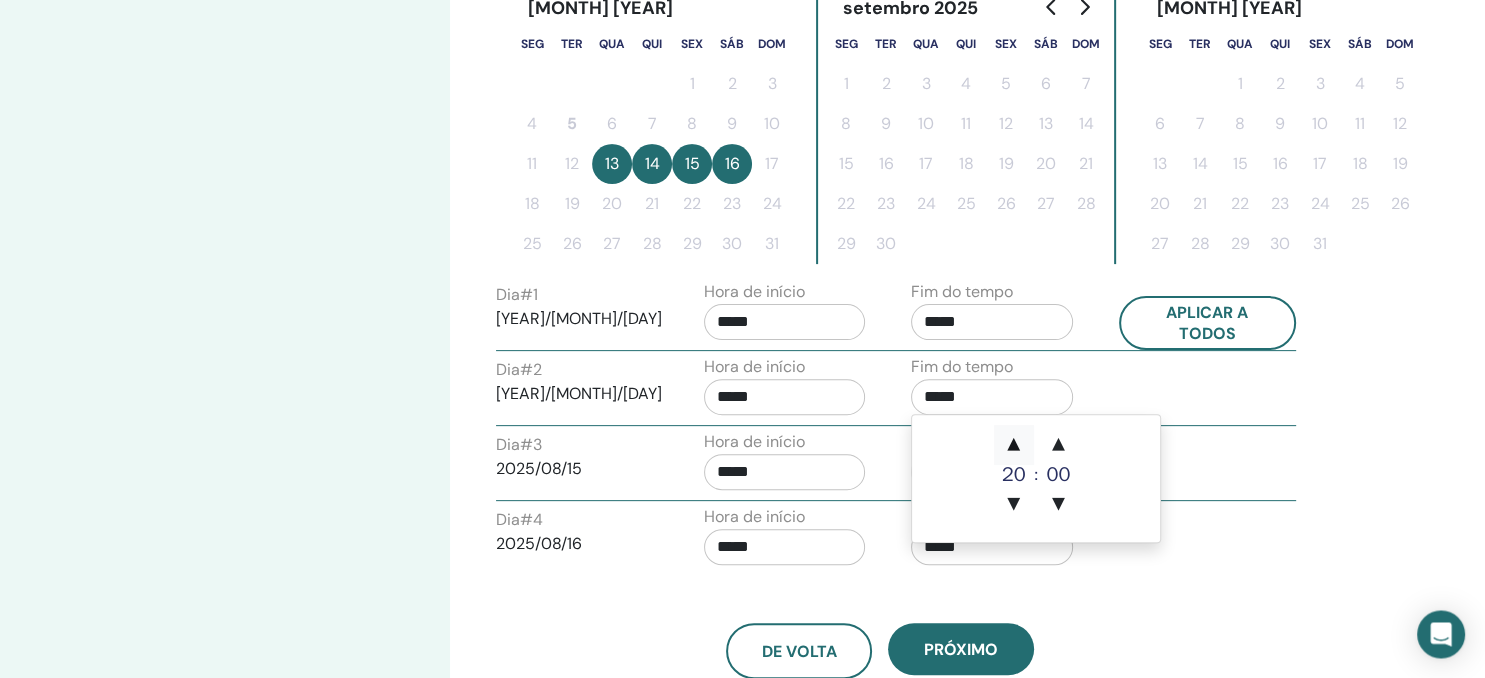 click on "▲" at bounding box center (1014, 445) 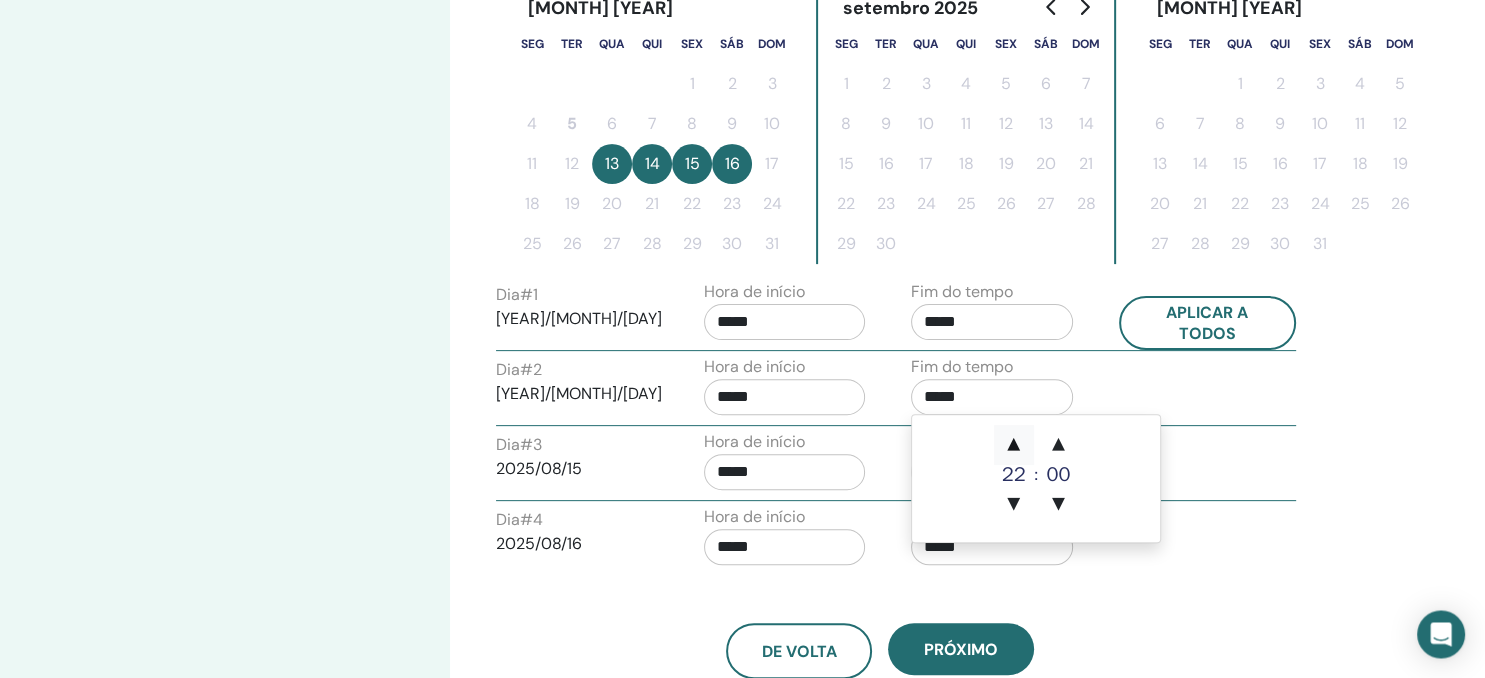 click on "▲" at bounding box center [1014, 445] 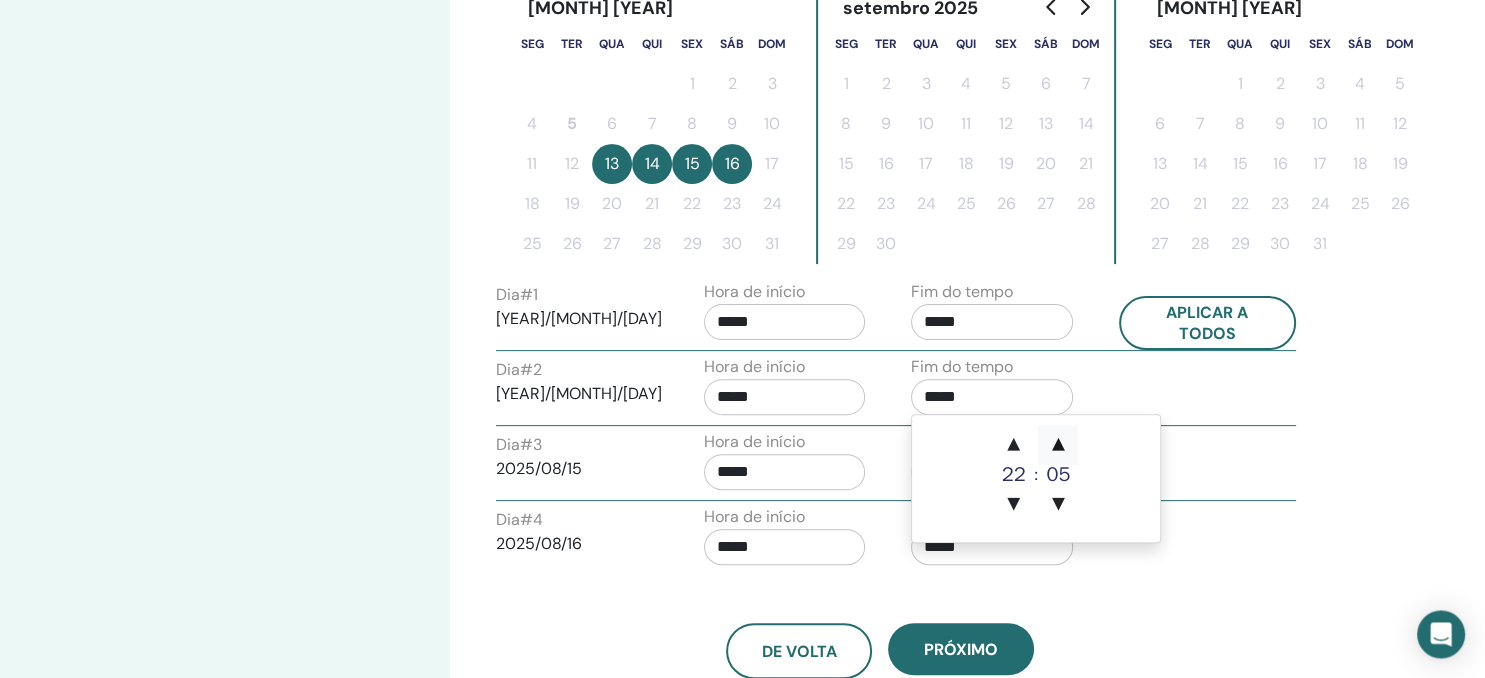 click on "▲" at bounding box center [1058, 445] 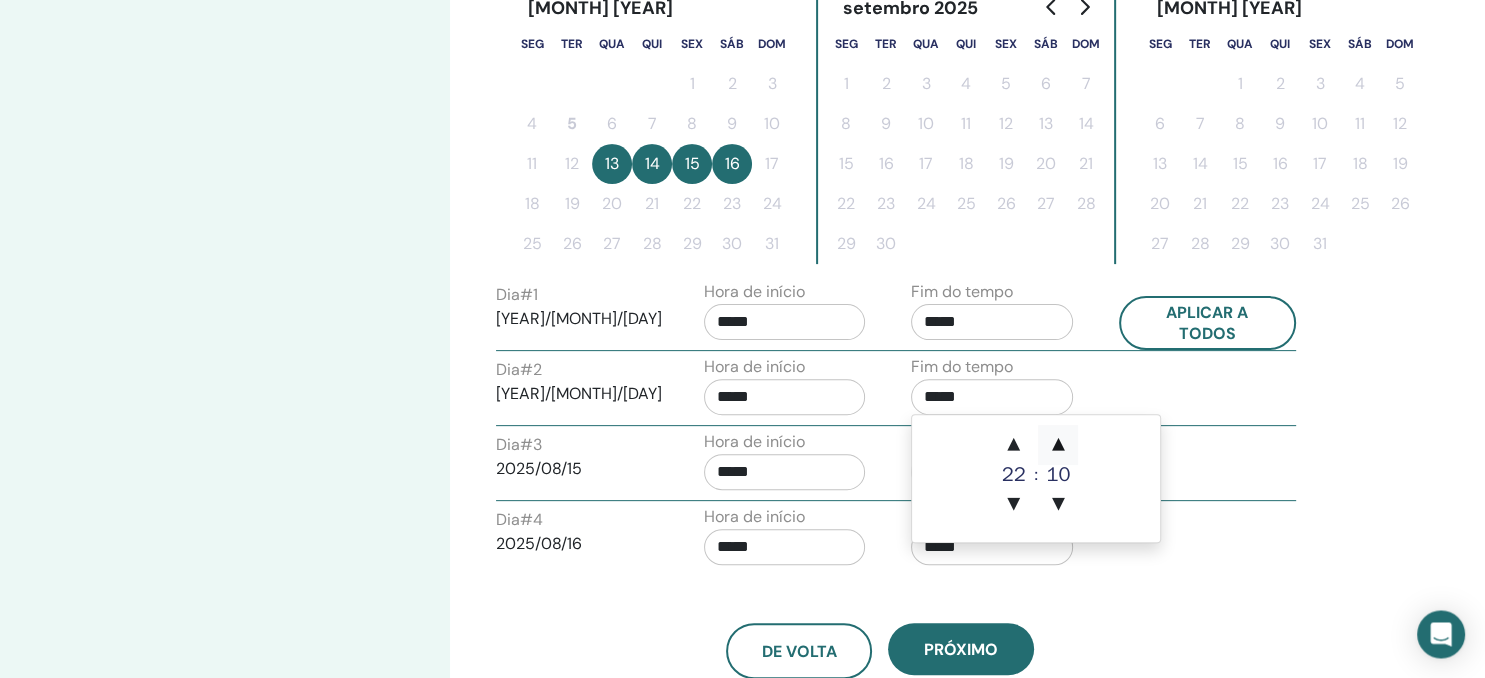 click on "▲" at bounding box center [1058, 445] 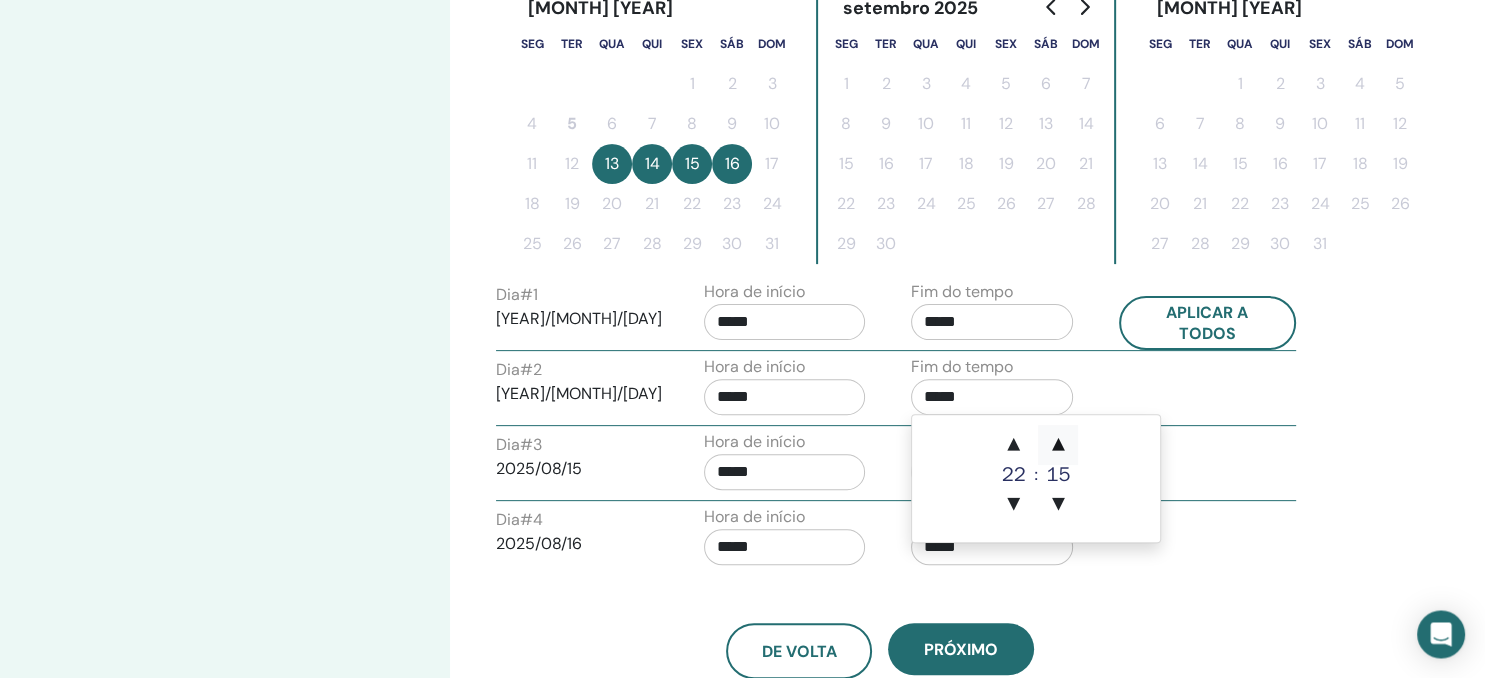 click on "▲" at bounding box center (1058, 445) 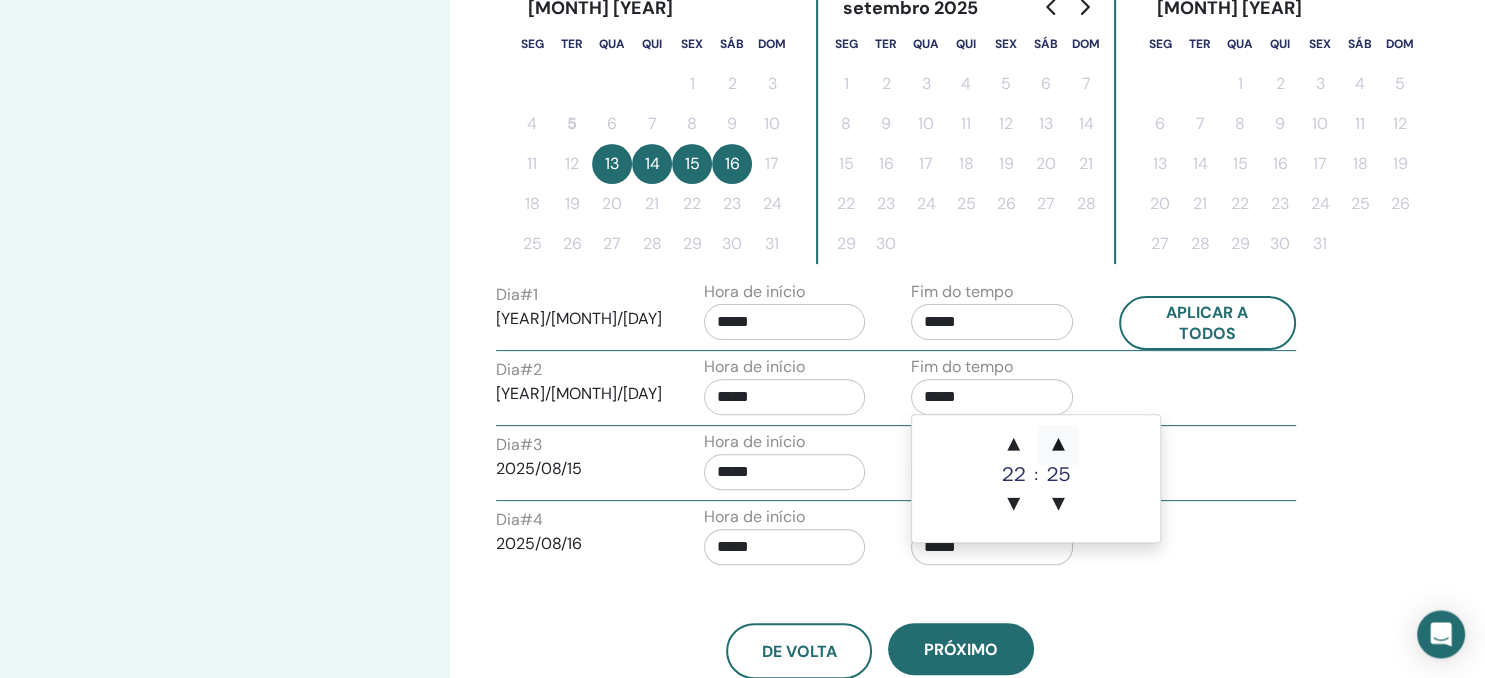 click on "▲" at bounding box center [1058, 445] 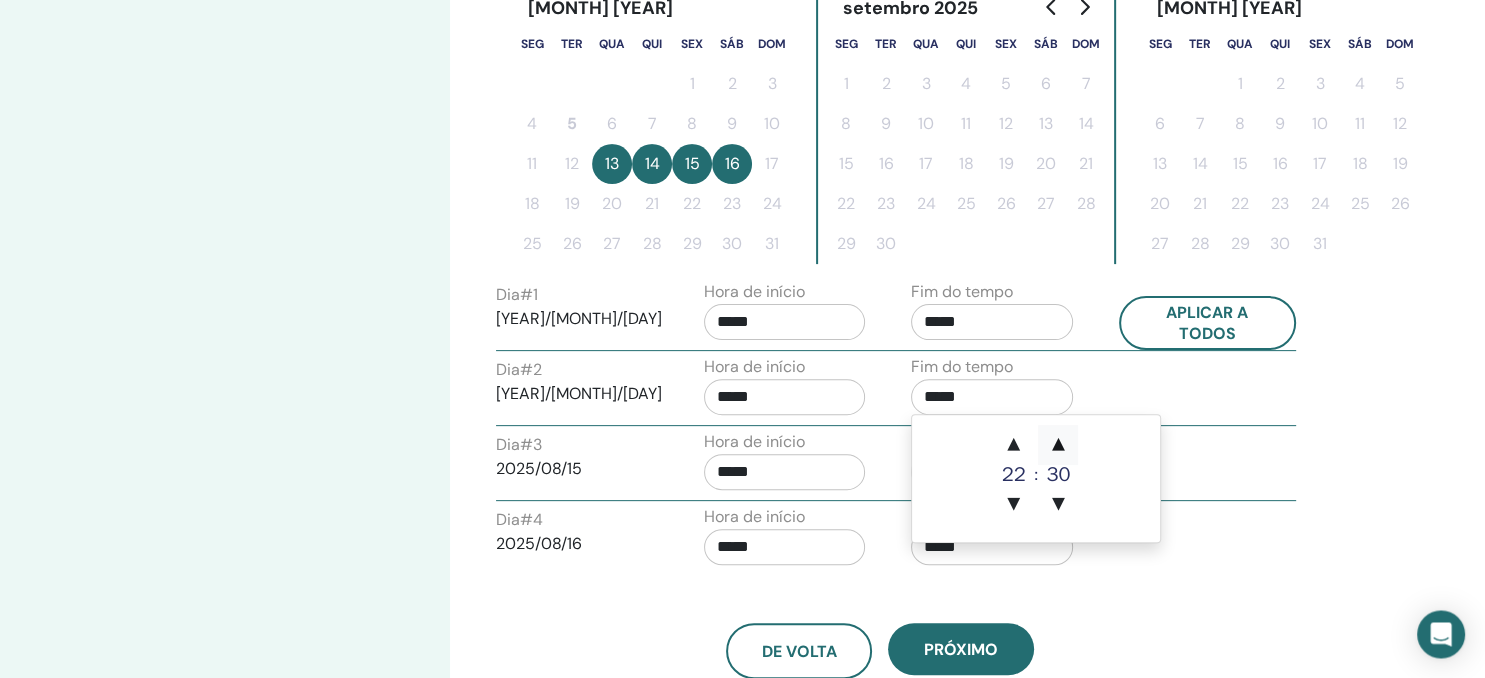 click on "▲" at bounding box center (1058, 445) 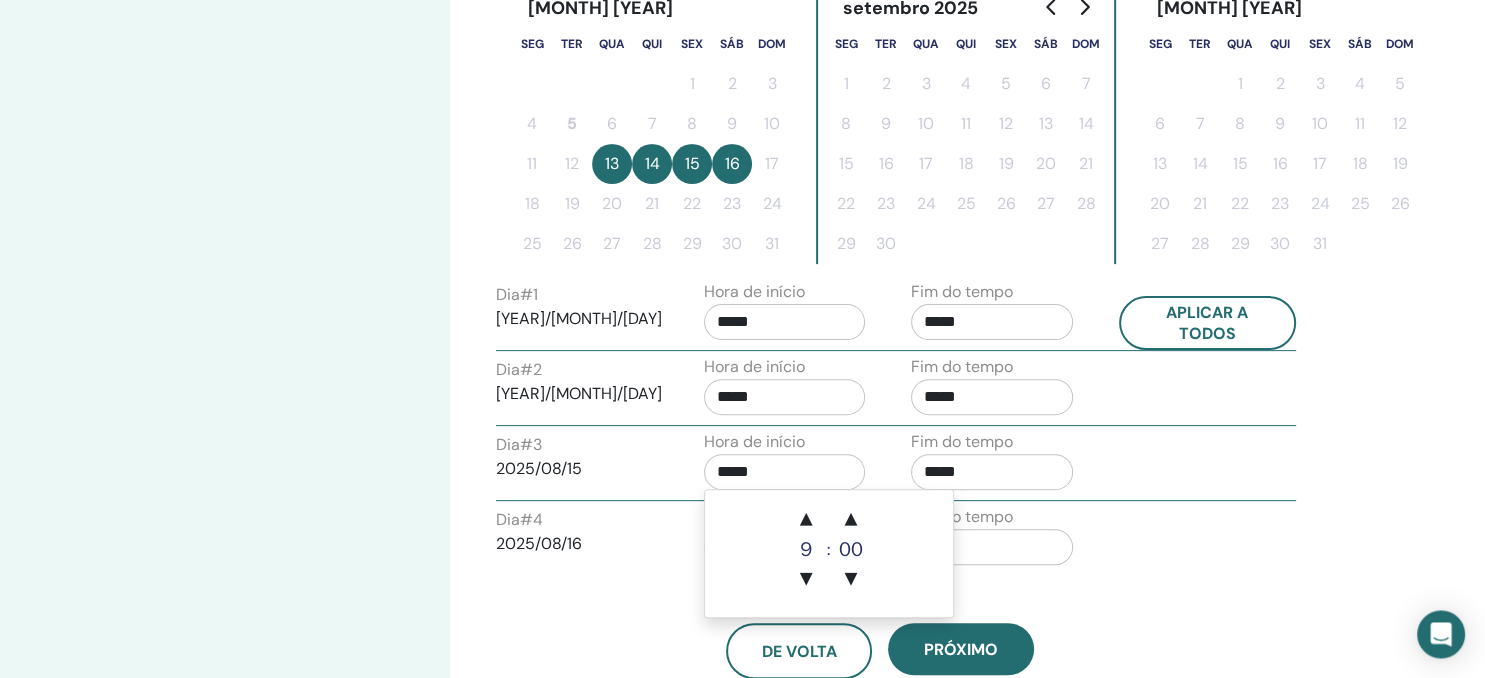 click on "*****" at bounding box center (785, 472) 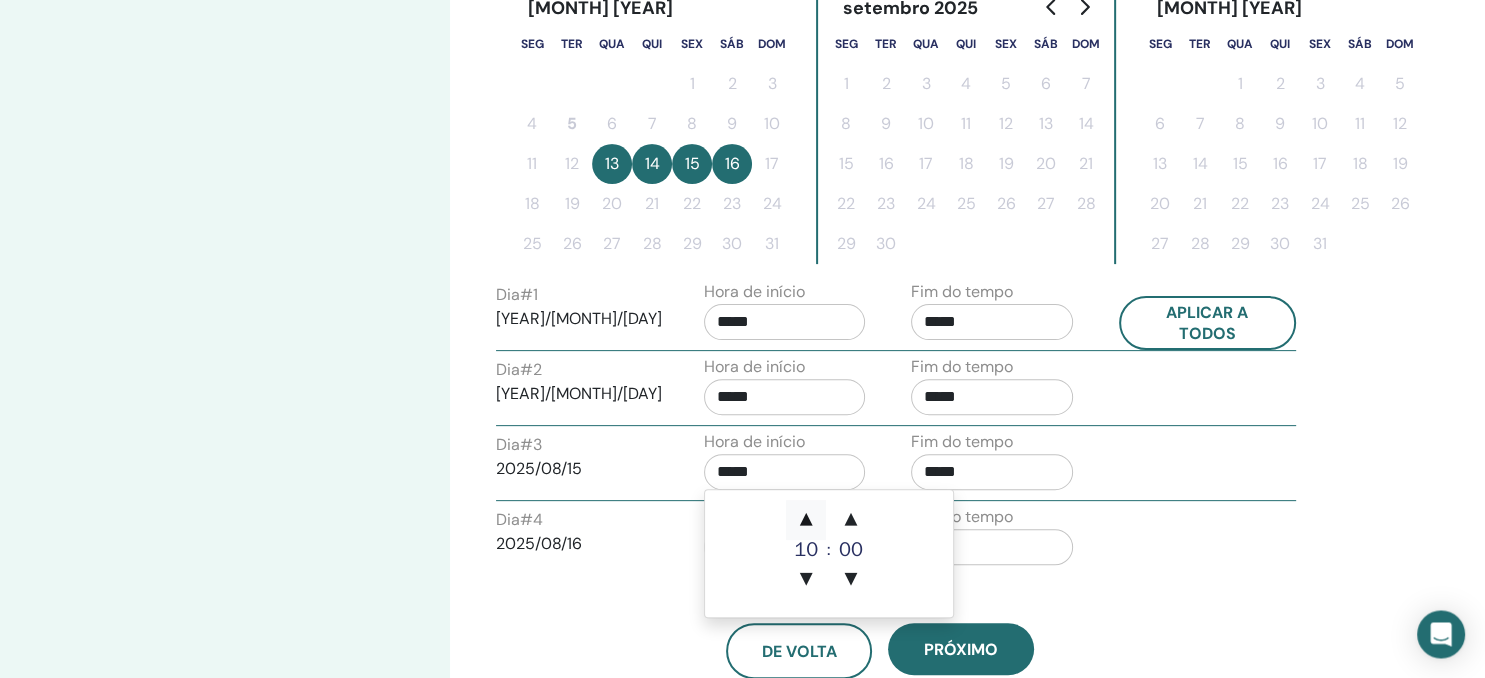 click on "▲" at bounding box center (806, 520) 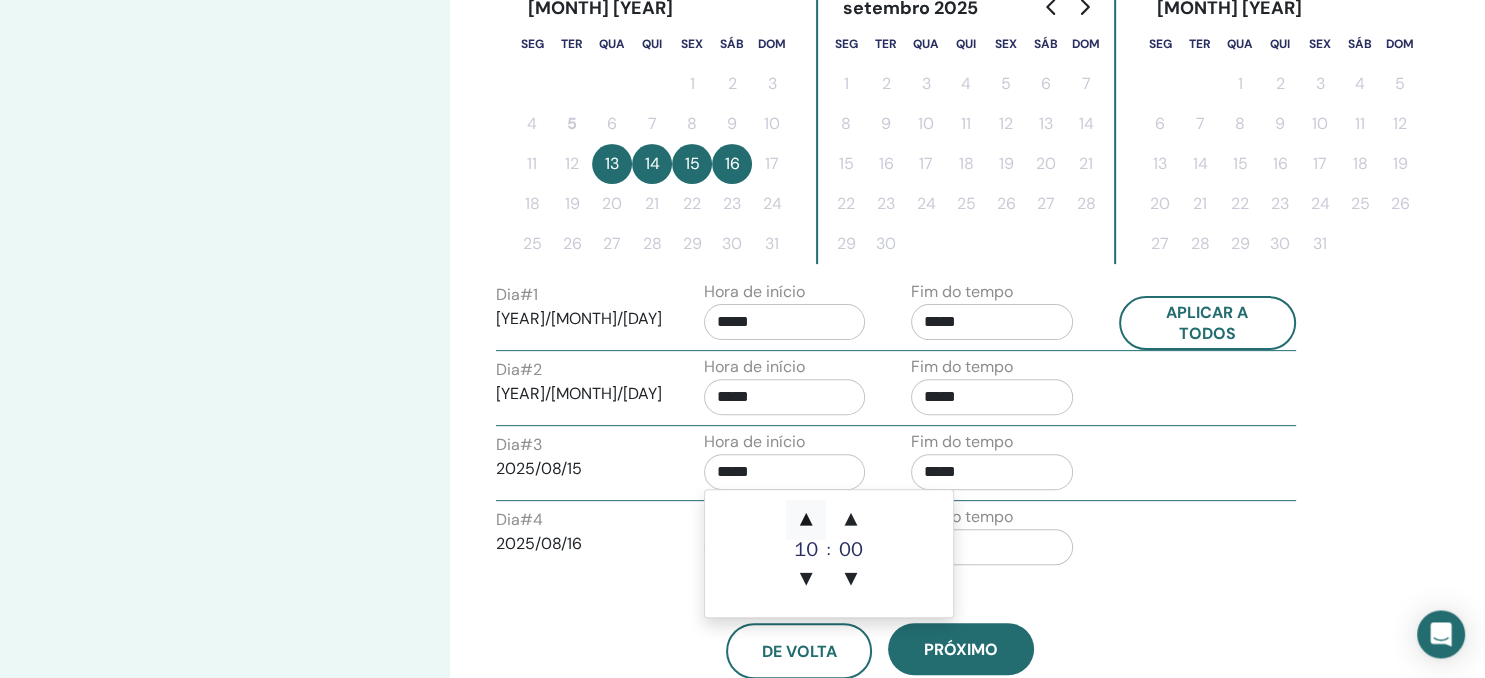 click on "▲" at bounding box center [806, 520] 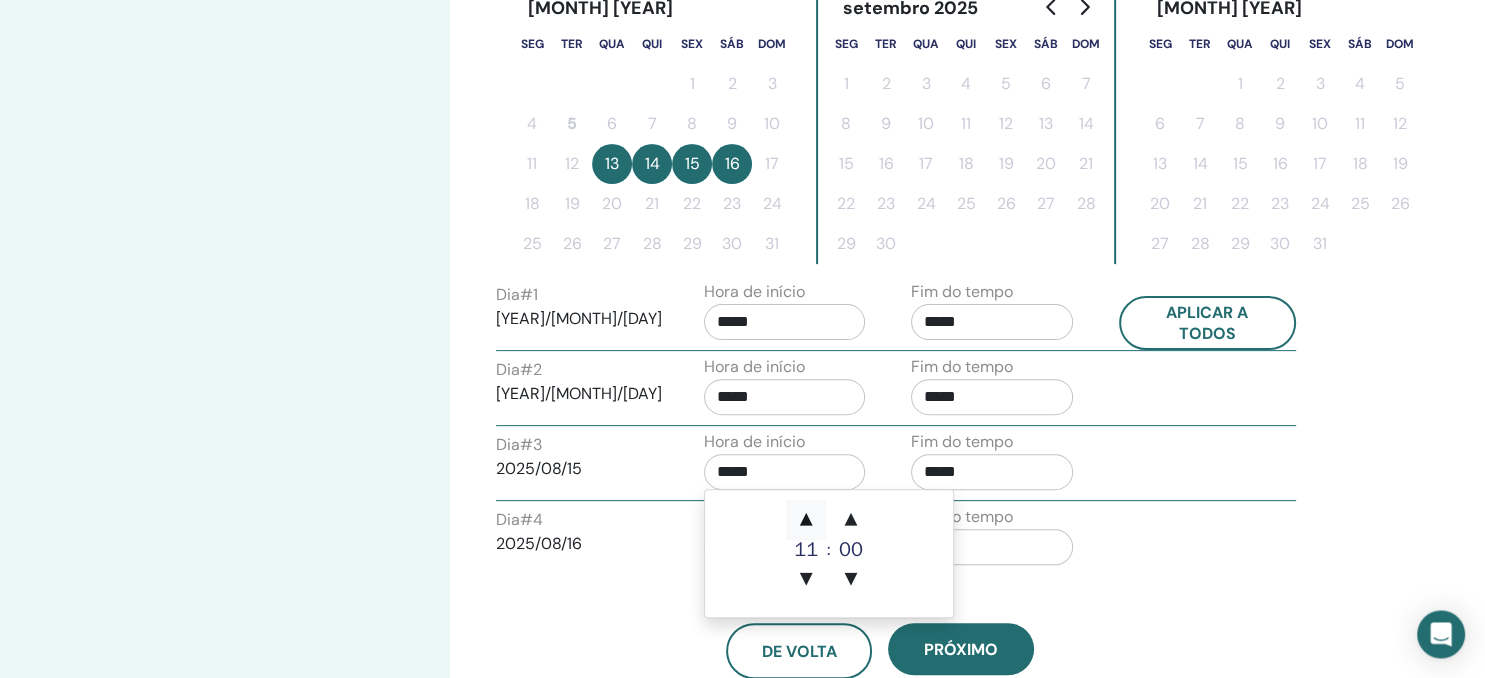 click on "▲" at bounding box center (806, 520) 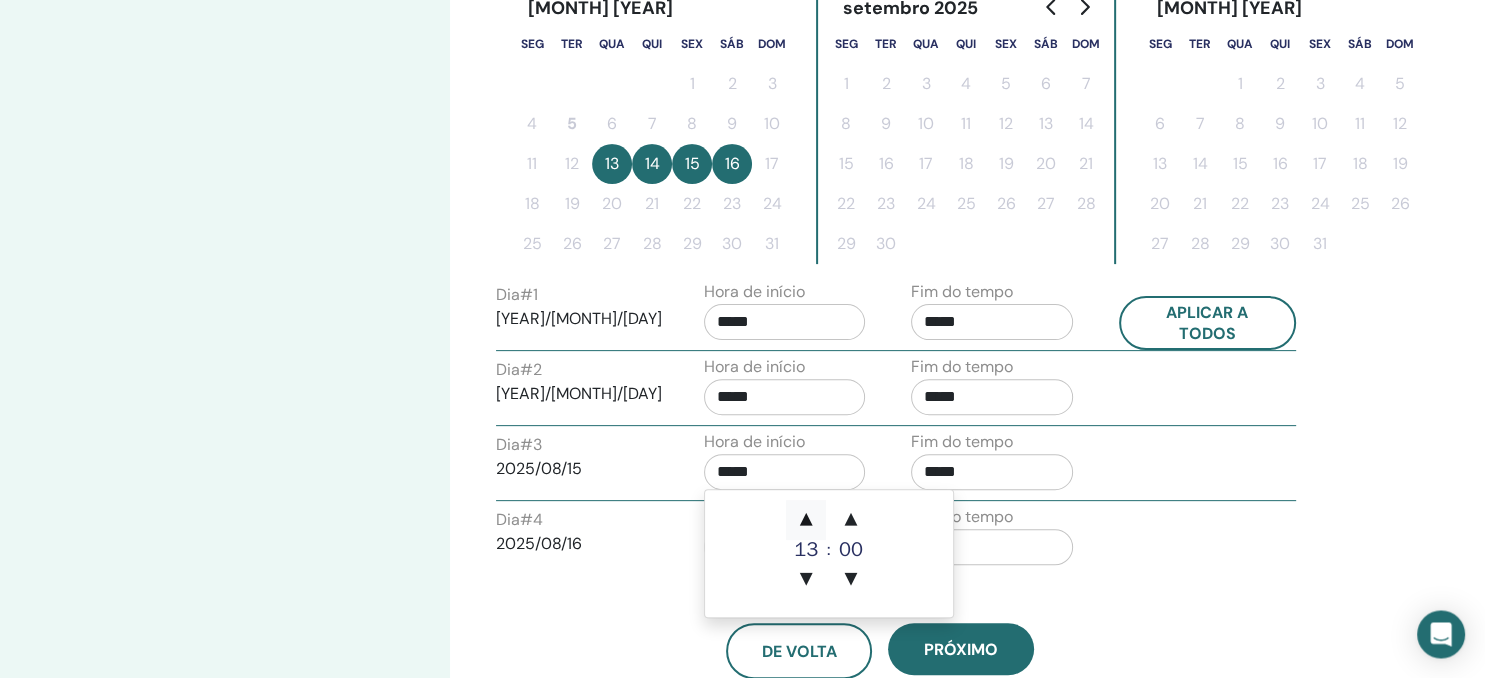 click on "▲" at bounding box center (806, 520) 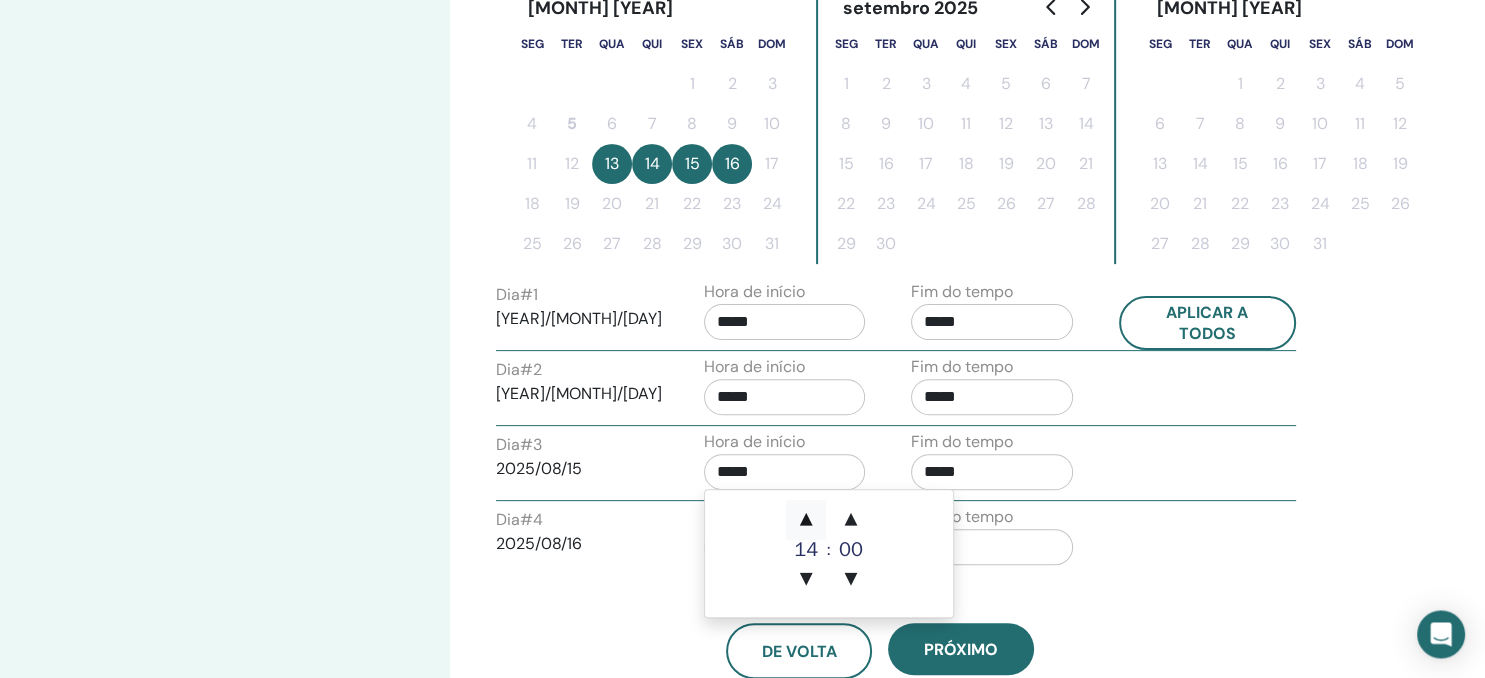 click on "▲" at bounding box center (806, 520) 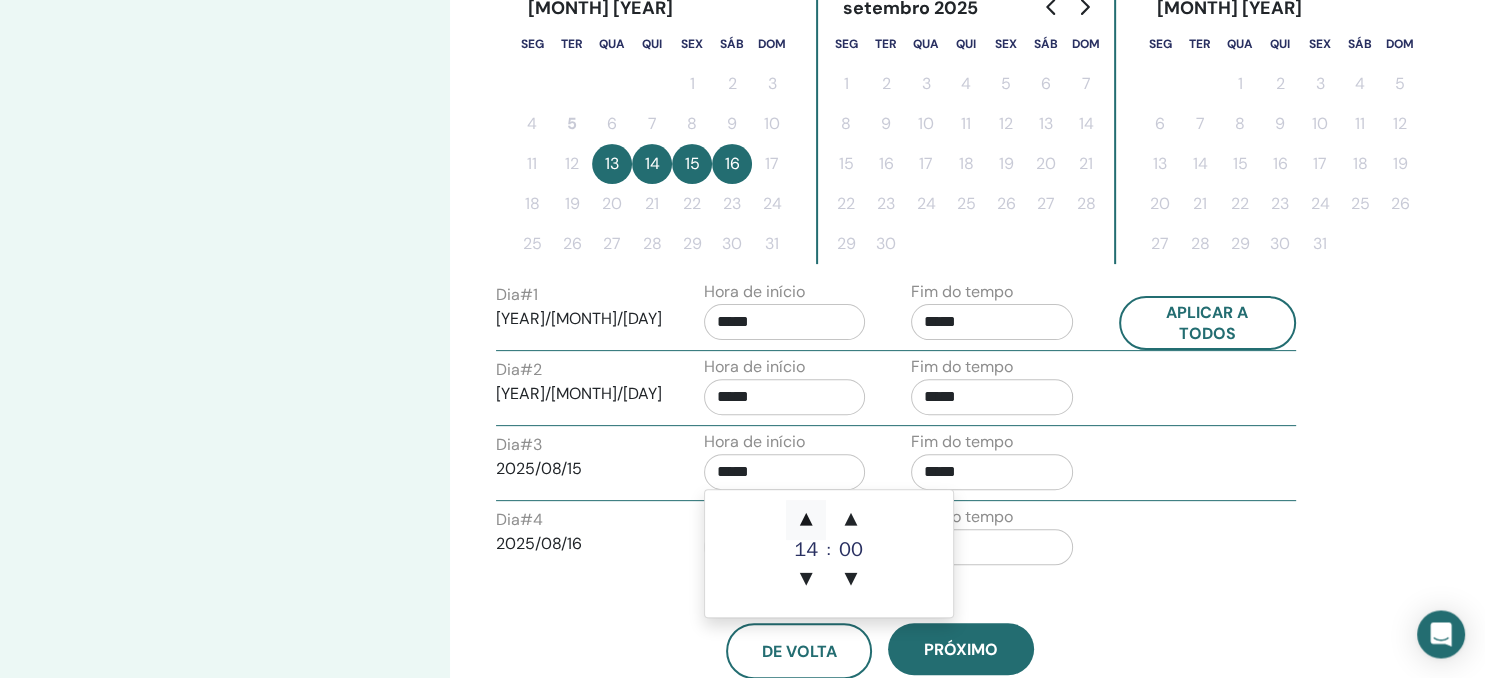 type on "*****" 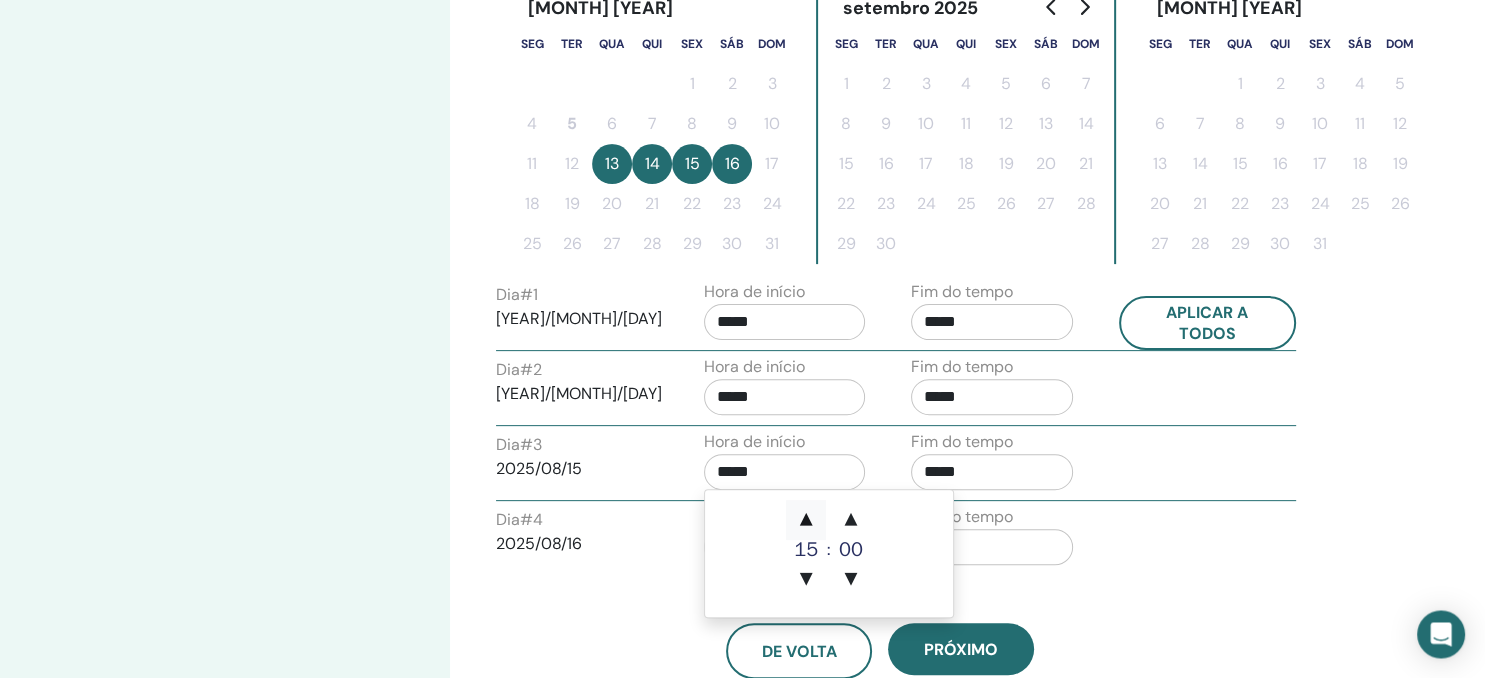 click on "▲" at bounding box center [806, 520] 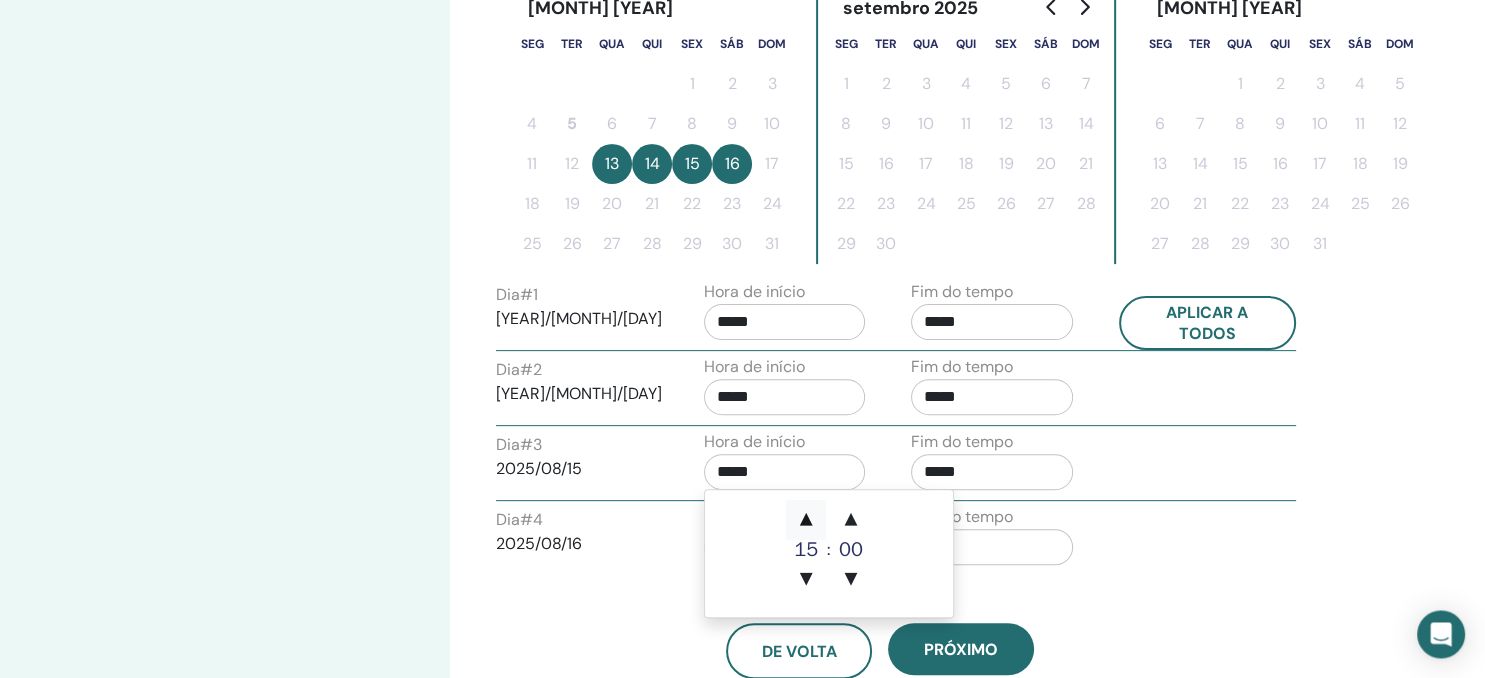 click on "▲" at bounding box center (806, 520) 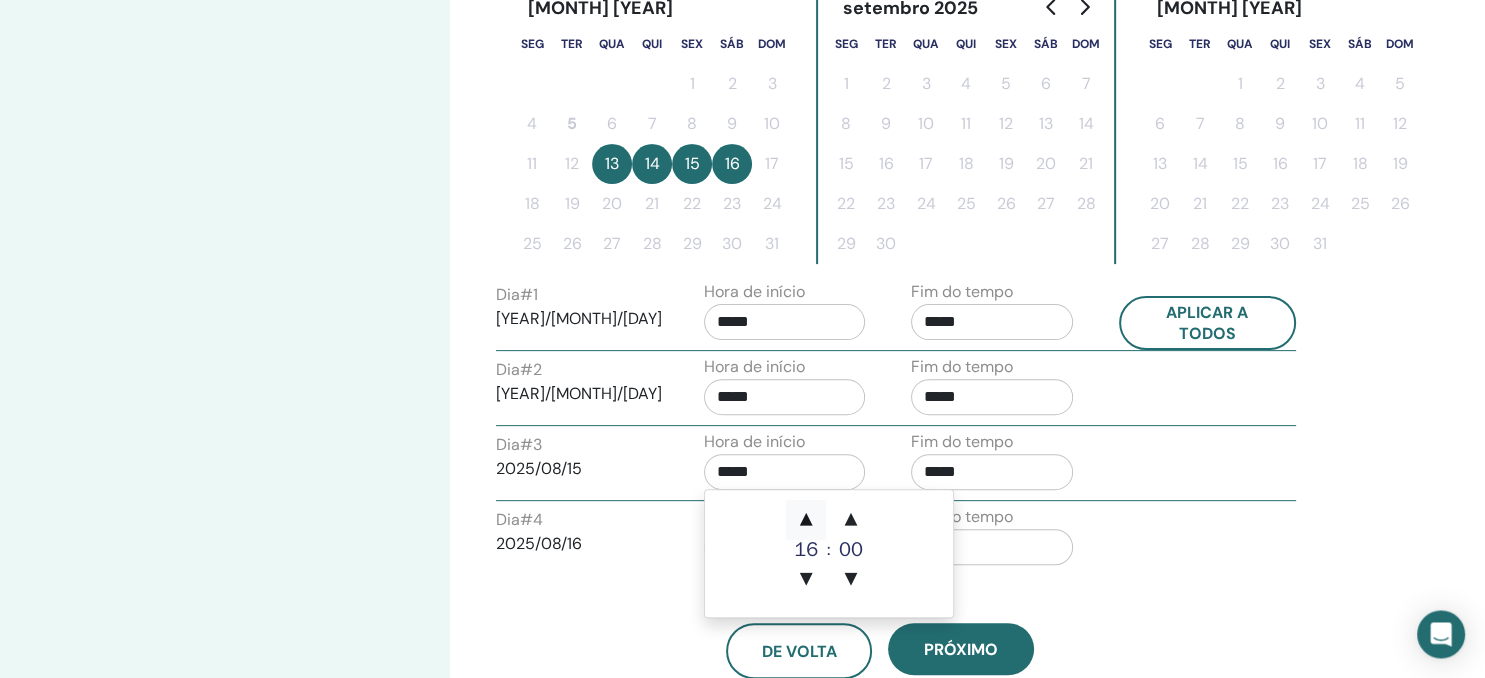 click on "▲" at bounding box center (806, 520) 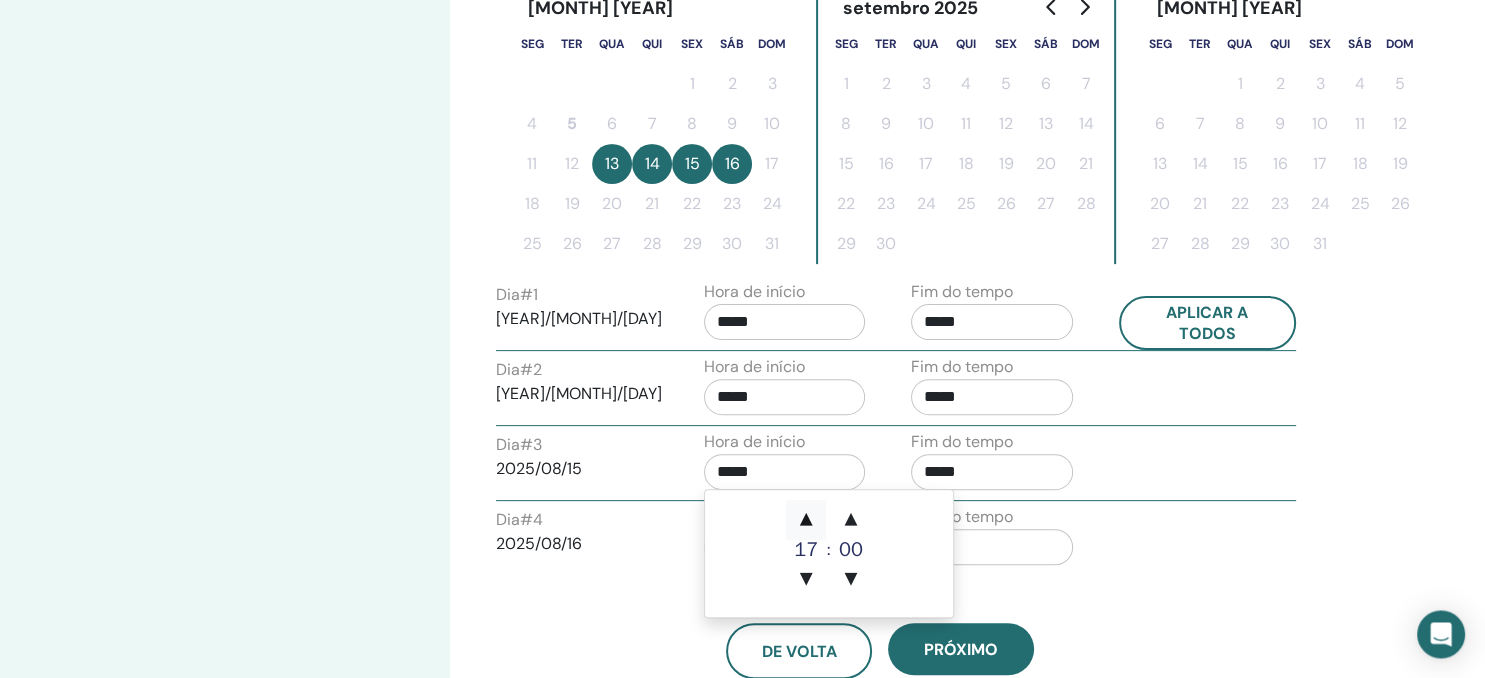 click on "▲" at bounding box center [806, 520] 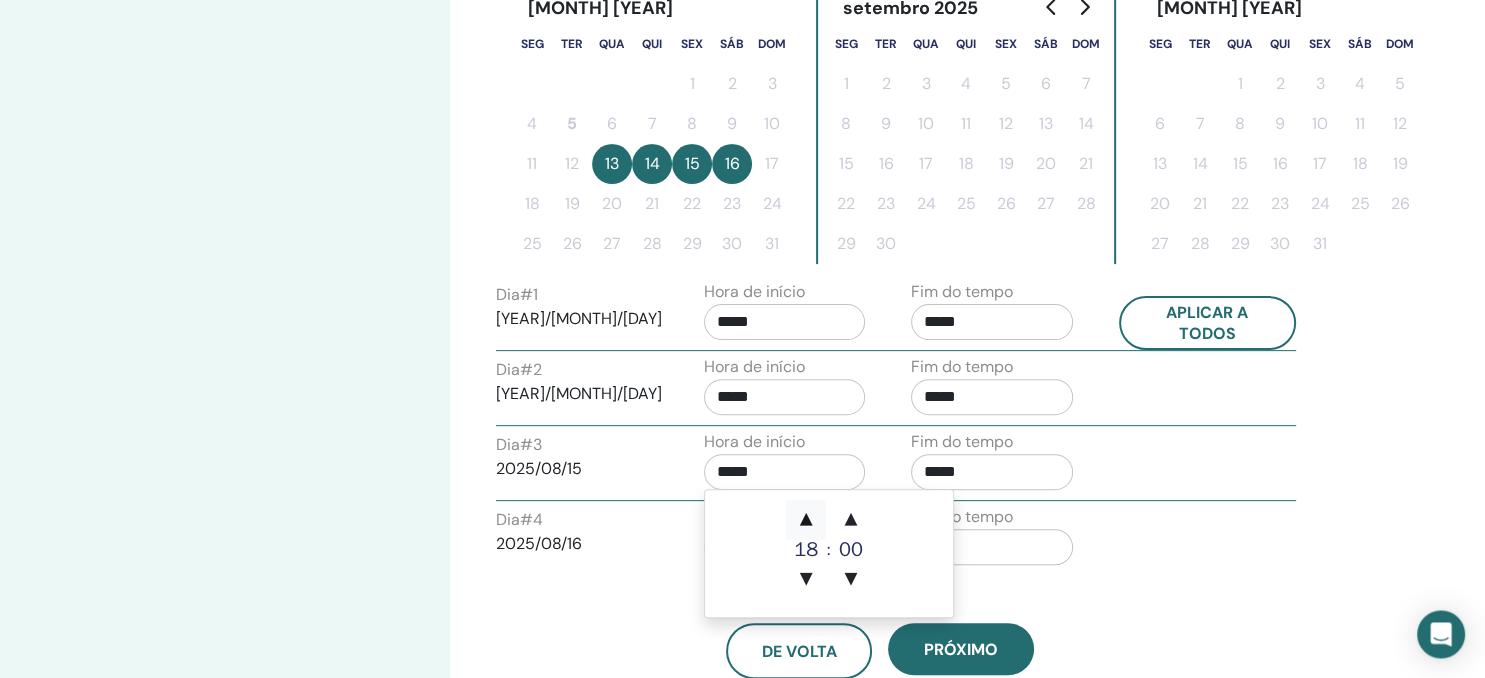 click on "▲" at bounding box center (806, 520) 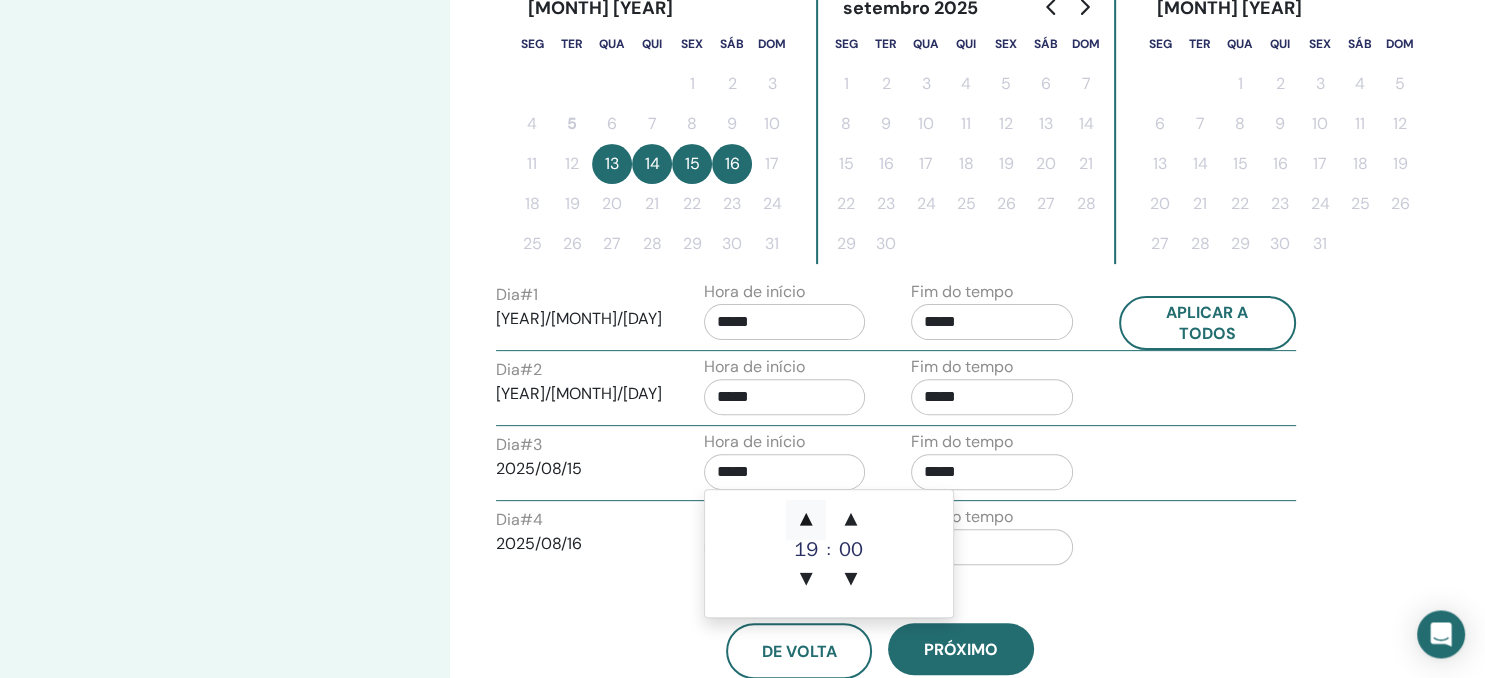 click on "▲" at bounding box center [806, 520] 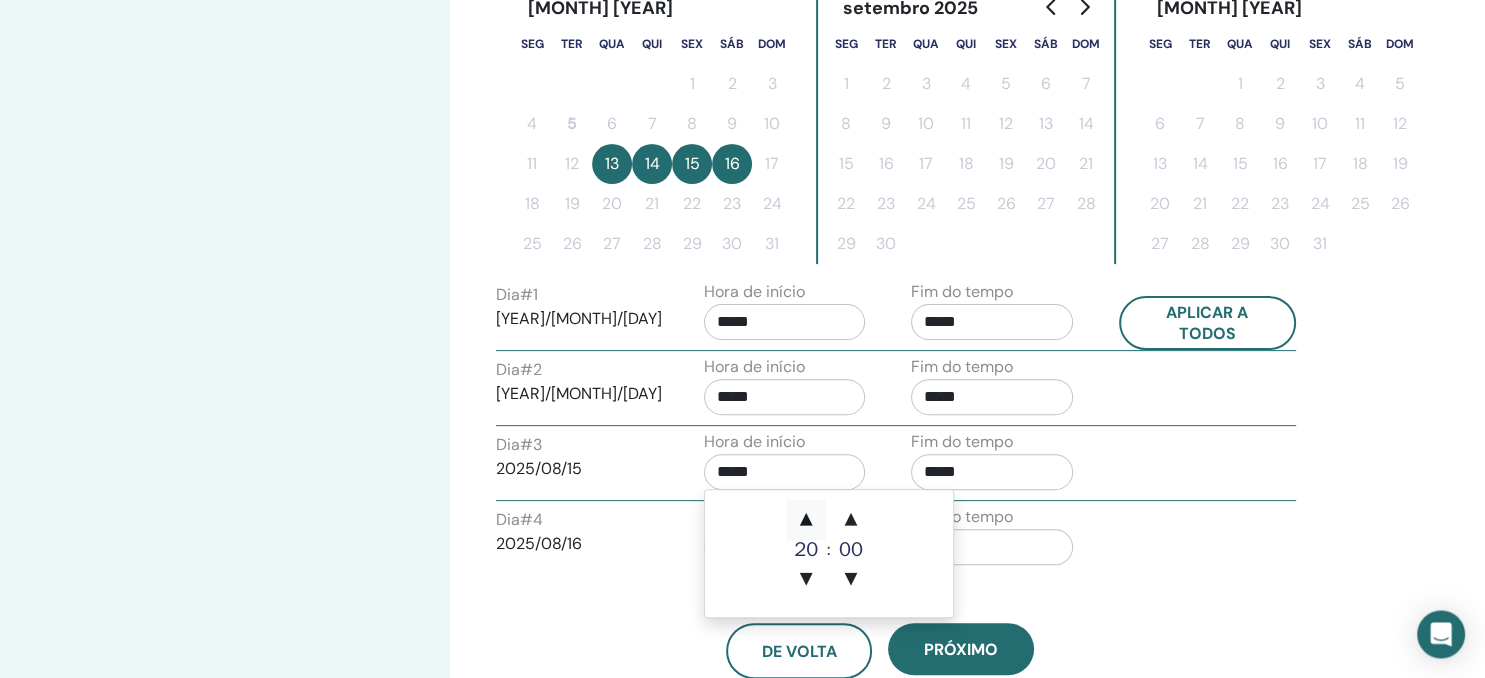 click on "▲" at bounding box center [806, 520] 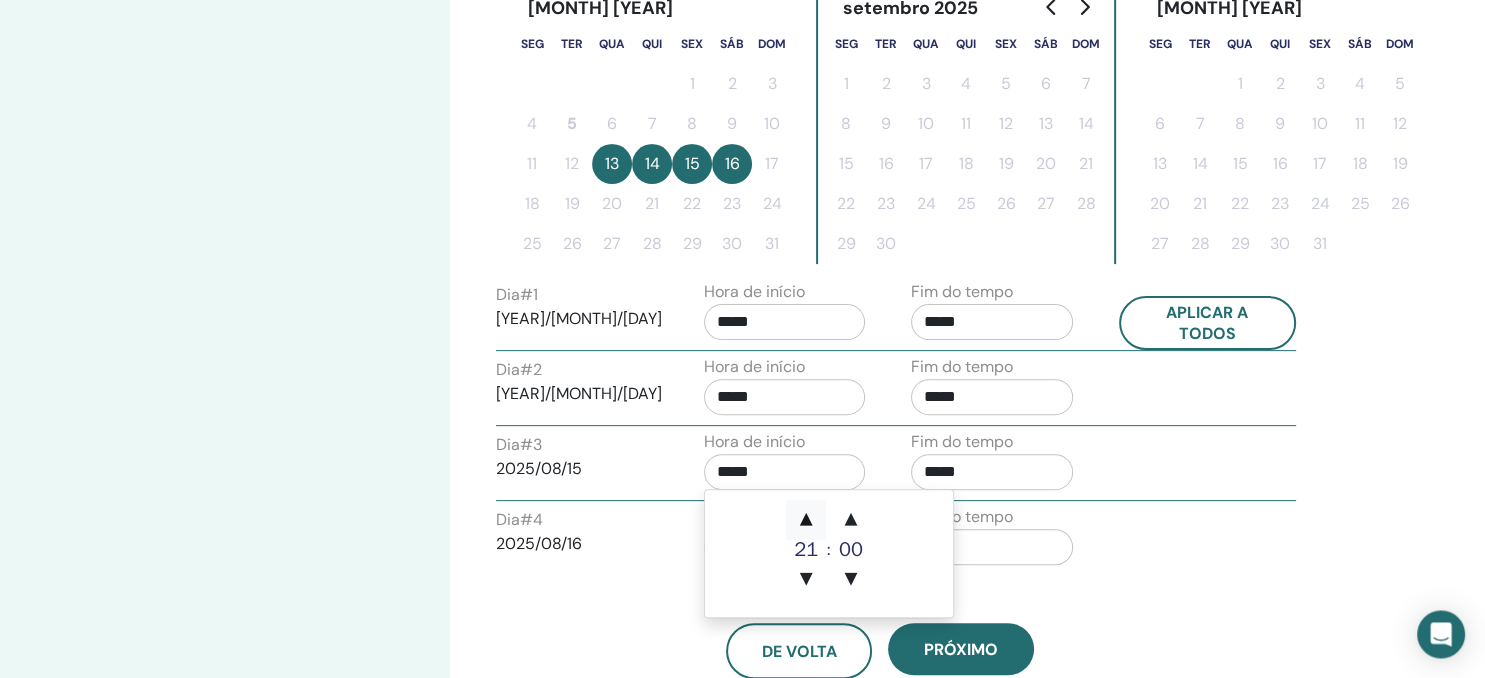 click on "▲" at bounding box center [806, 520] 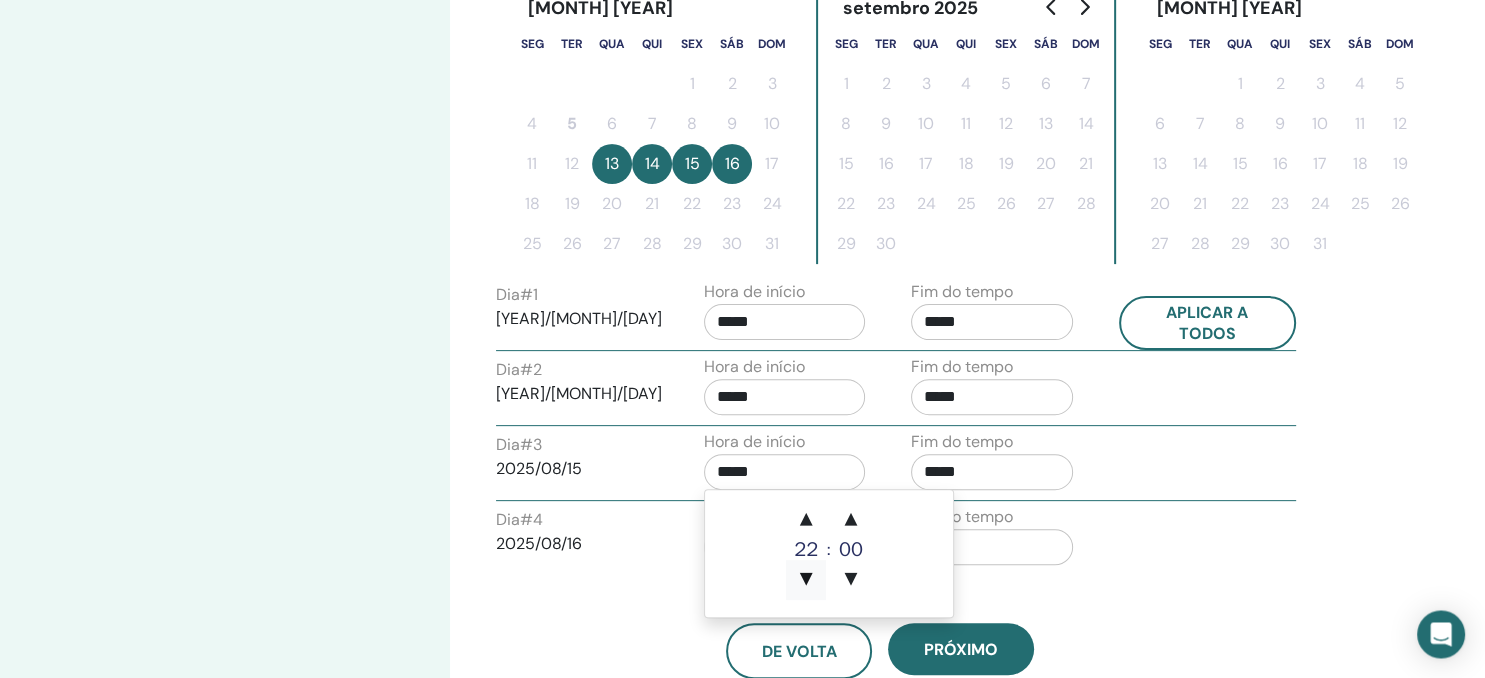 click on "▼" at bounding box center [806, 580] 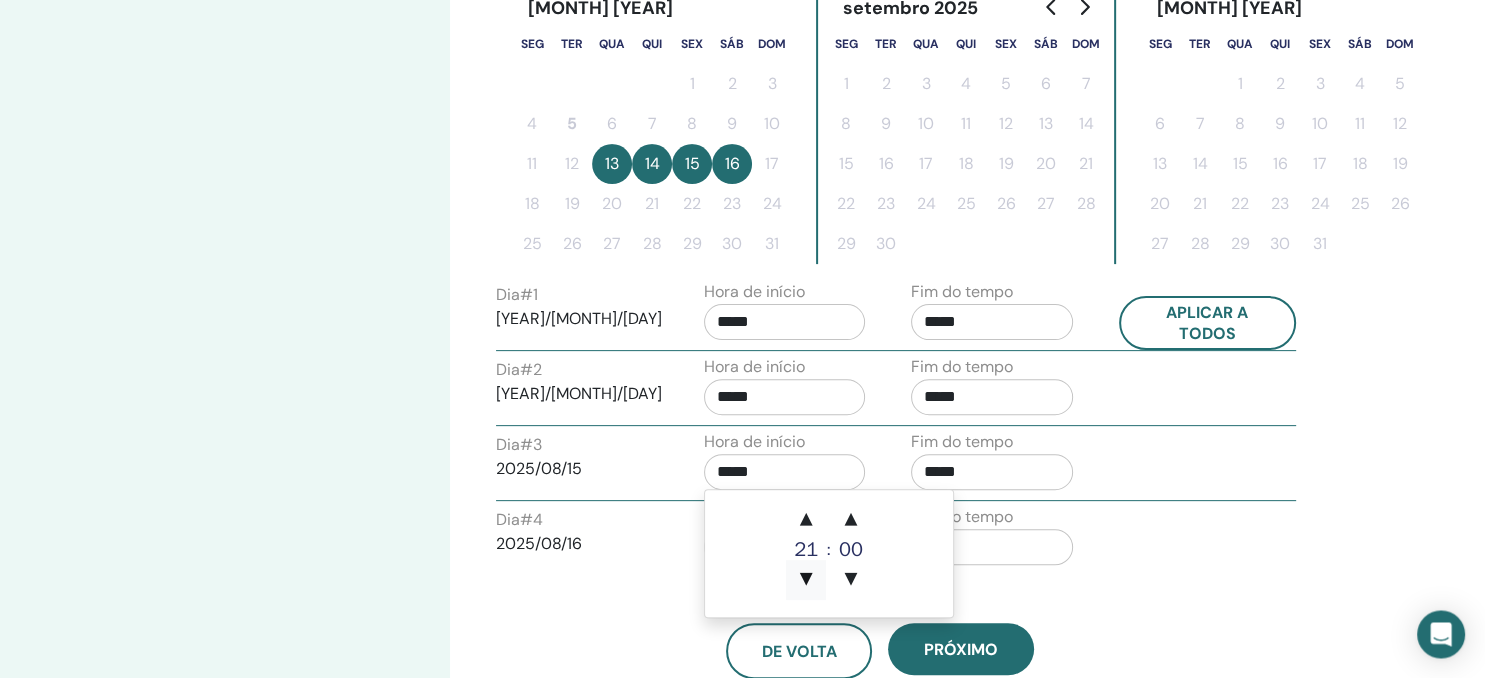 click on "▼" at bounding box center (806, 580) 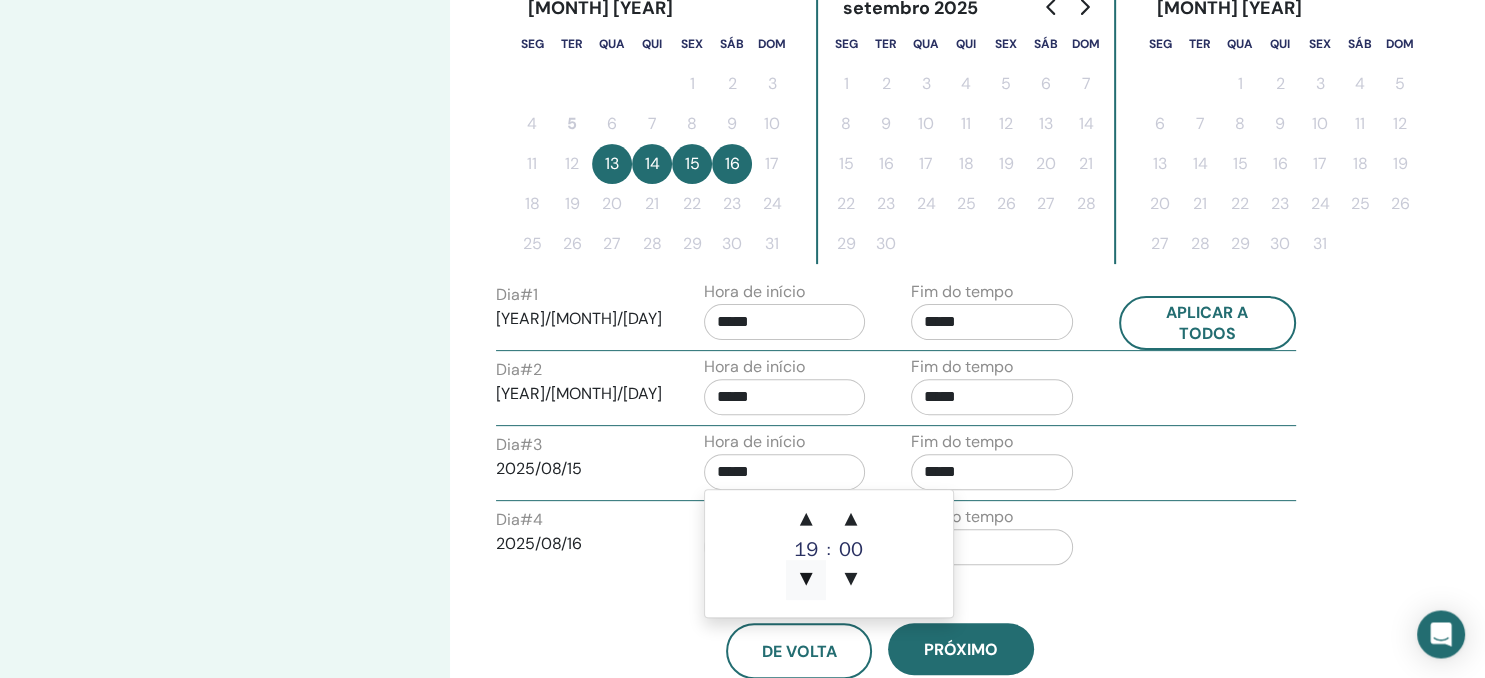 click on "▼" at bounding box center [806, 580] 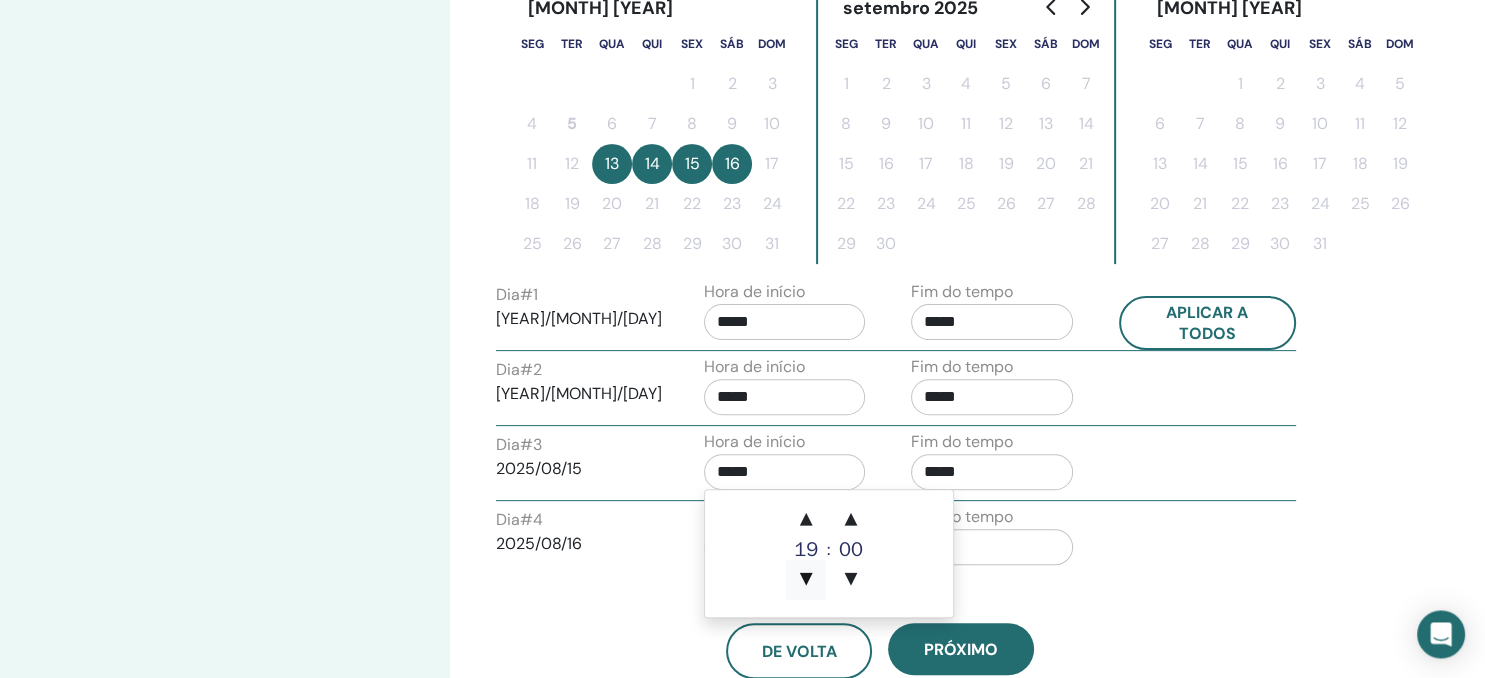 click on "▼" at bounding box center (806, 580) 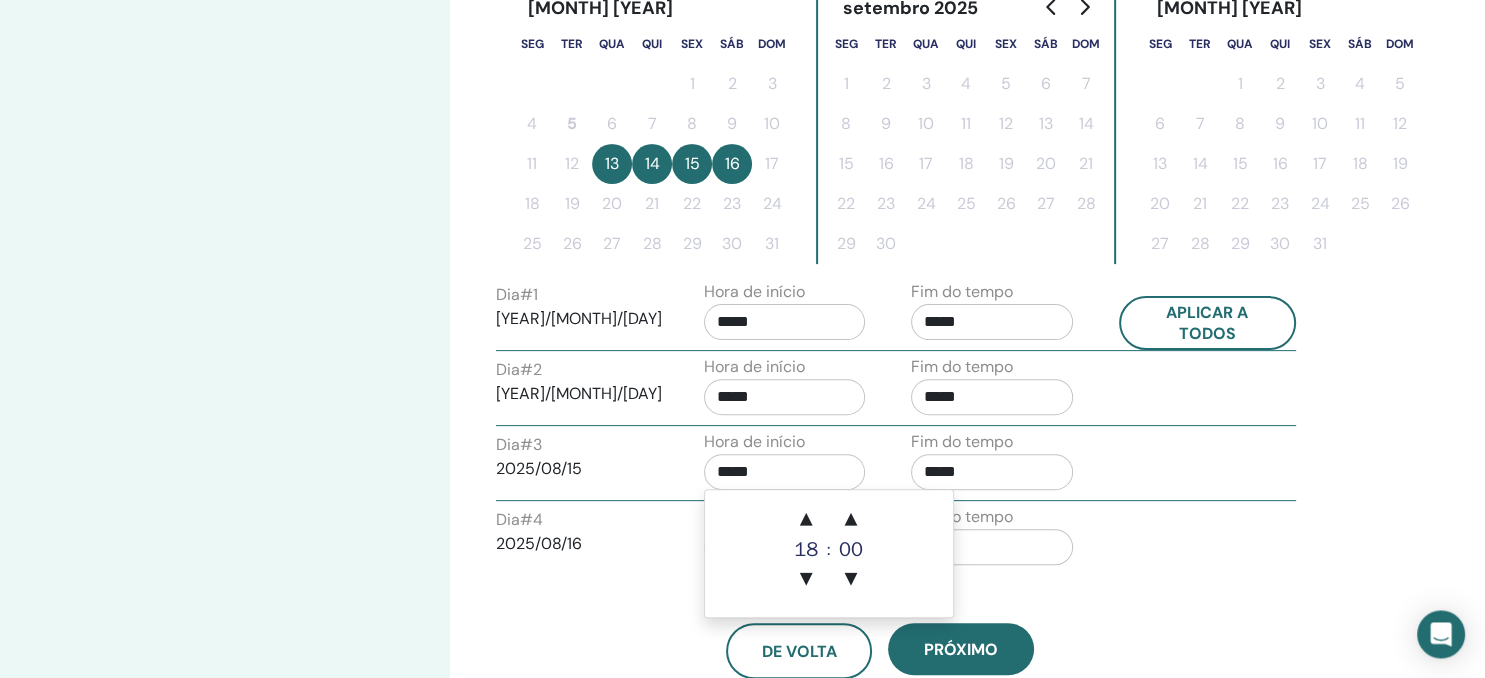 click on "*****" at bounding box center (992, 472) 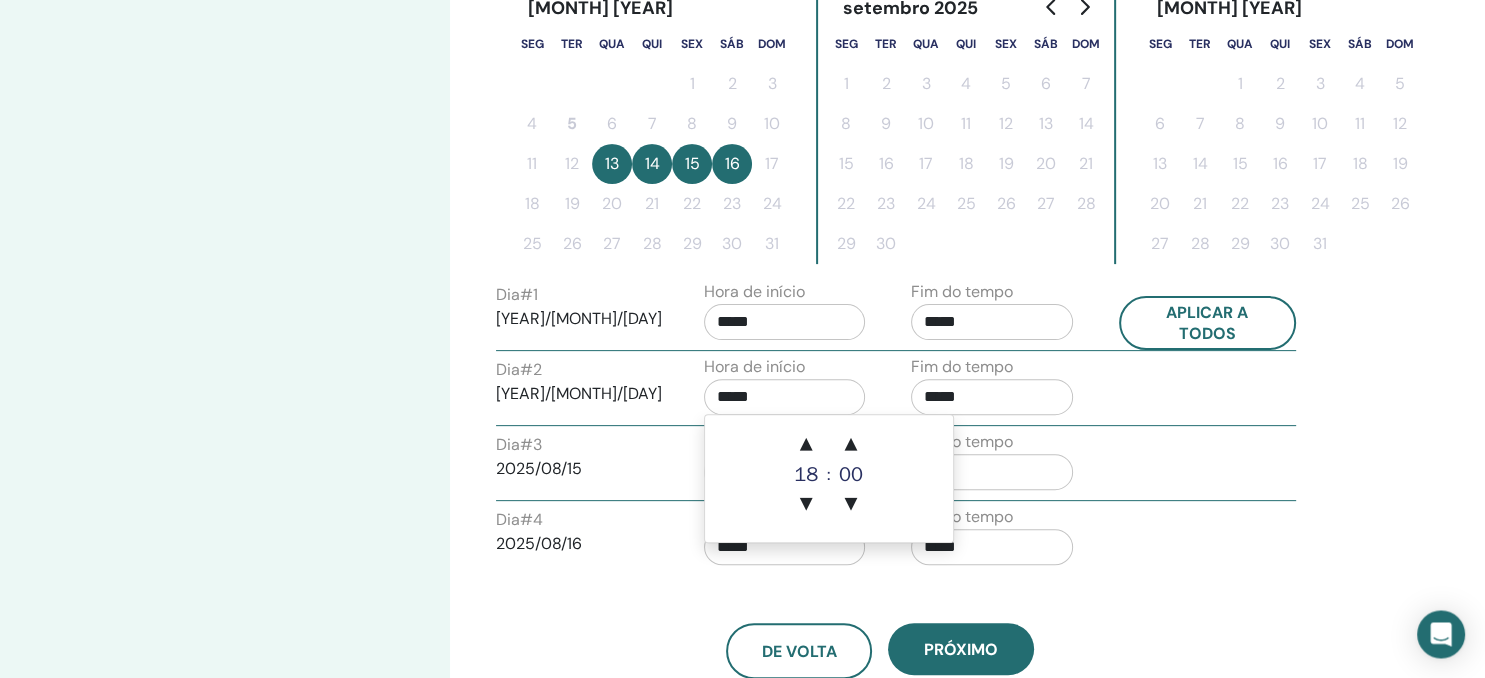 click on "*****" at bounding box center (785, 397) 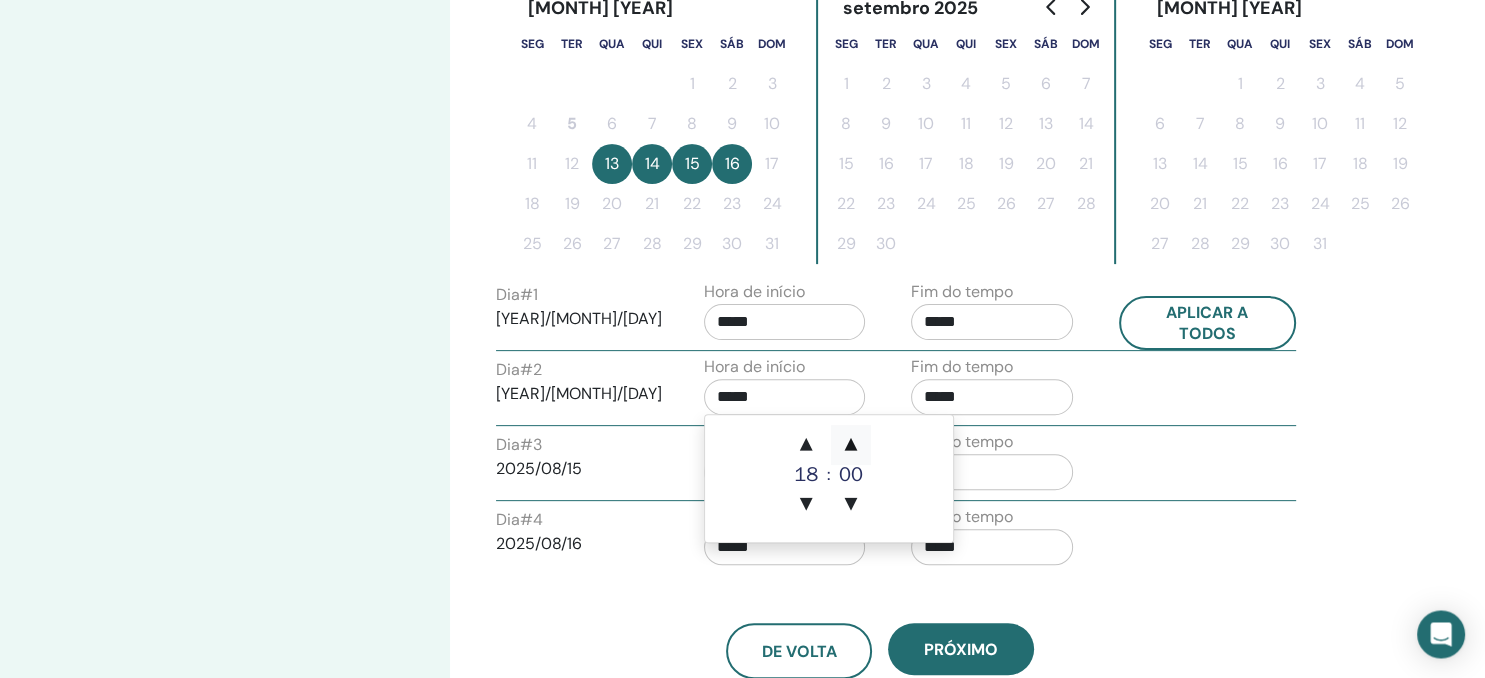 click on "▲" at bounding box center (851, 445) 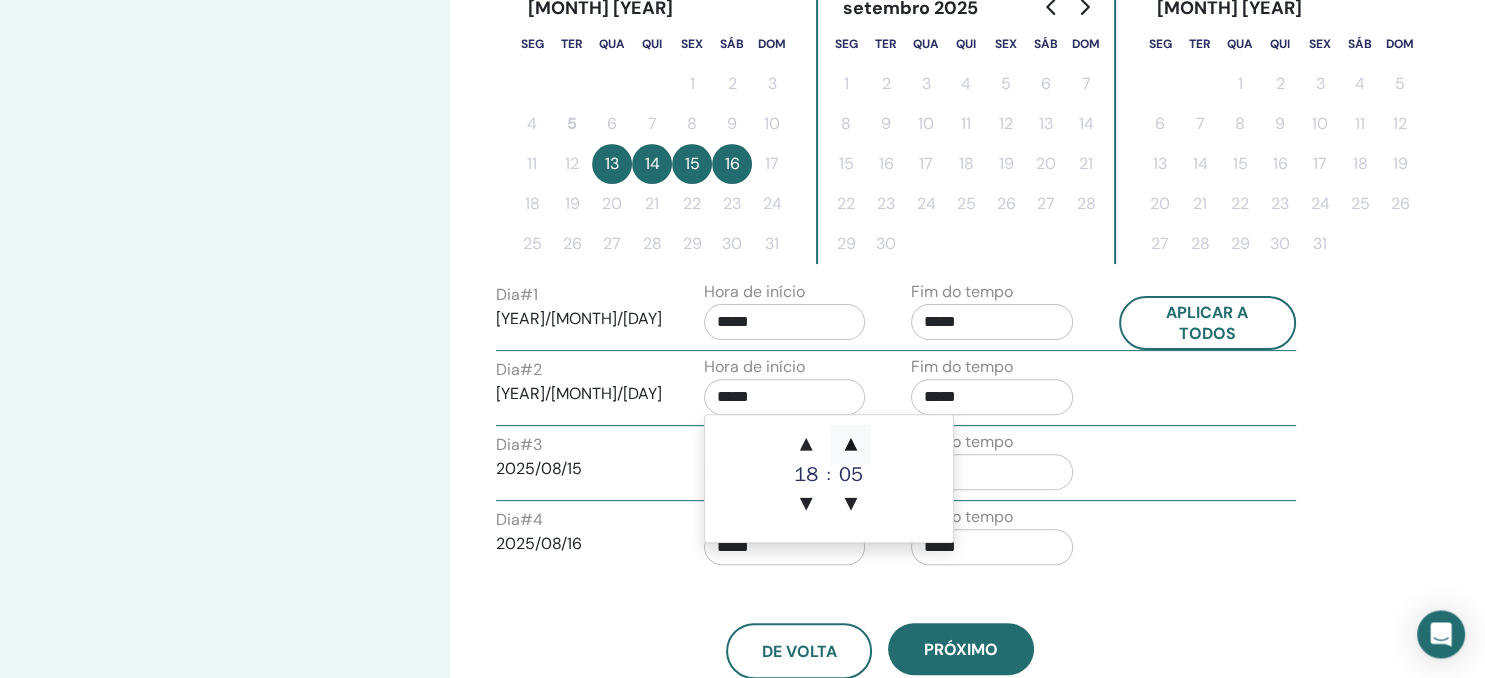 type on "*****" 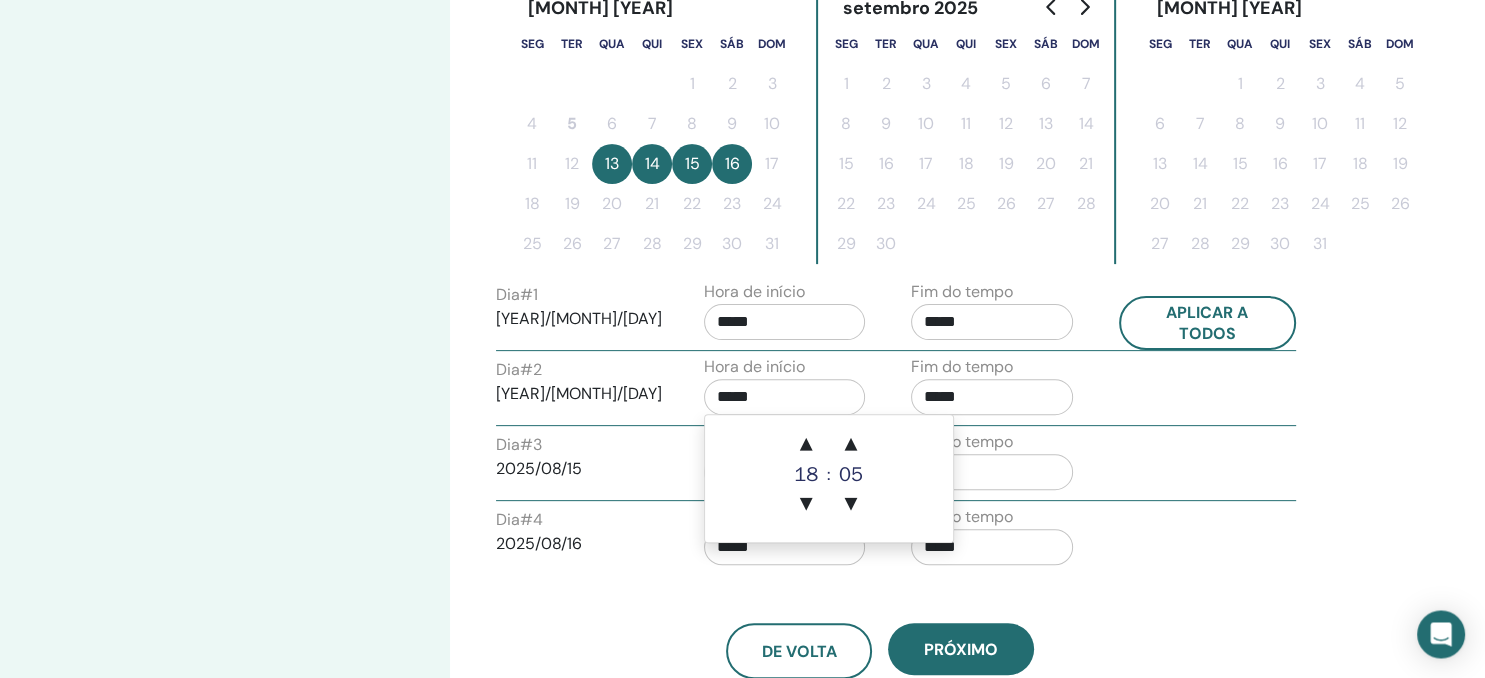 click on "Dia  # 4 [YEAR]/[MONTH]/[DAY] Hora de início ***** Fim do tempo *****" at bounding box center [896, 540] 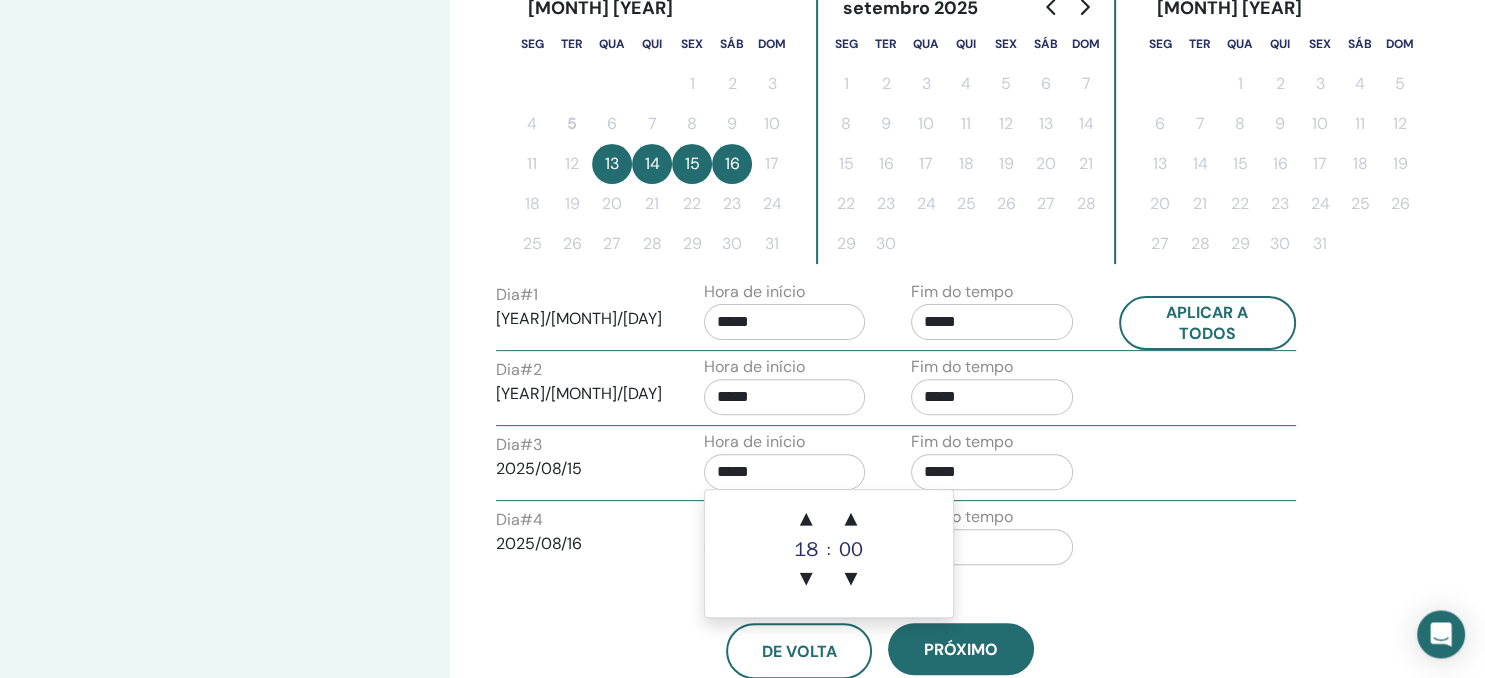 click on "*****" at bounding box center [785, 472] 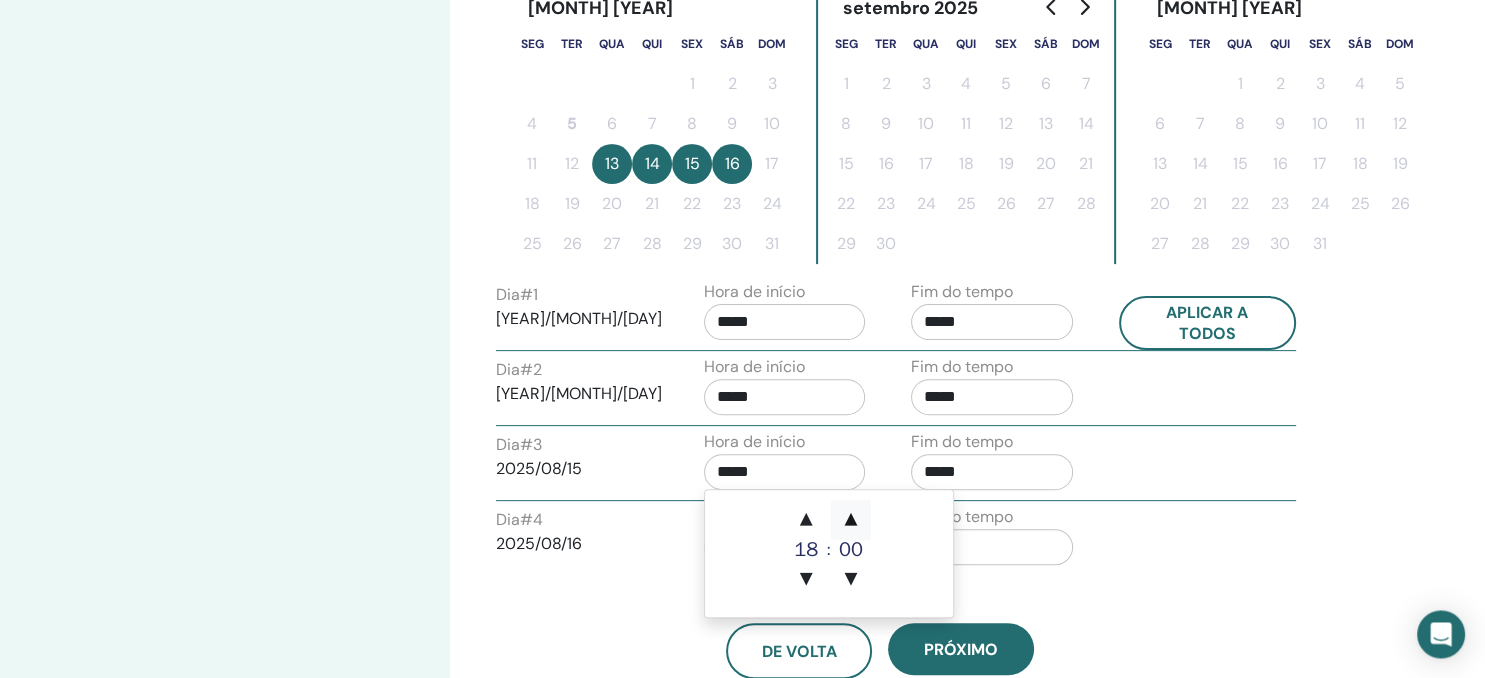 click on "▲" at bounding box center [851, 520] 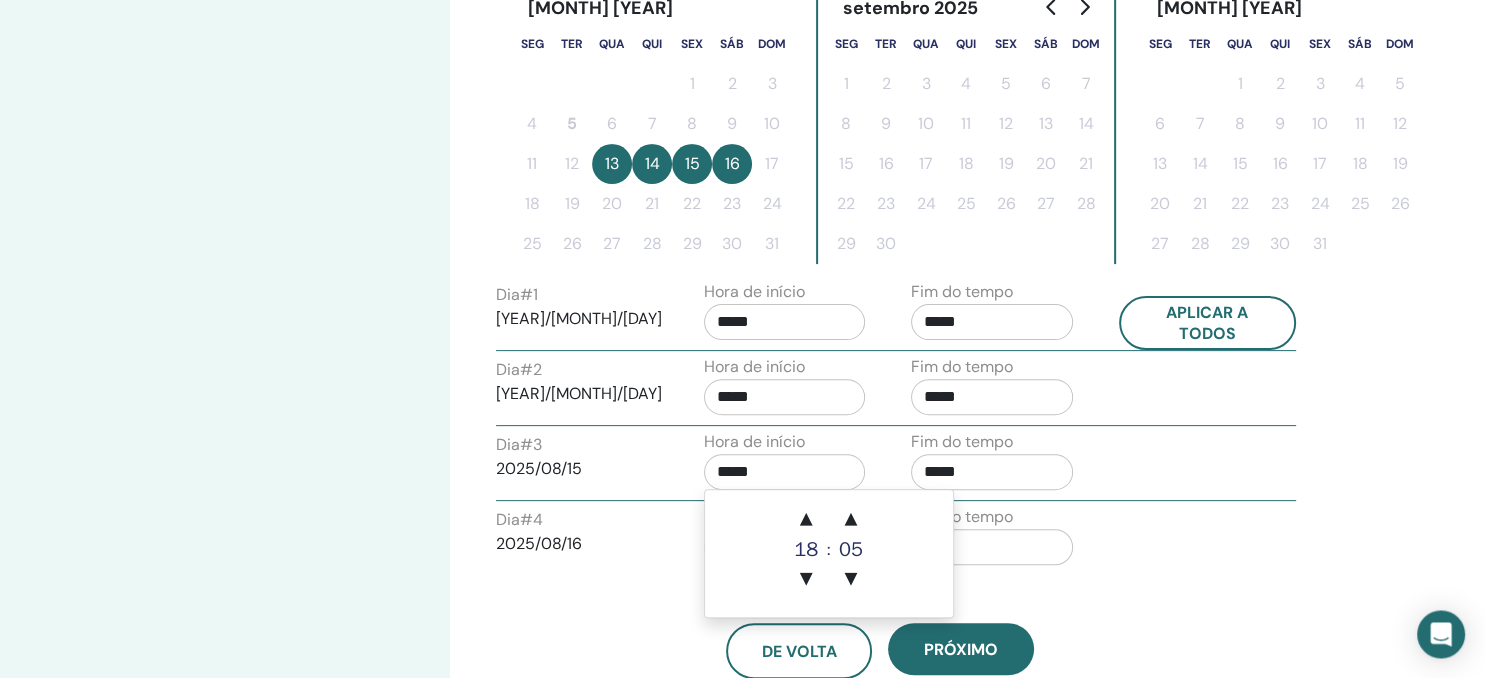 click on "*****" at bounding box center (785, 472) 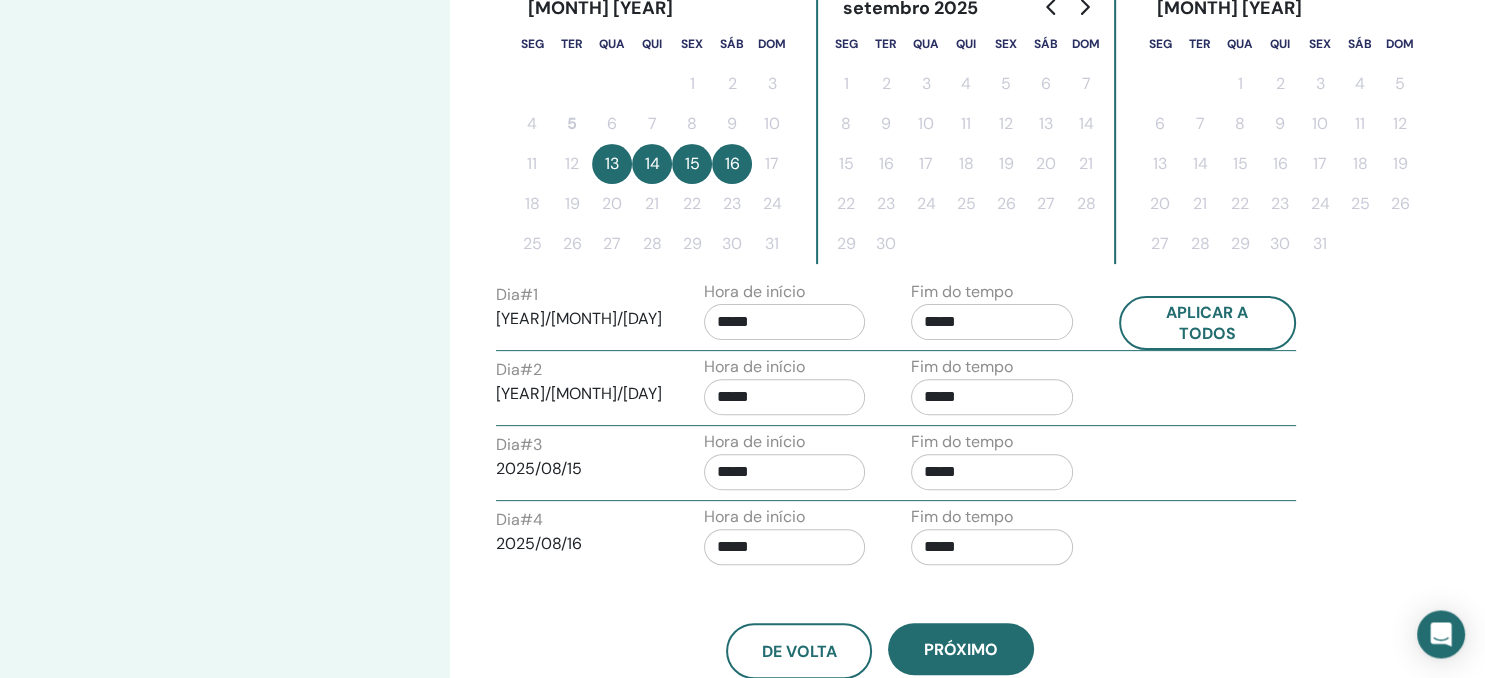 drag, startPoint x: 715, startPoint y: 472, endPoint x: 731, endPoint y: 467, distance: 16.763054 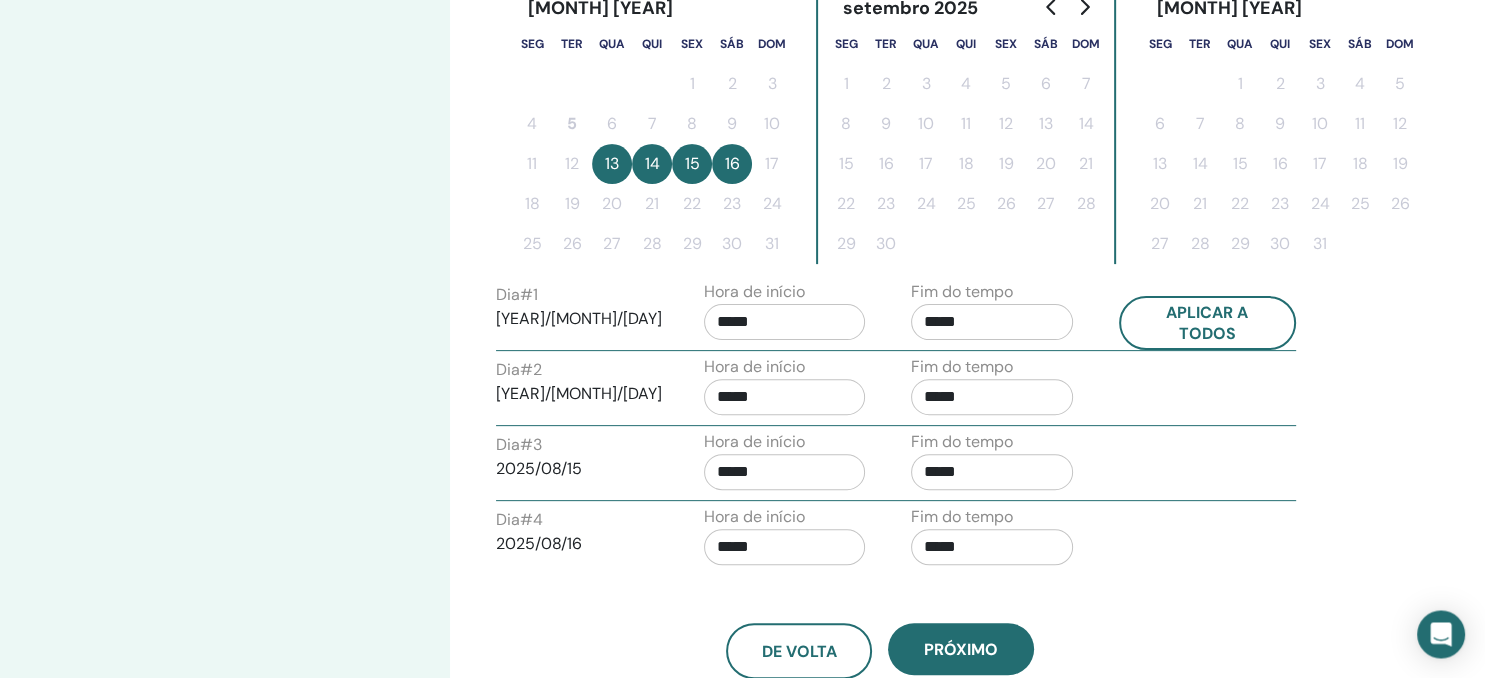 click on "*****" at bounding box center (785, 472) 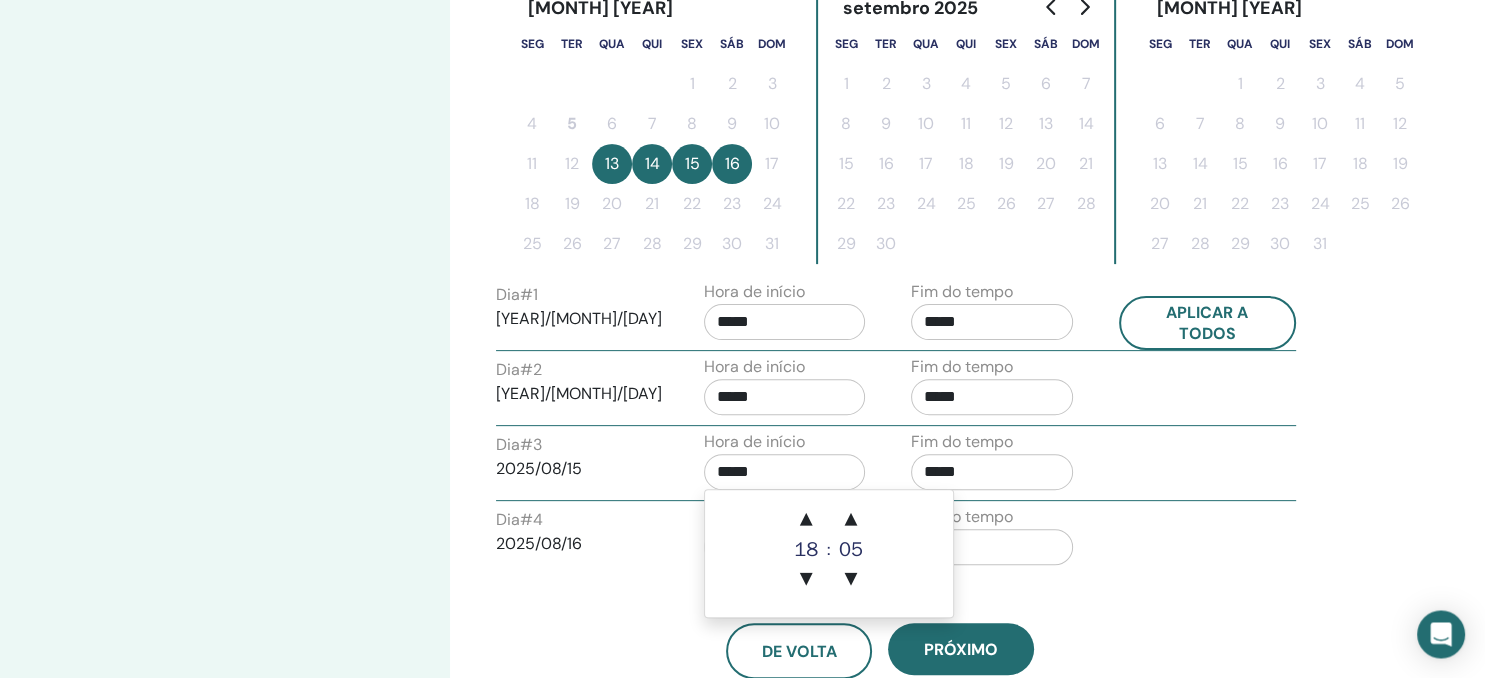 click on "18" at bounding box center [806, 550] 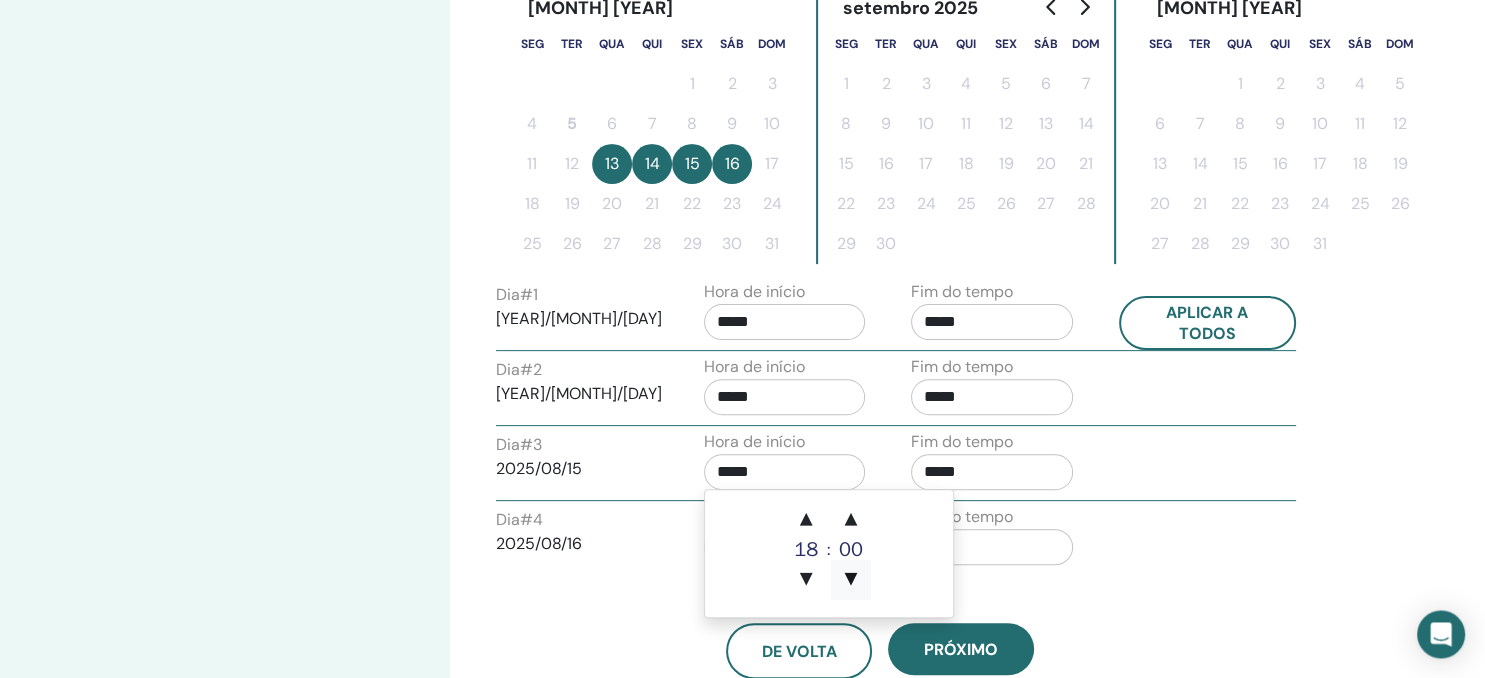 click on "▼" at bounding box center (851, 580) 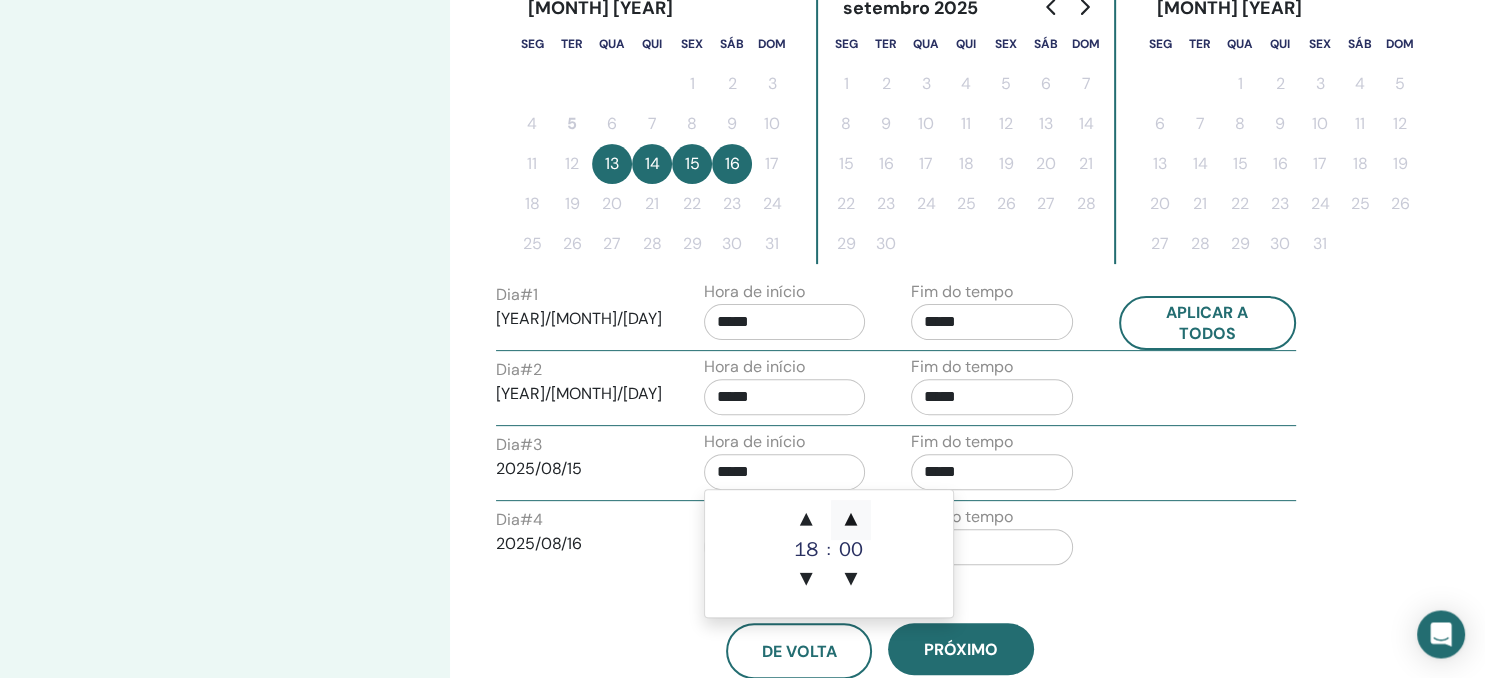 click on "▲" at bounding box center (851, 520) 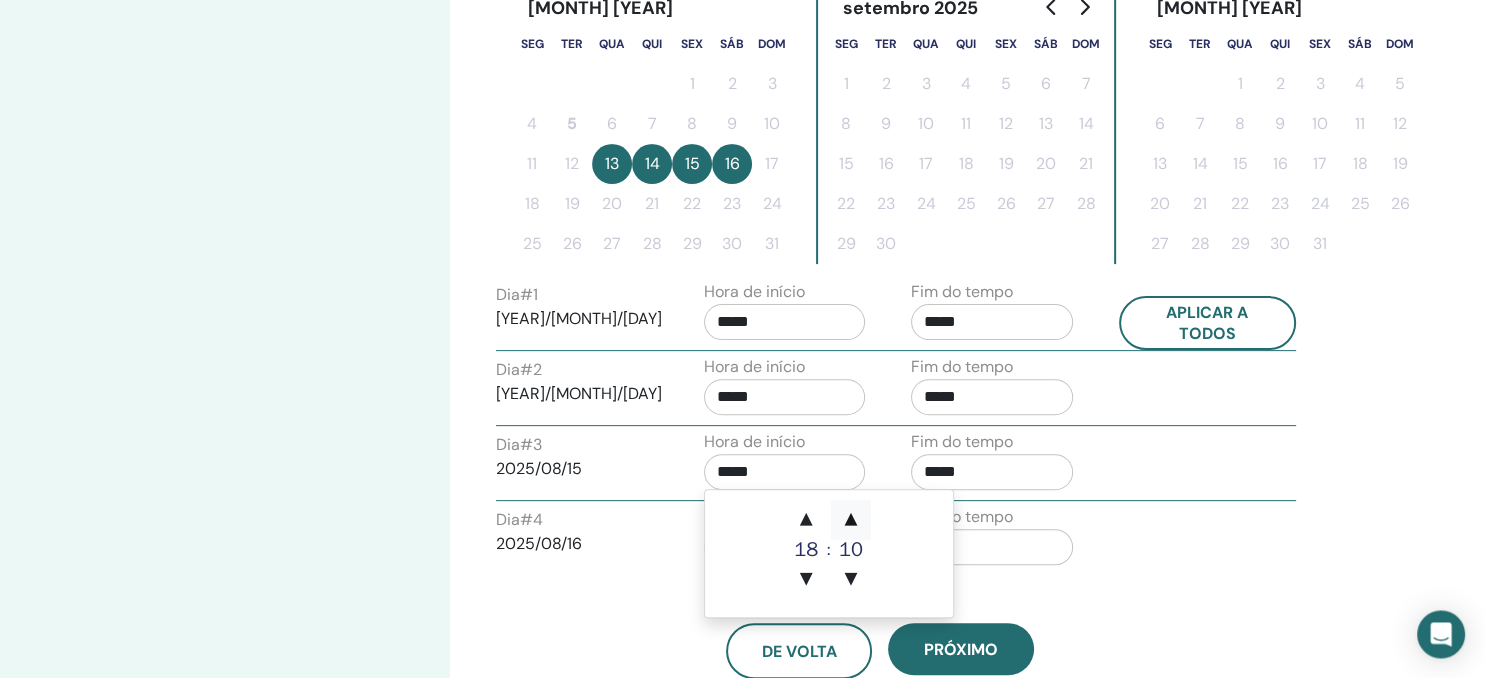 click on "▲" at bounding box center (851, 520) 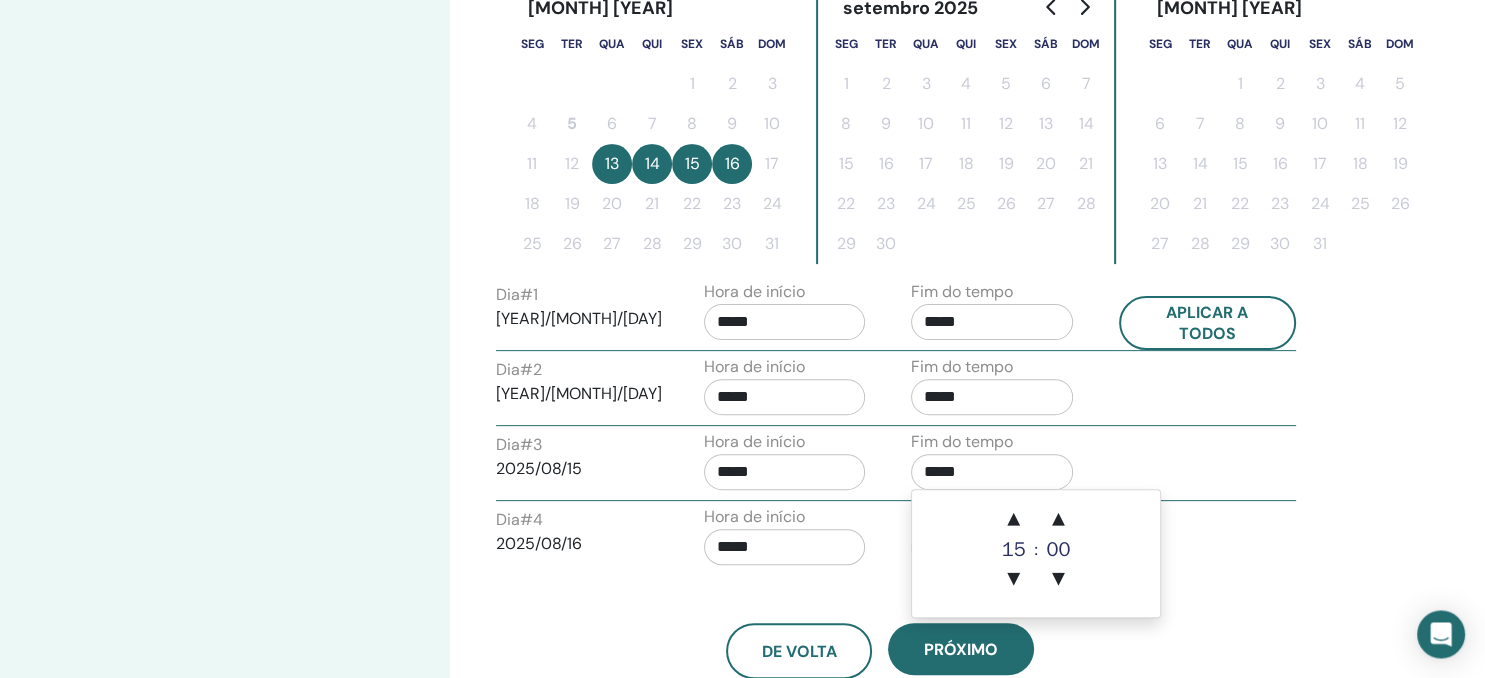 click on "*****" at bounding box center (992, 472) 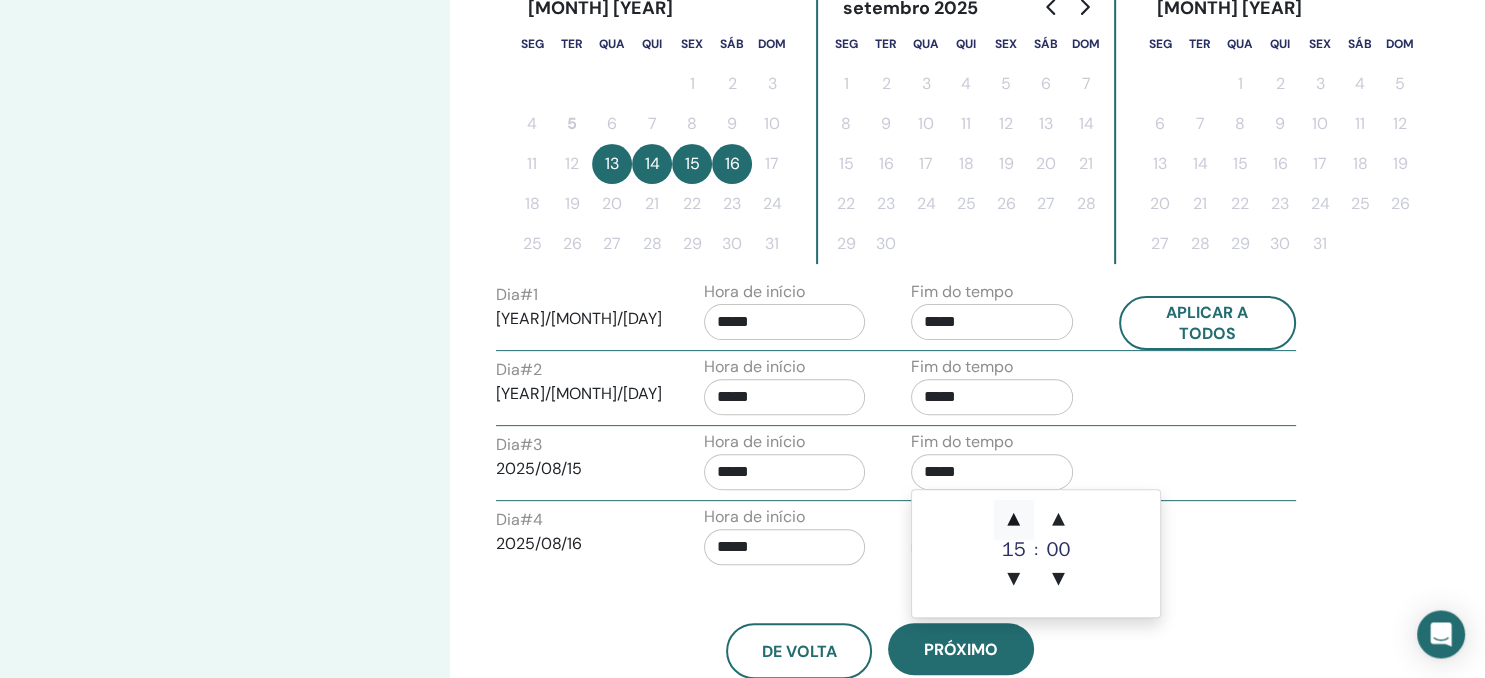 click on "▲" at bounding box center (1014, 520) 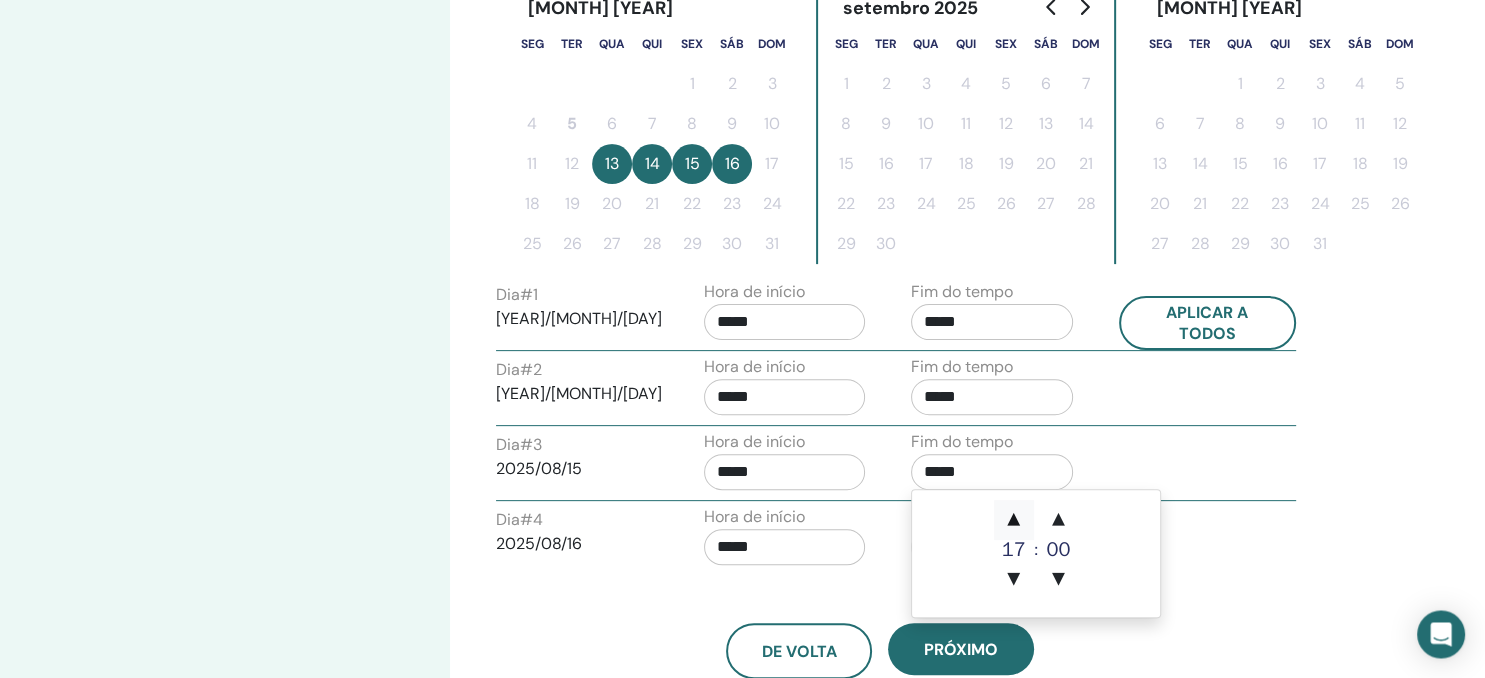 click on "▲" at bounding box center [1014, 520] 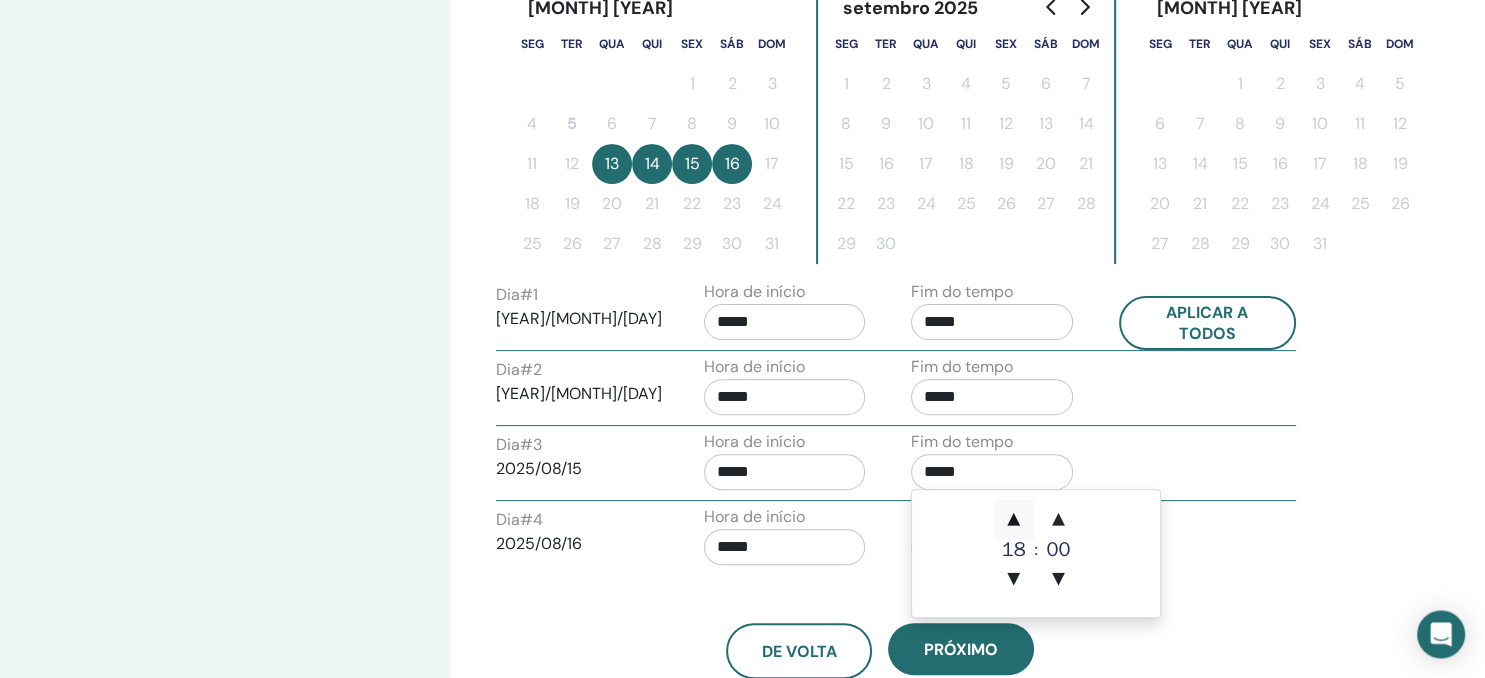 click on "▲" at bounding box center [1014, 520] 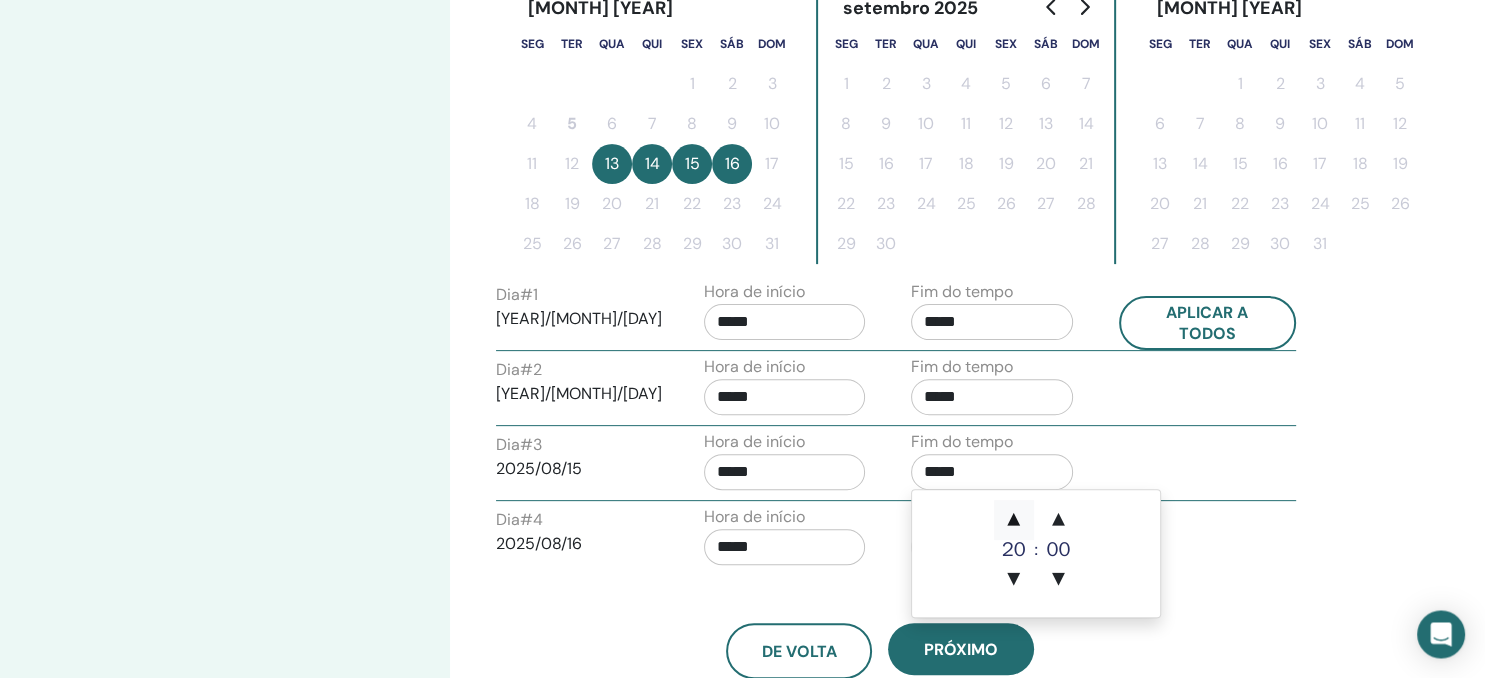 click on "▲" at bounding box center [1014, 520] 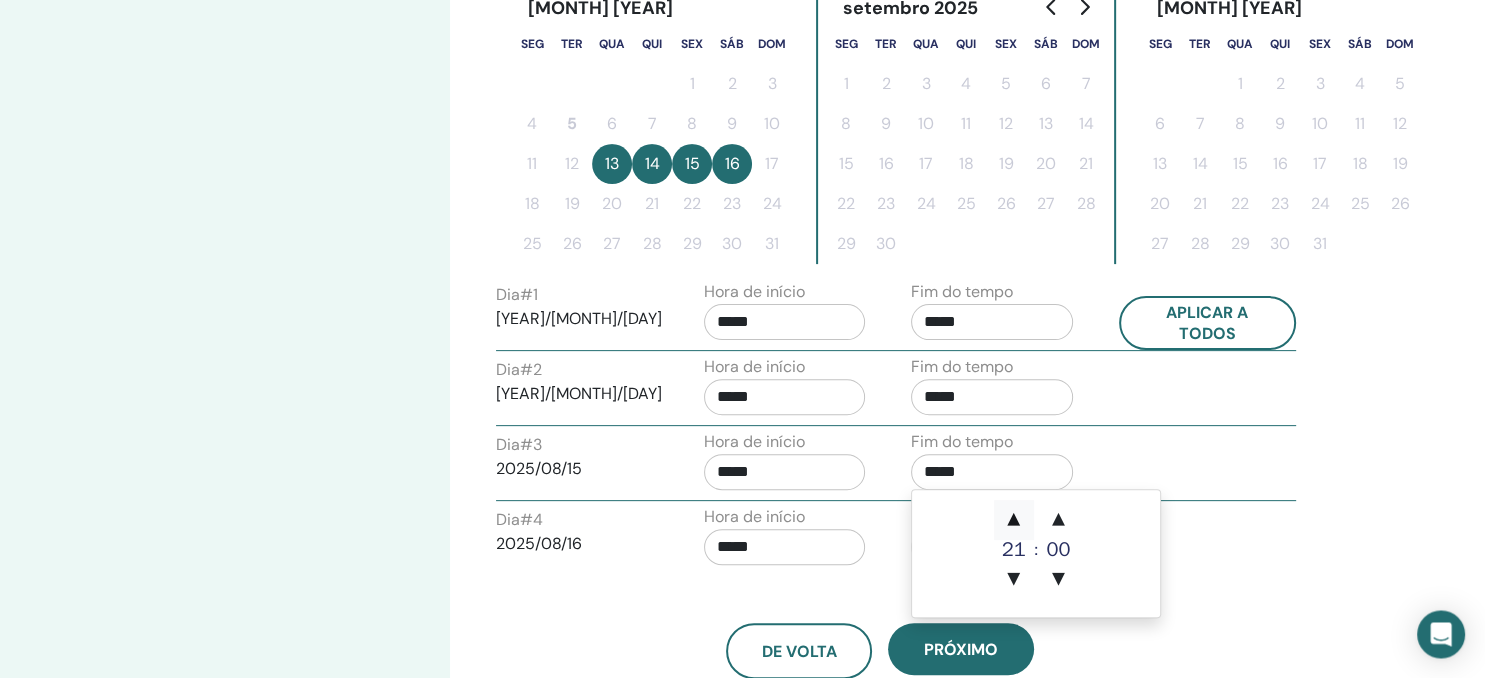click on "▲" at bounding box center (1014, 520) 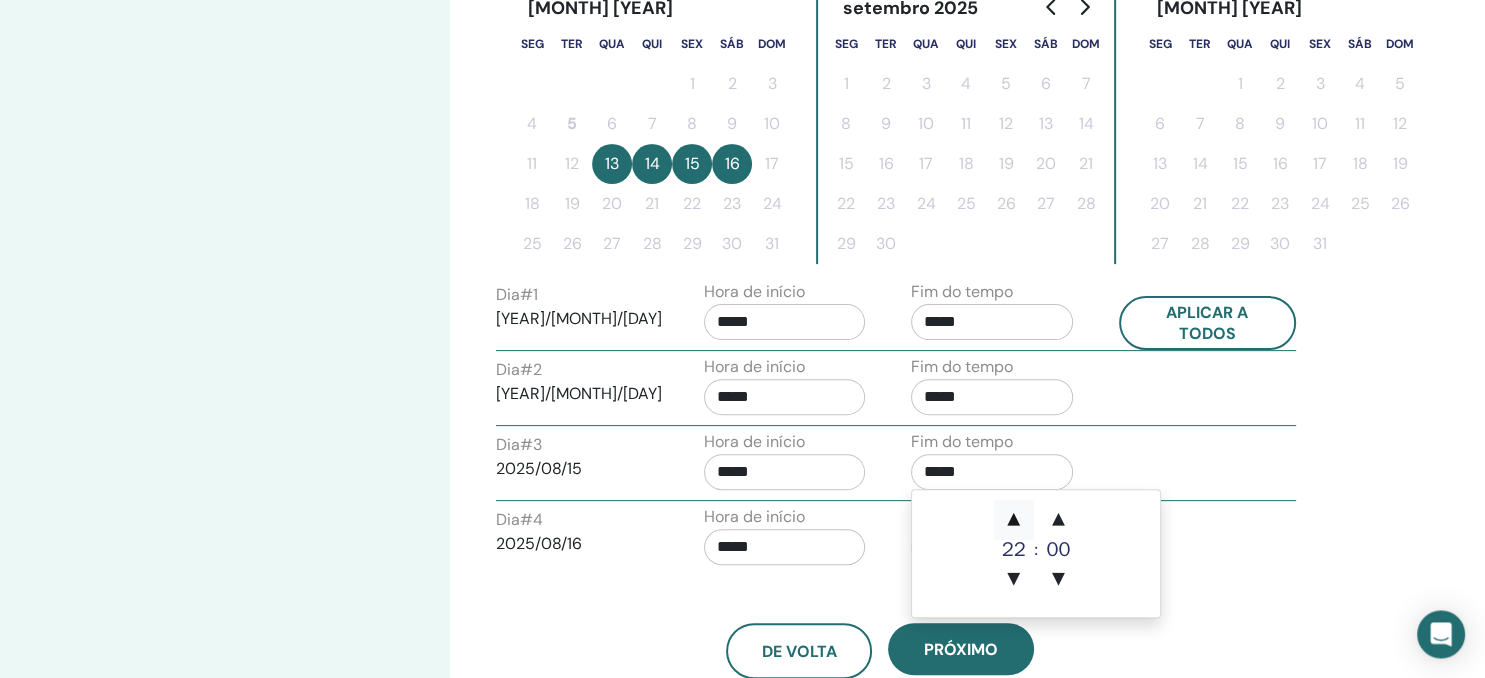 click on "▲" at bounding box center (1014, 520) 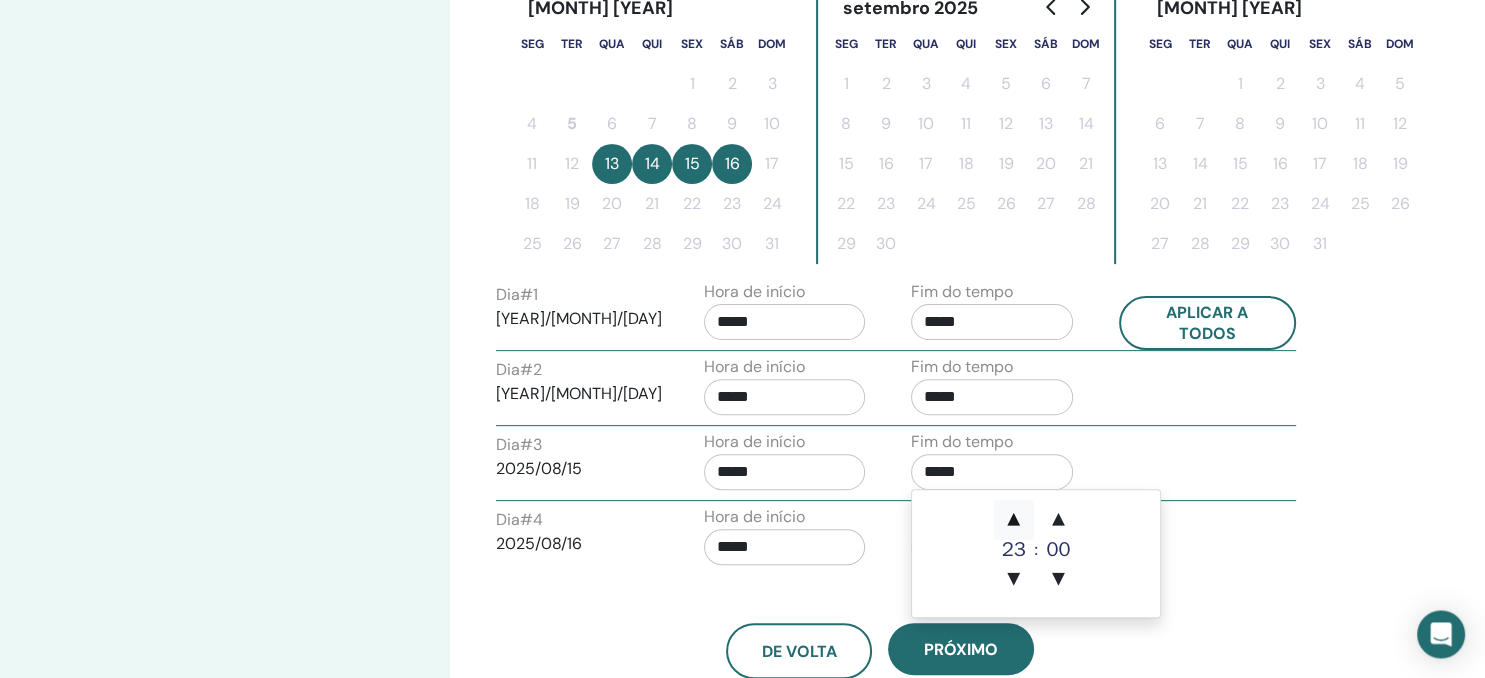 click on "▲" at bounding box center [1014, 520] 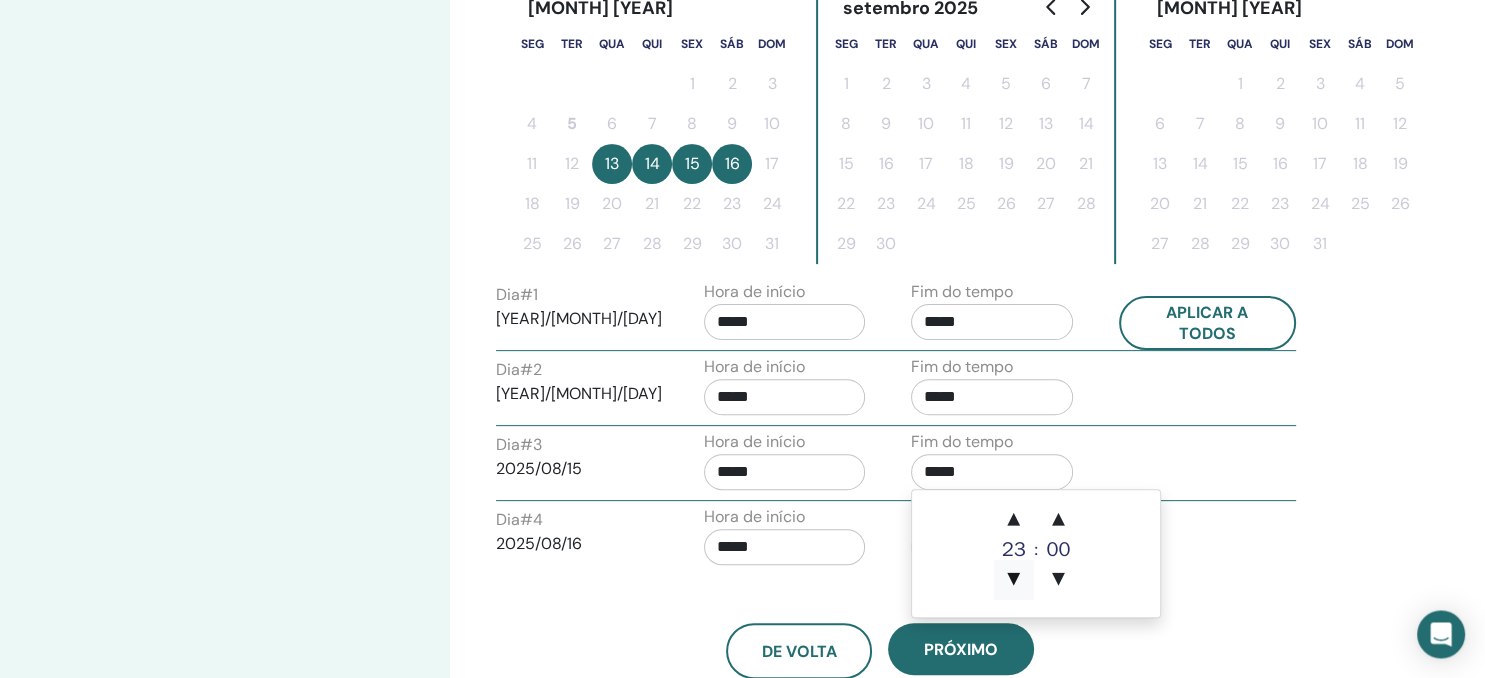 click on "▼" at bounding box center (1014, 580) 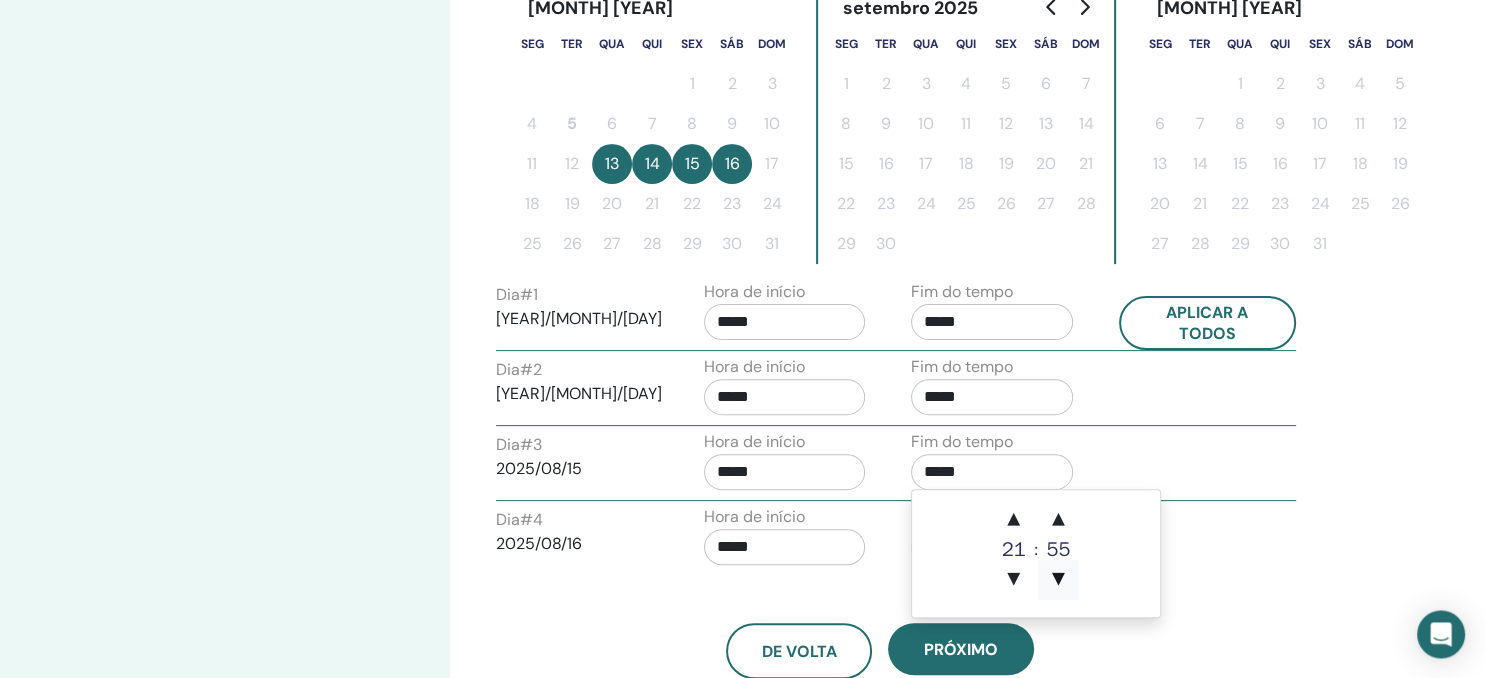 click on "▼" at bounding box center (1058, 580) 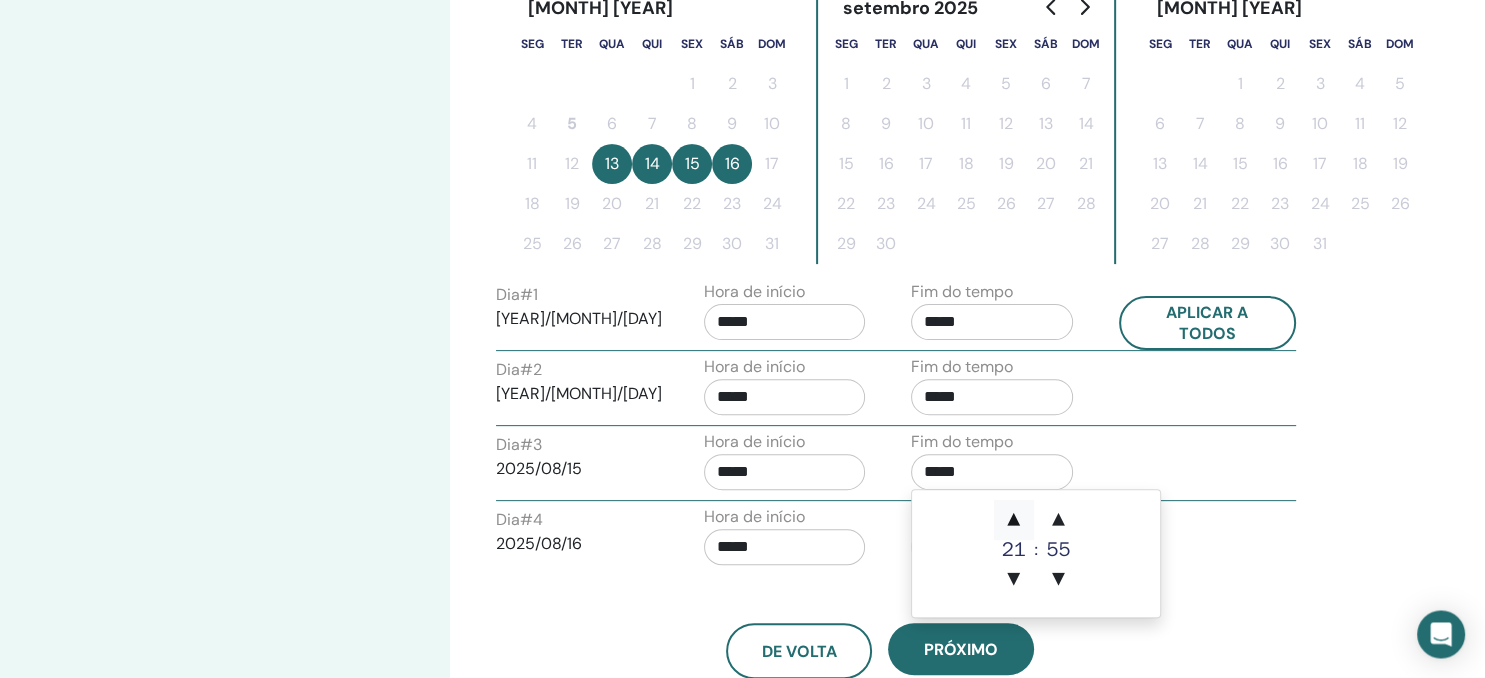 click on "▲" at bounding box center [1014, 520] 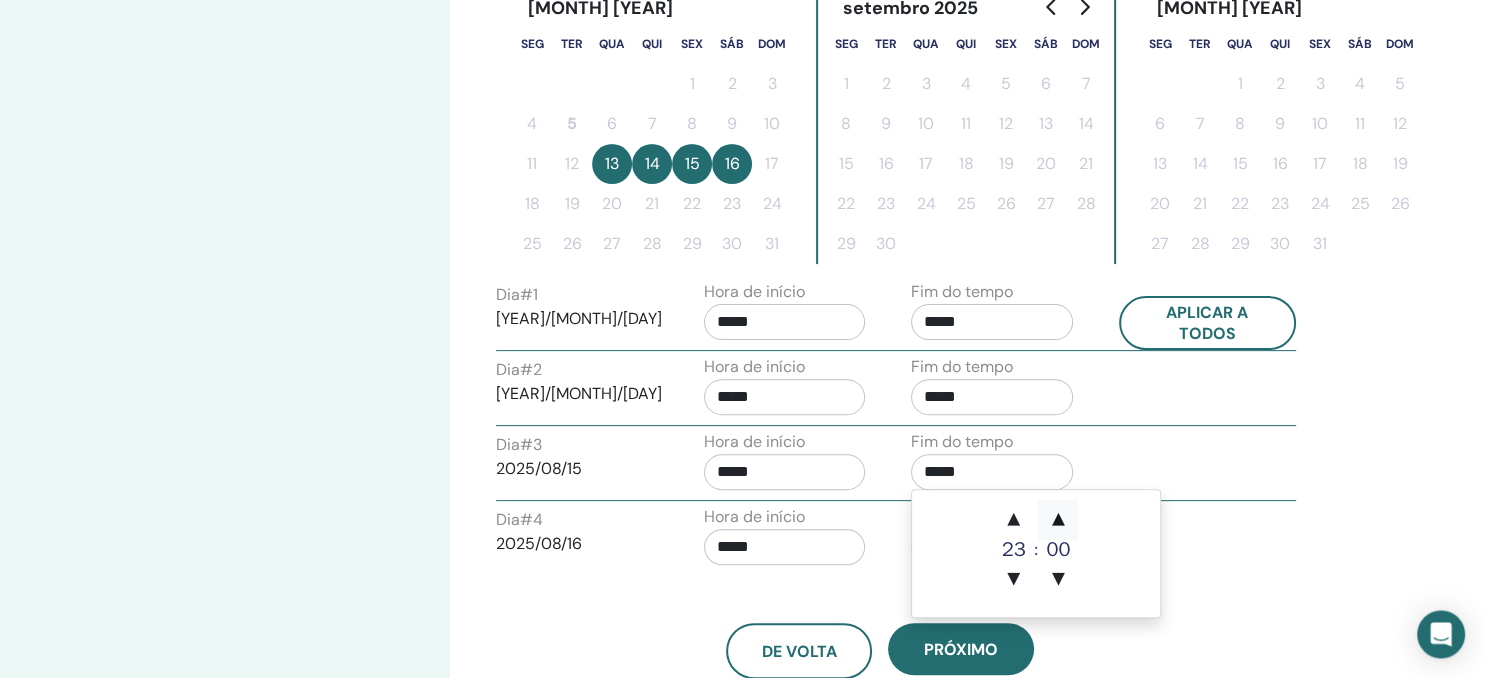 click on "▲" at bounding box center [1058, 520] 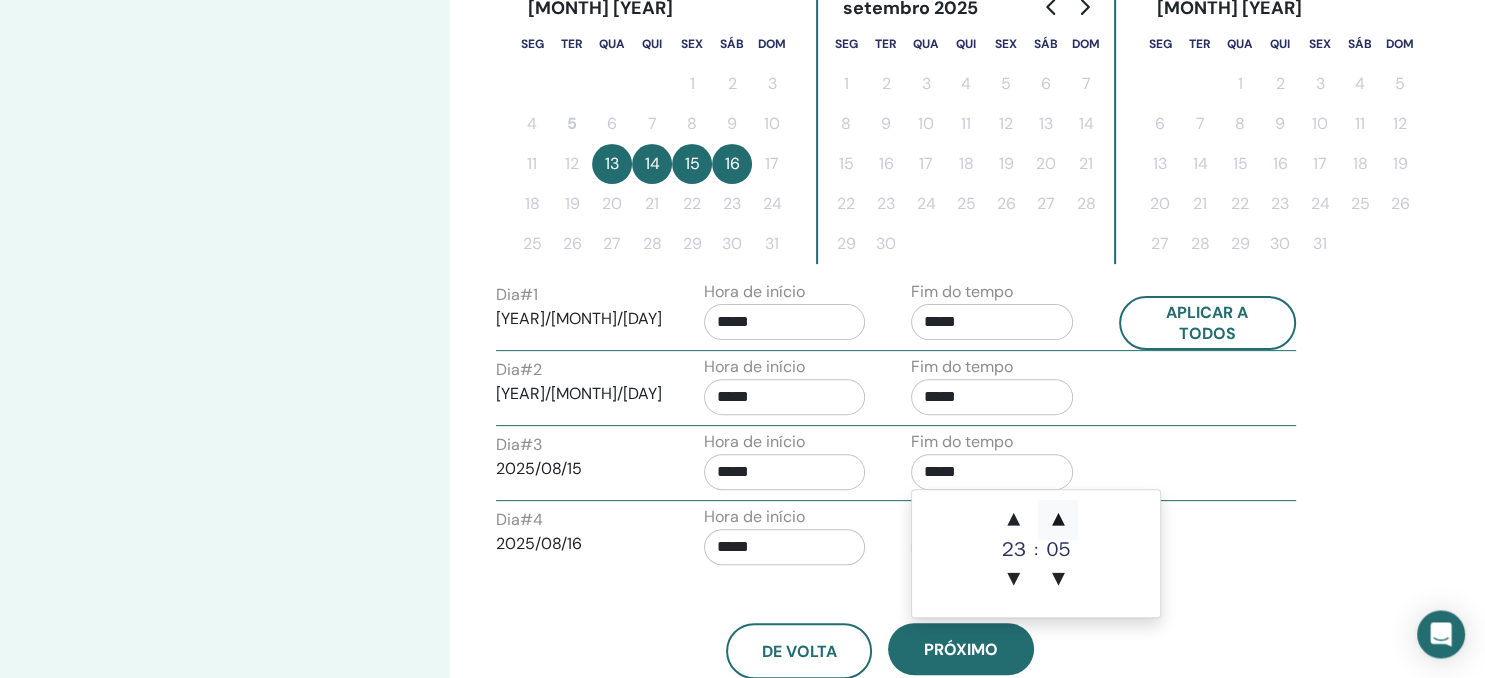 click on "▲" at bounding box center [1058, 520] 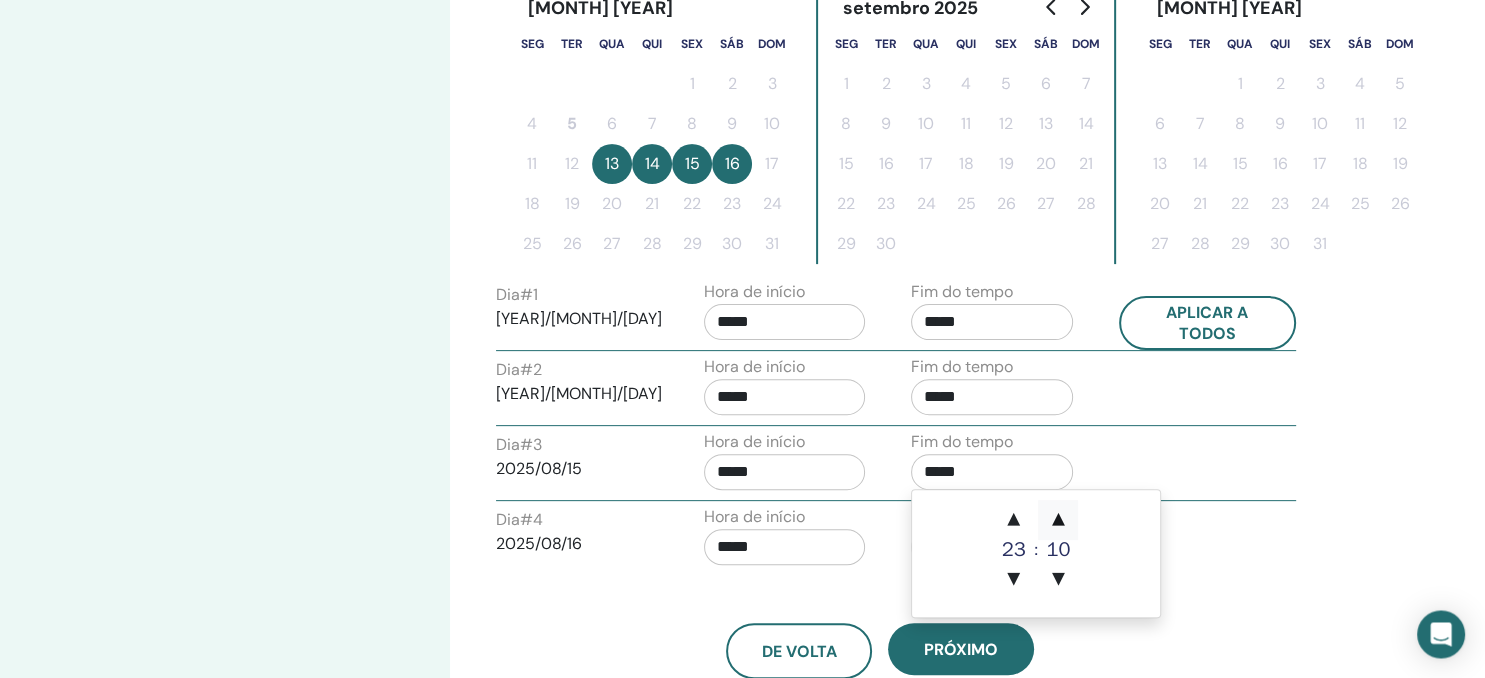 click on "▲" at bounding box center (1058, 520) 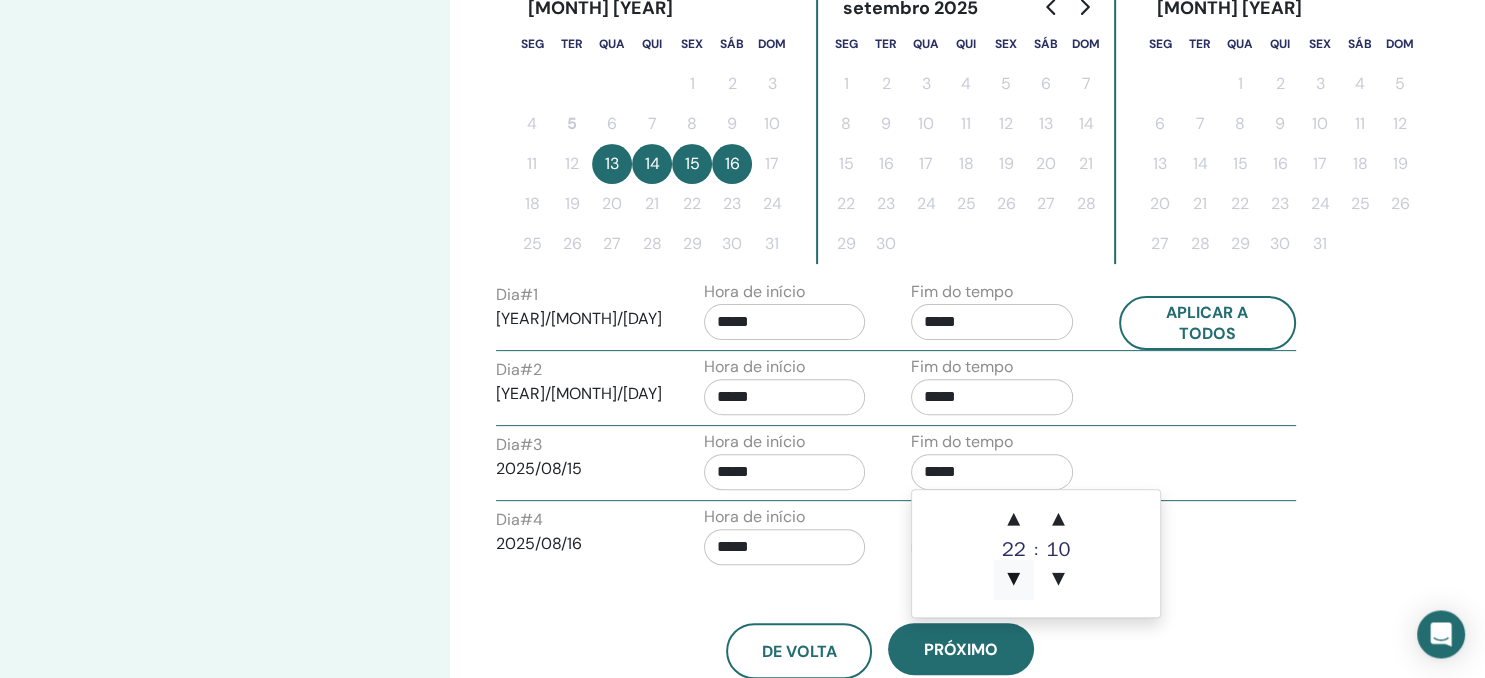 click on "▼" at bounding box center (1014, 580) 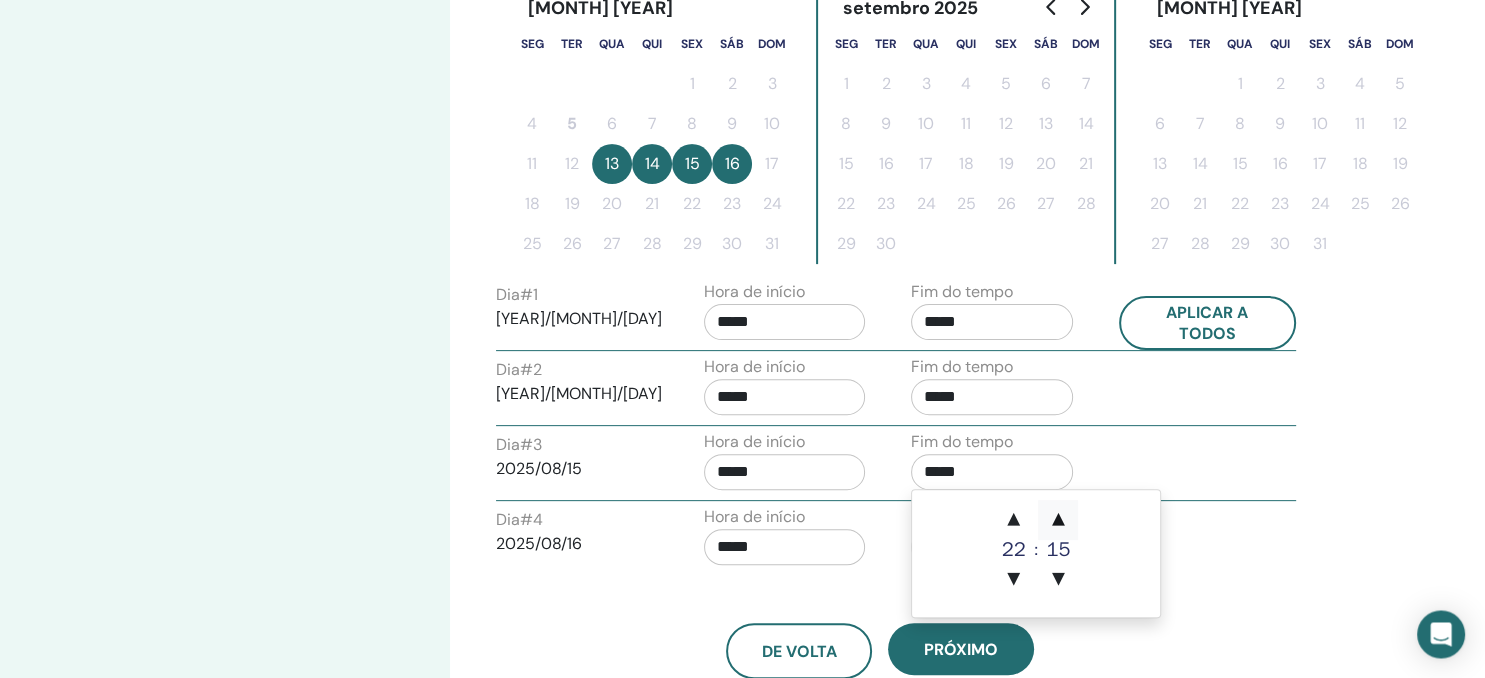 click on "▲" at bounding box center (1058, 520) 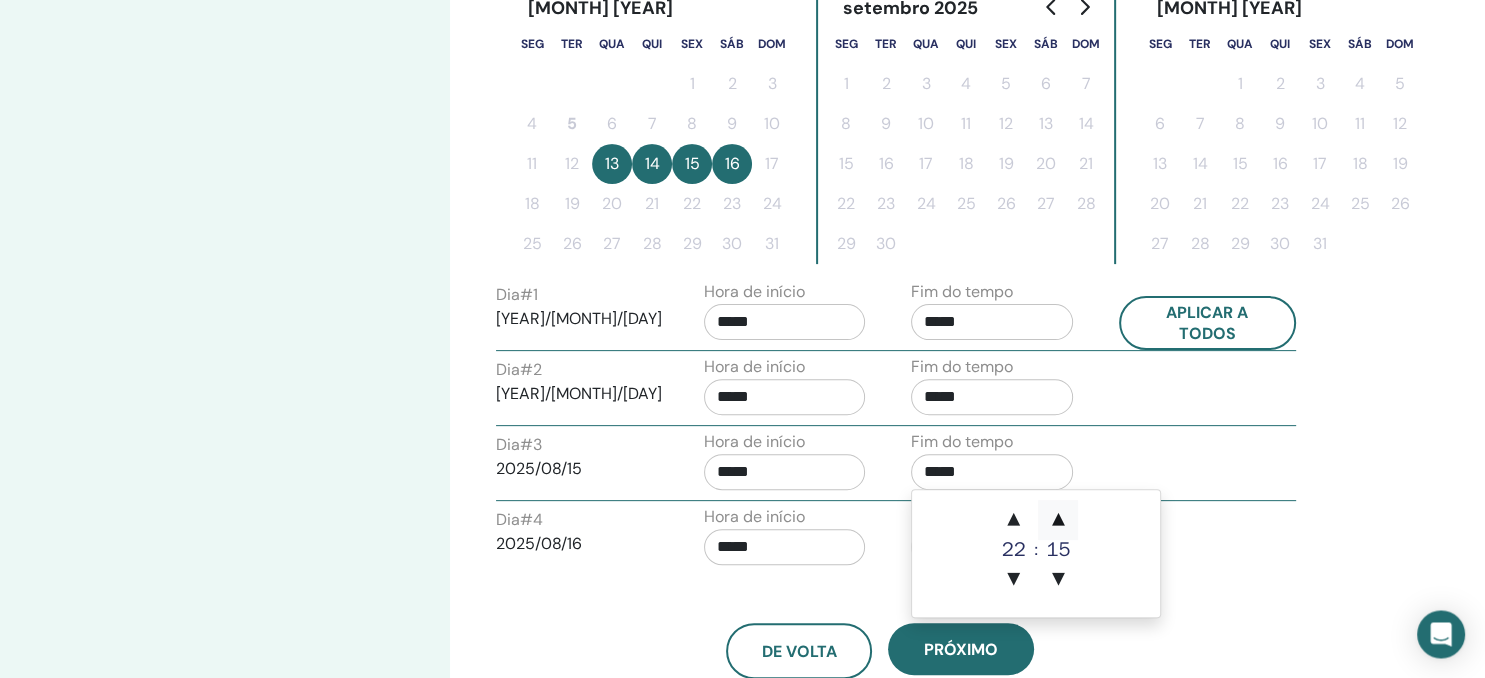 click on "▲" at bounding box center (1058, 520) 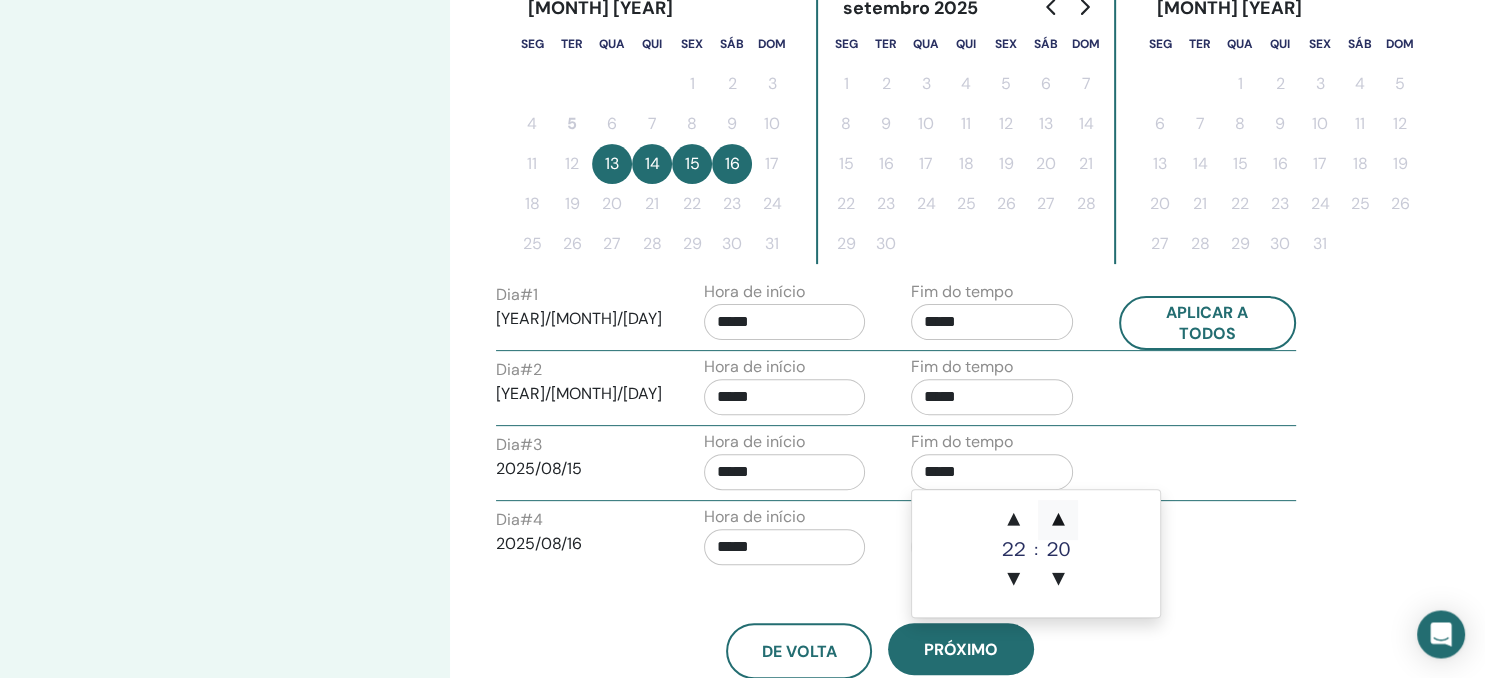 click on "▲" at bounding box center [1058, 520] 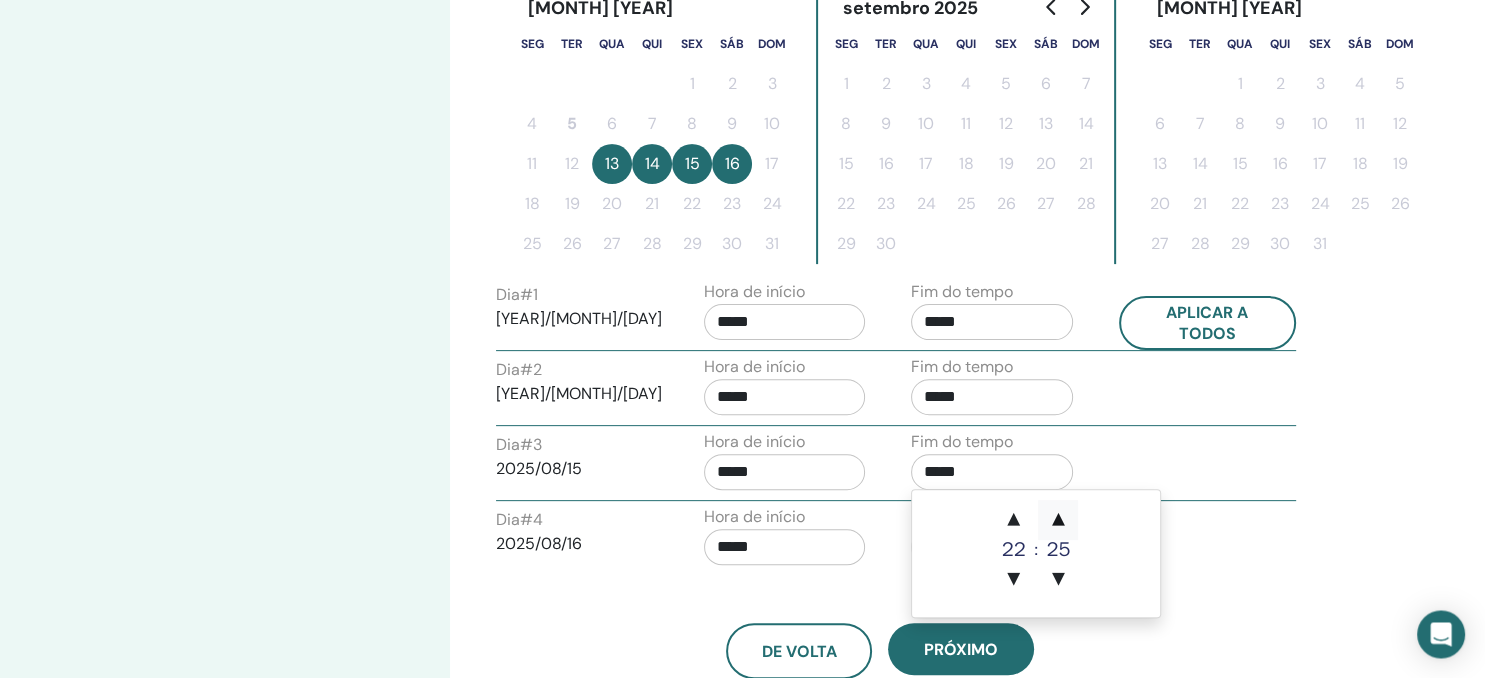 click on "▲" at bounding box center [1058, 520] 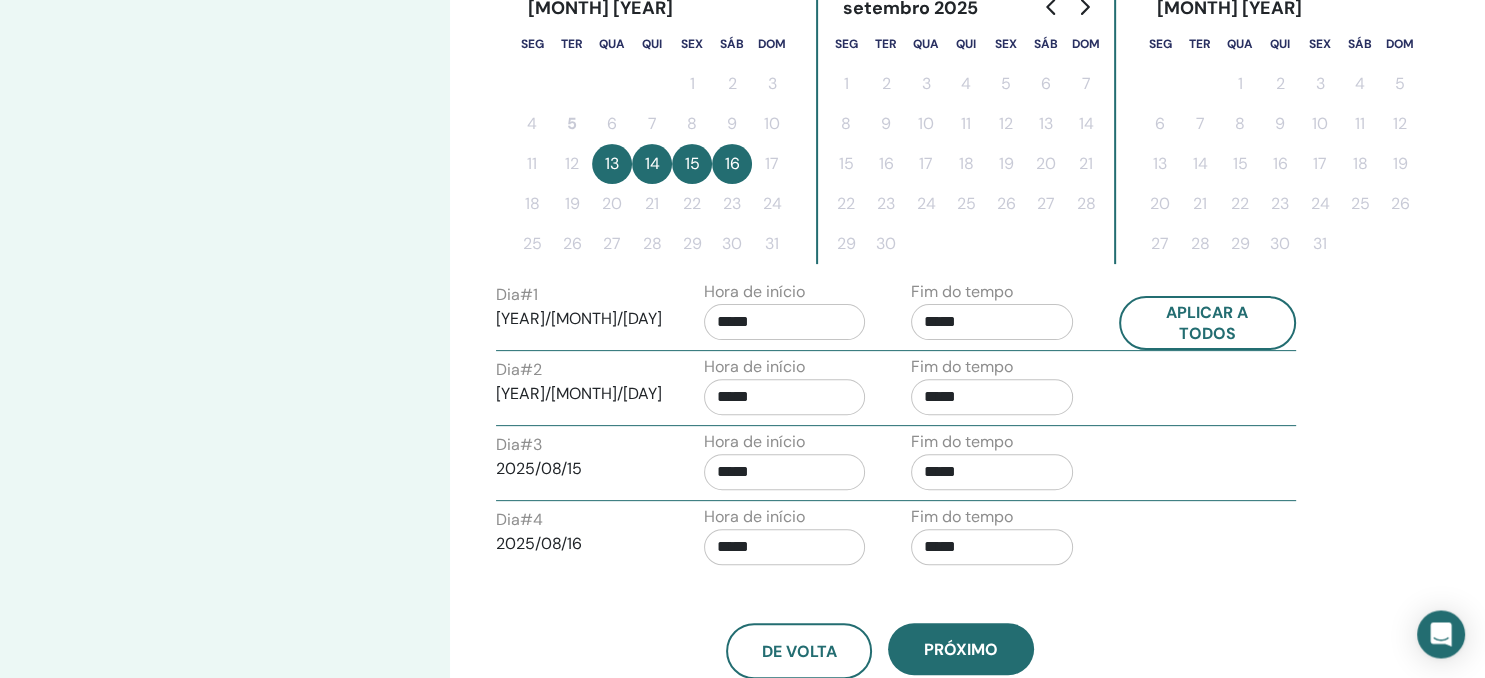 click on "De volta Próximo" at bounding box center [880, 627] 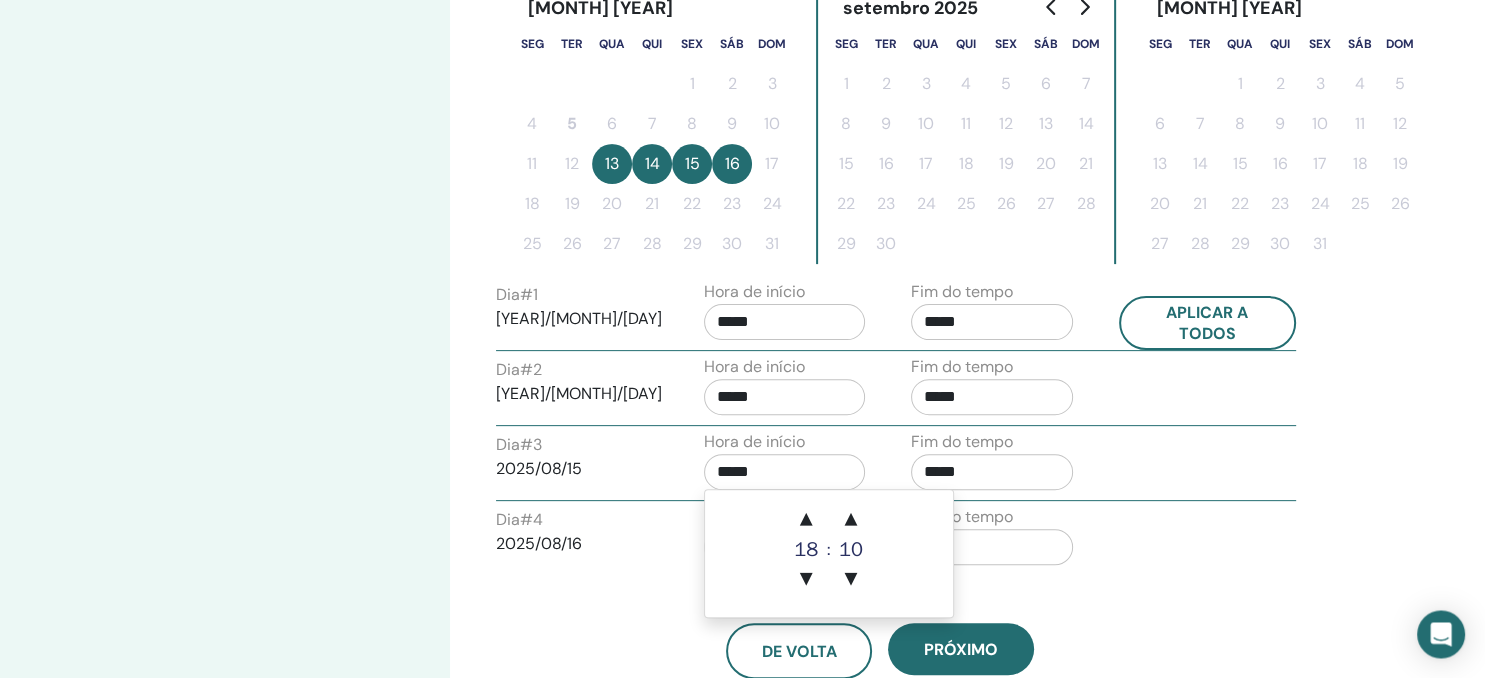 click on "*****" at bounding box center (785, 472) 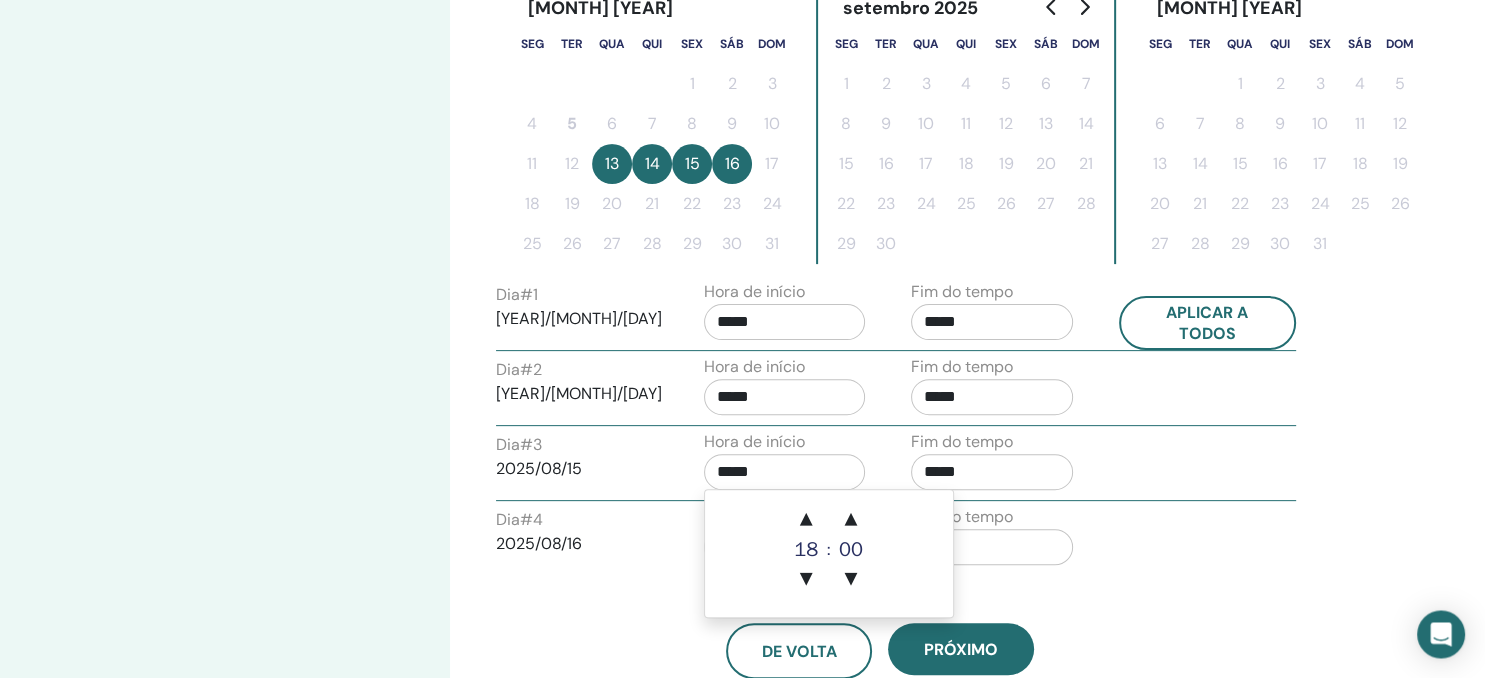 type on "*****" 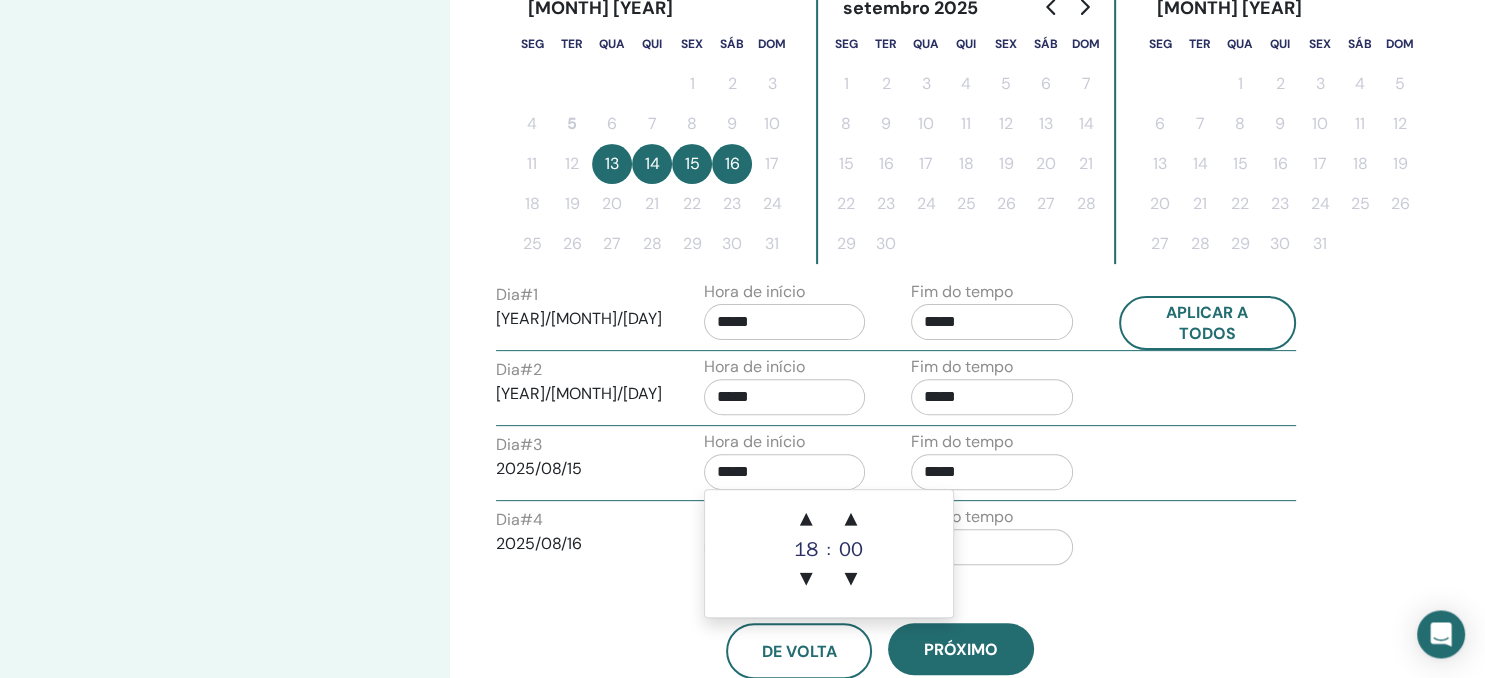 click on "Fuso horário Fuso horário (GMT-8) US/Alaska Data e hora do seminário Data de início Data final Feito Configuração da programação concluída Reiniciar [MONTH] [YEAR] seg ter qua qui sex sáb dom 1 2 3 4 5 6 7 8 9 10 11 12 13 14 15 16 17 18 19 20 21 22 23 24 25 26 27 28 29 30 31 setembro [YEAR] seg ter qua qui sex sáb dom 1 2 3 4 5 6 7 8 9 10 11 12 13 14 15 16 17 18 19 20 21 22 23 24 25 26 27 28 29 30 outubro [YEAR] seg ter qua qui sex sáb dom 1 2 3 4 5 6 7 8 9 10 11 12 13 14 15 16 17 18 19 20 21 22 23 24 25 26 27 28 29 30 31 Dia  # 1 [YEAR]/[MONTH]/[DAY] Hora de início ***** Fim do tempo ***** Aplicar a todos Dia  # 2 [YEAR]/[MONTH]/[DAY] Hora de início ***** Fim do tempo ***** Dia  # 3 [YEAR]/[MONTH]/[DAY] Hora de início ***** Fim do tempo ***** Dia  # 4 [YEAR]/[MONTH]/[DAY] Hora de início ***** Fim do tempo ***** De volta Próximo" at bounding box center (945, 234) 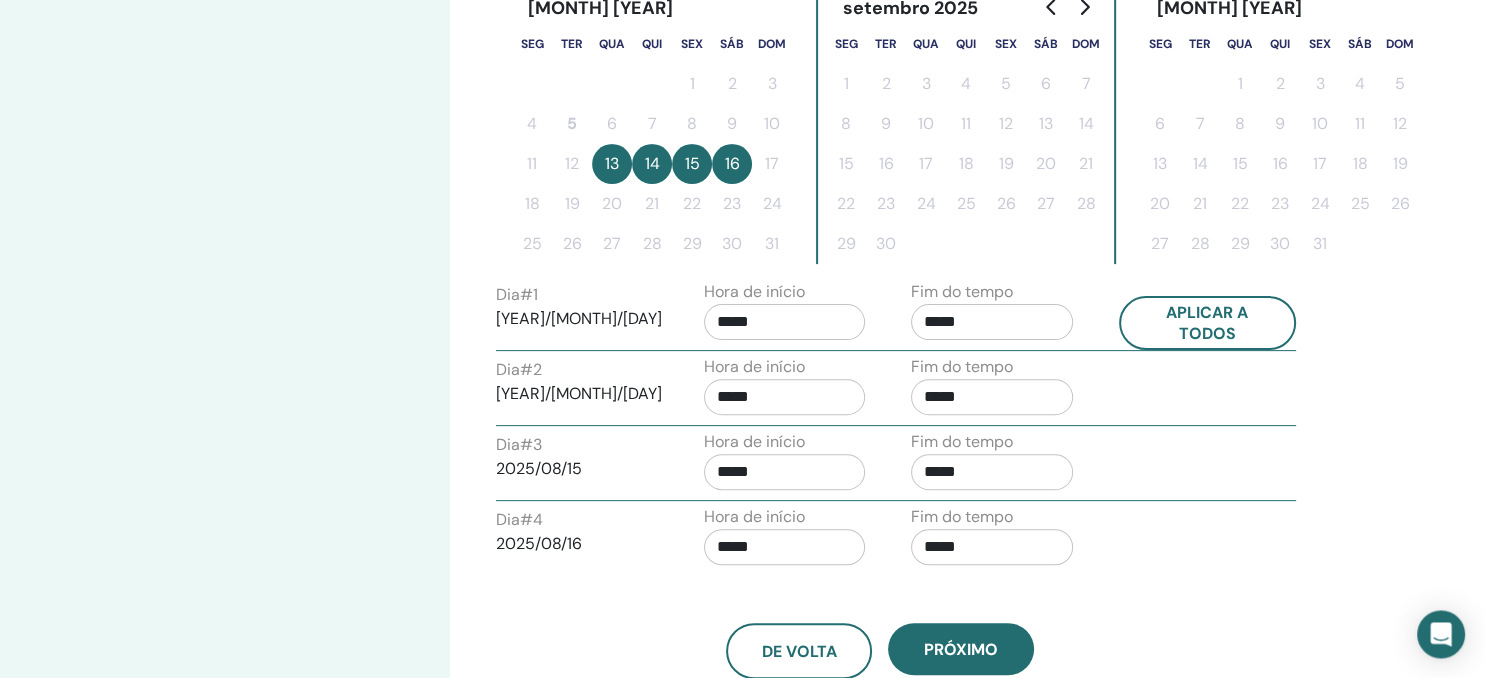 click on "*****" at bounding box center (992, 547) 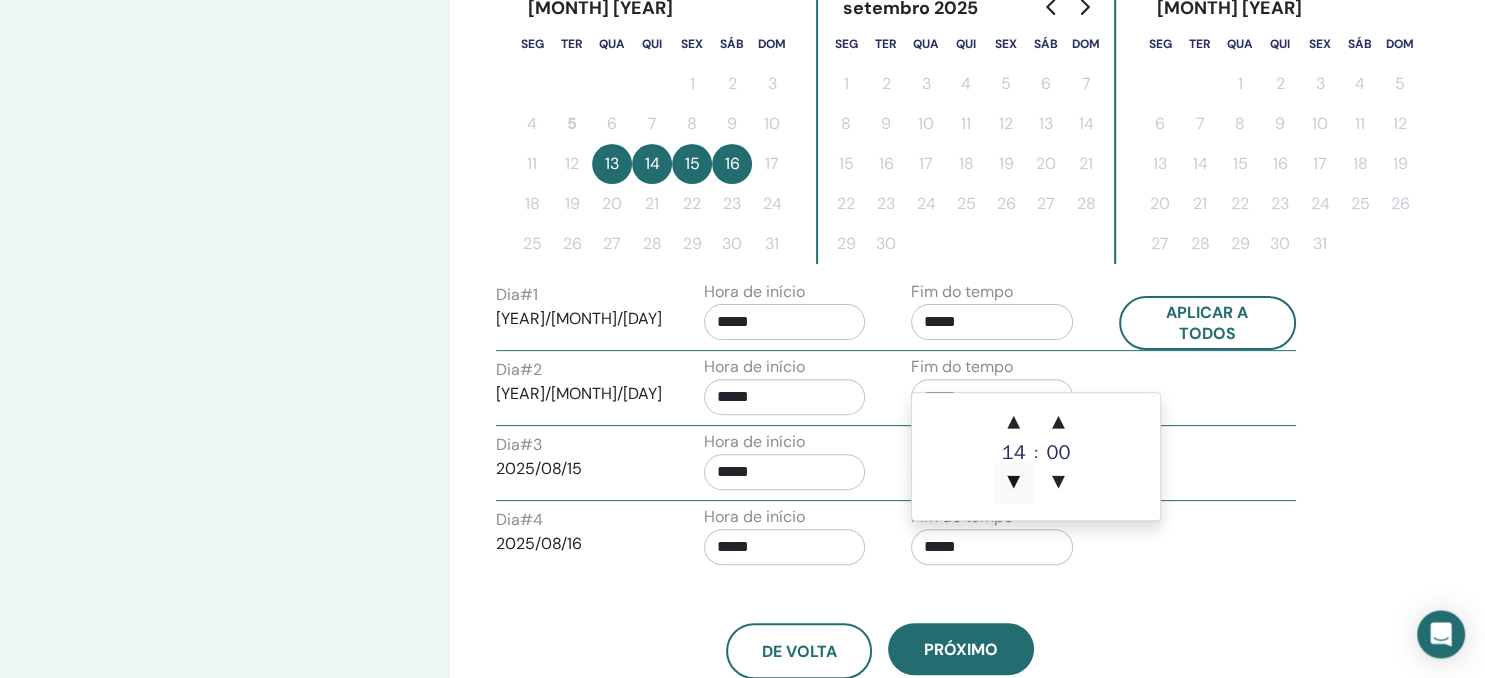 click on "▼" at bounding box center [1014, 483] 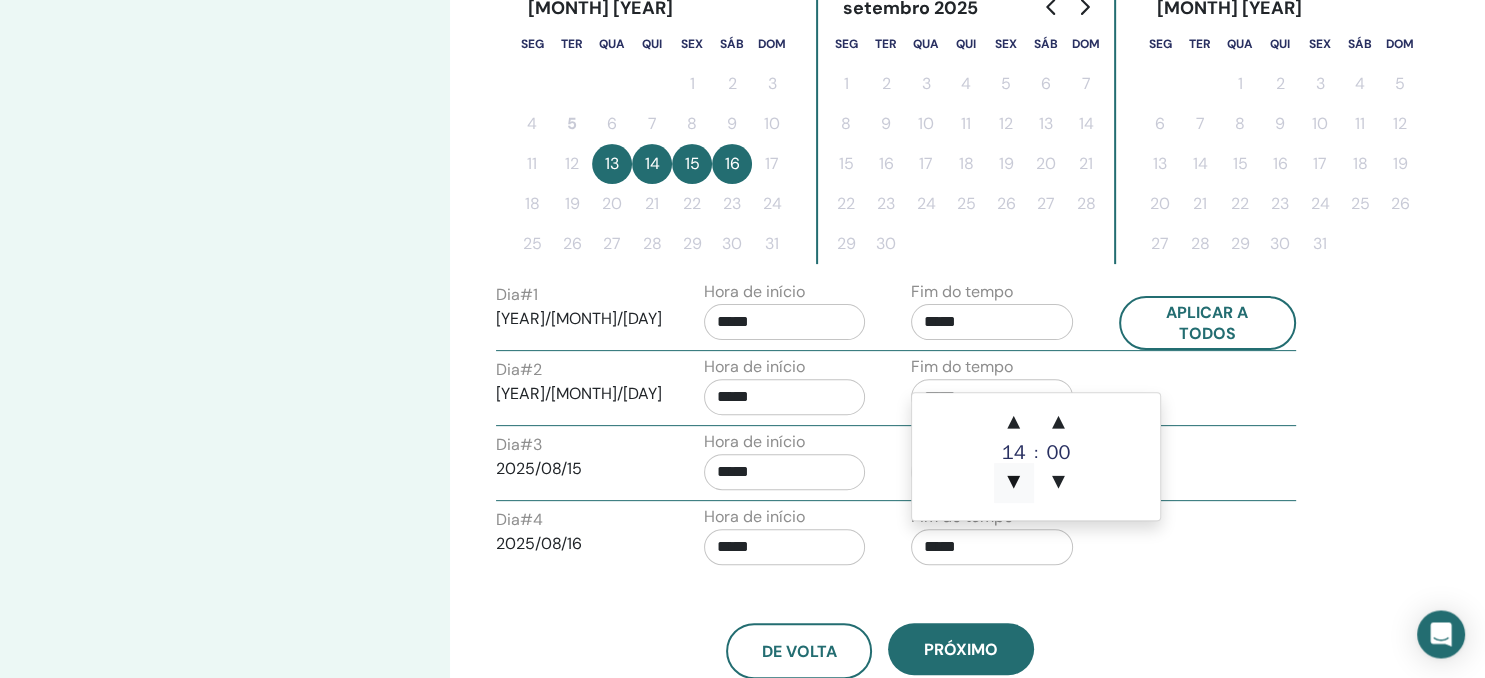 type on "*****" 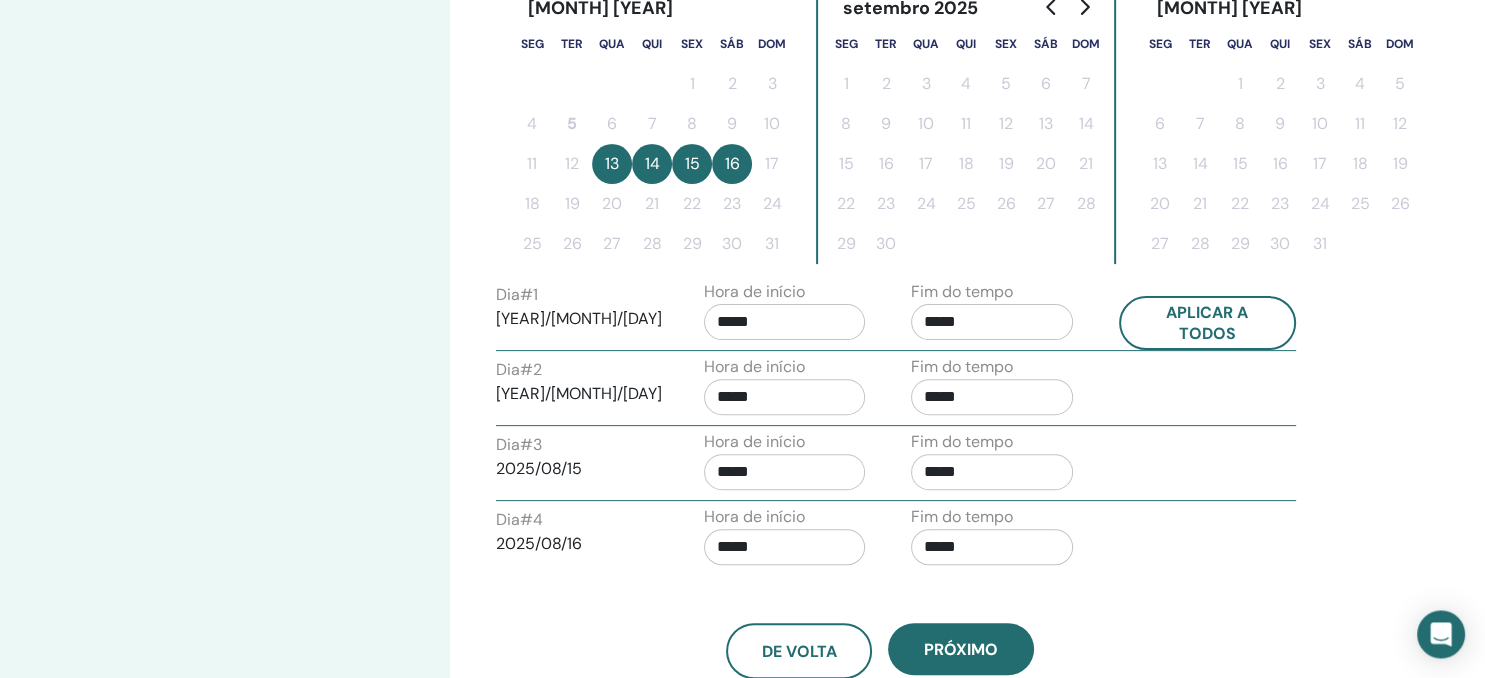 click on "De volta Próximo" at bounding box center (880, 651) 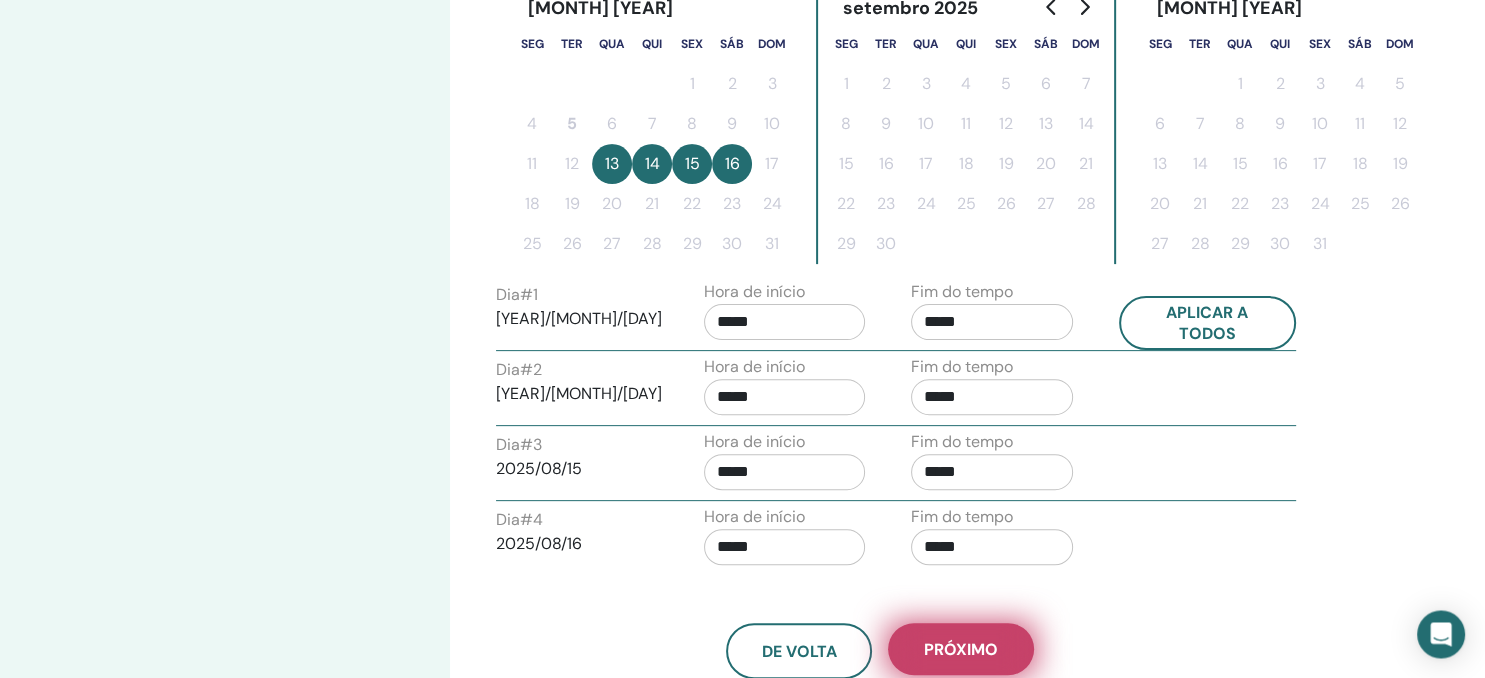 click on "Próximo" at bounding box center [961, 649] 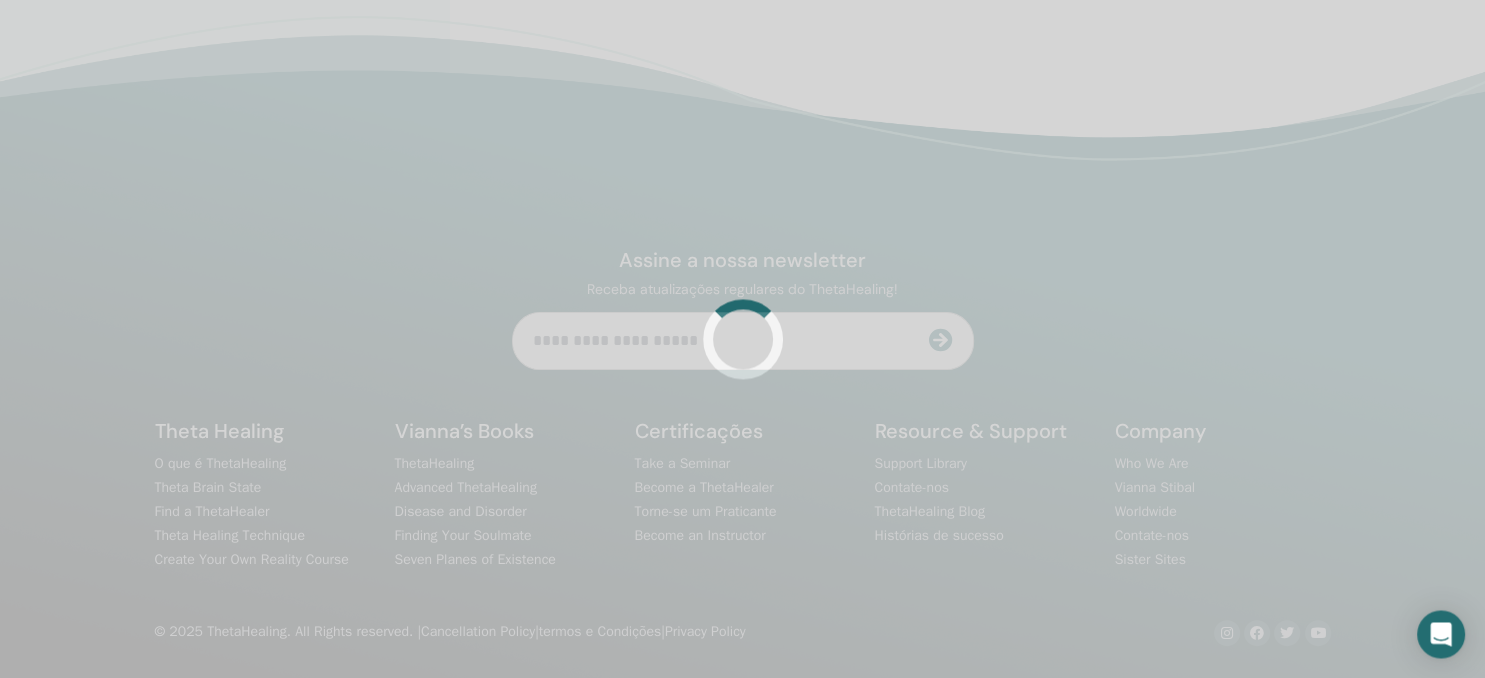 scroll, scrollTop: 476, scrollLeft: 0, axis: vertical 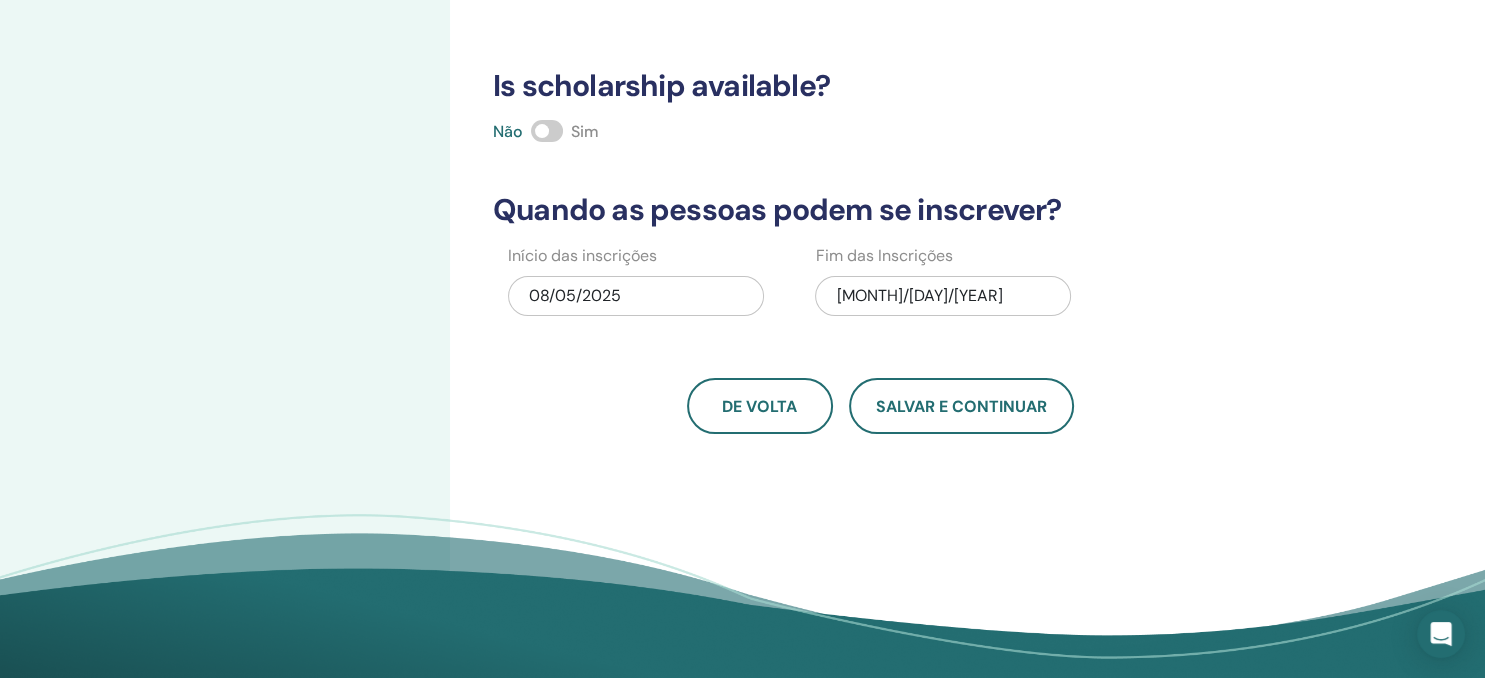 click on "[MONTH]/[DAY]/[YEAR]" at bounding box center (943, 296) 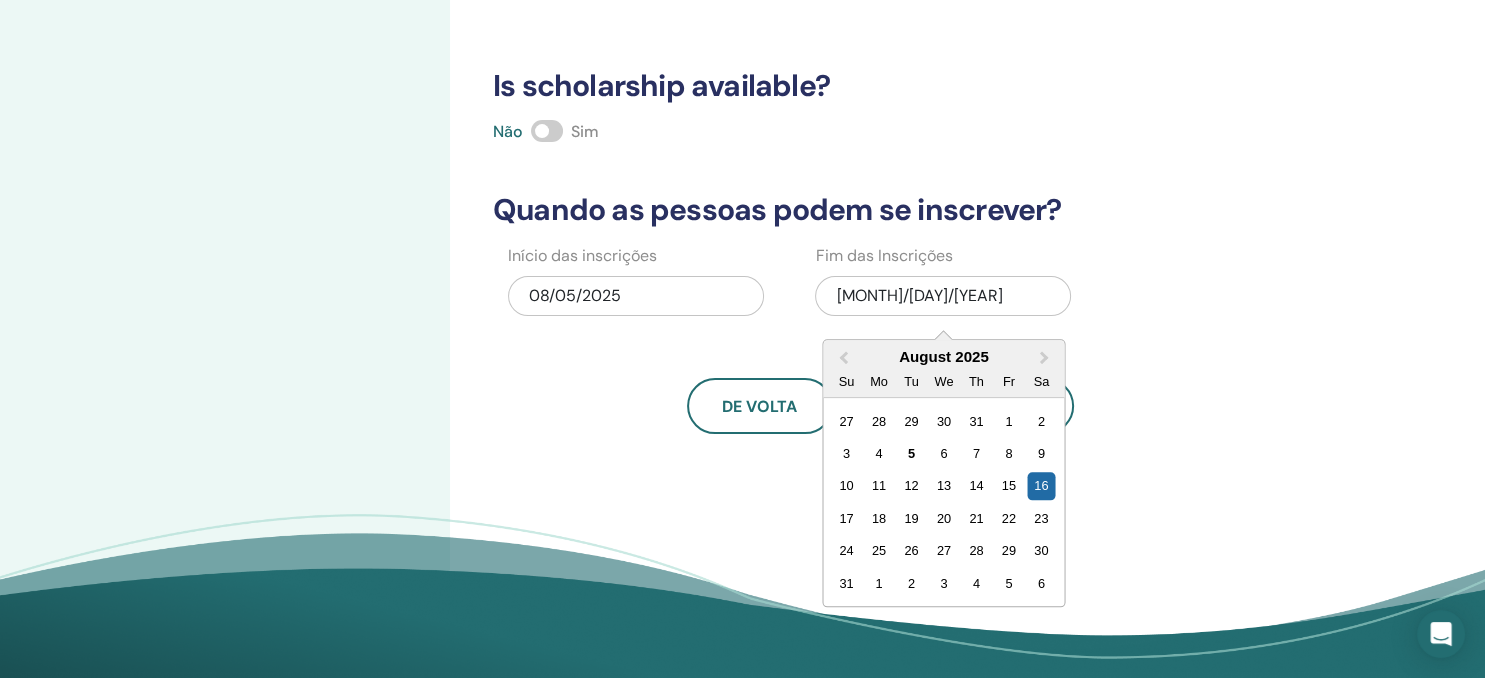 click on "Início das inscrições [MONTH]/[DAY]/[YEAR] Fim das Inscrições [MONTH]/[DAY]/[YEAR] Previous Month Next Month August [YEAR] Su Mo Tu We Th Fr Sa 27 28 29 30 31 1 2 3 4 5 6 7 8 9 10 11 12 13 14 15 16 17 18 19 20 21 22 23 24 25 26 27 28 29 30 31 1 2 3 4 5 6" at bounding box center [865, 287] 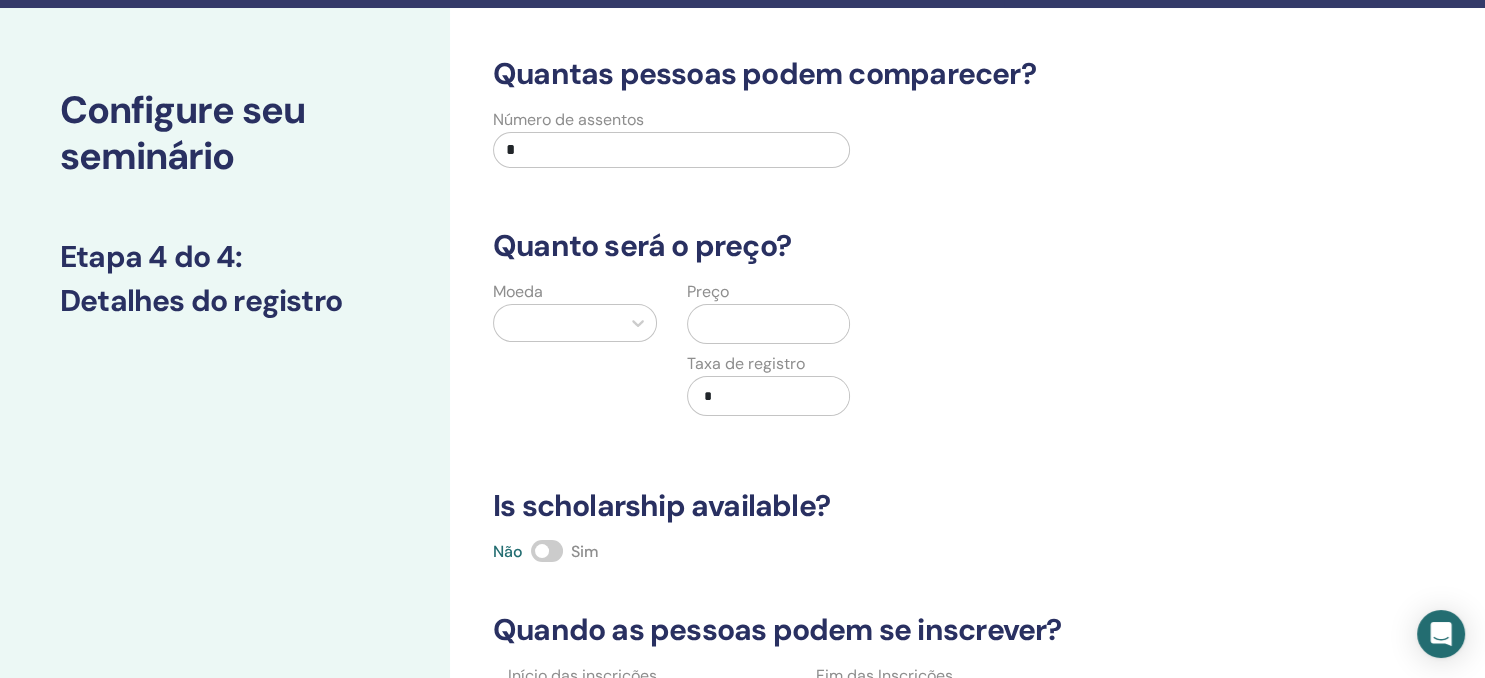 scroll, scrollTop: 0, scrollLeft: 0, axis: both 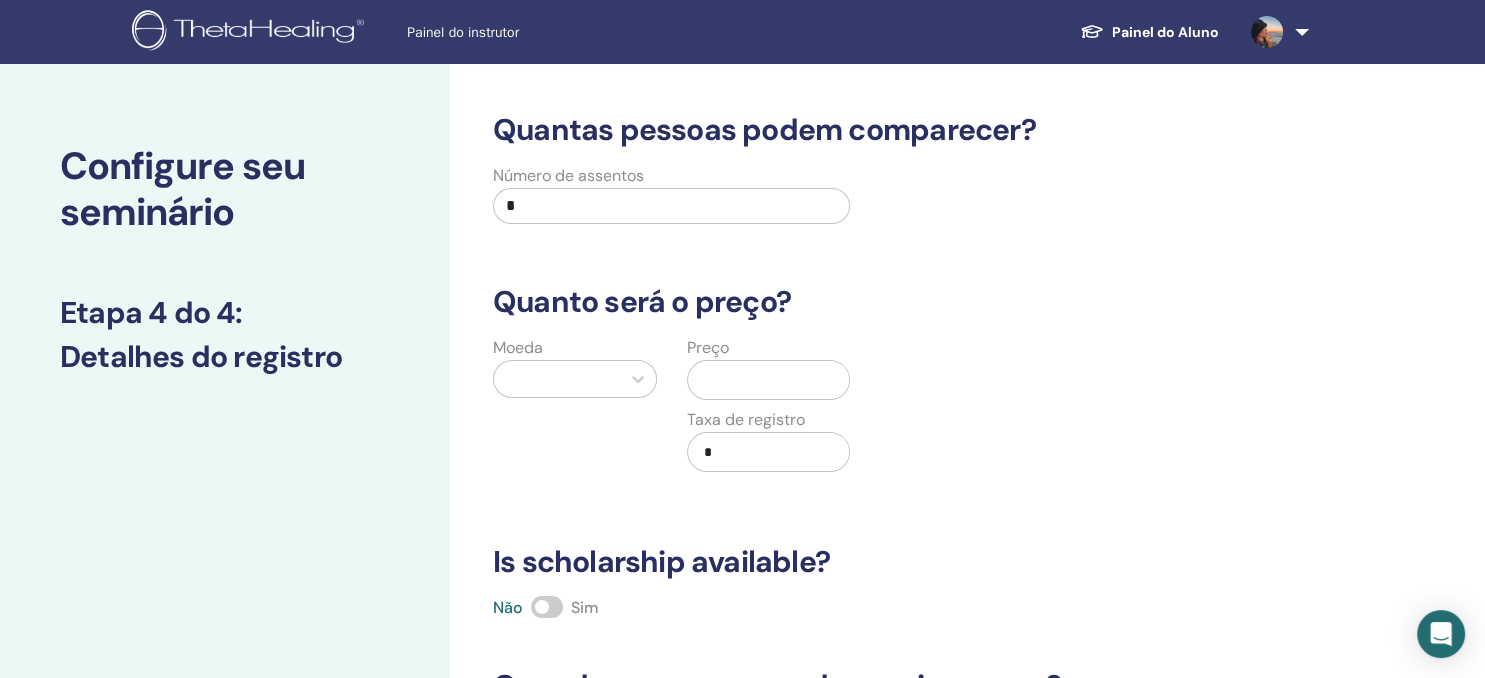click on "*" at bounding box center (671, 206) 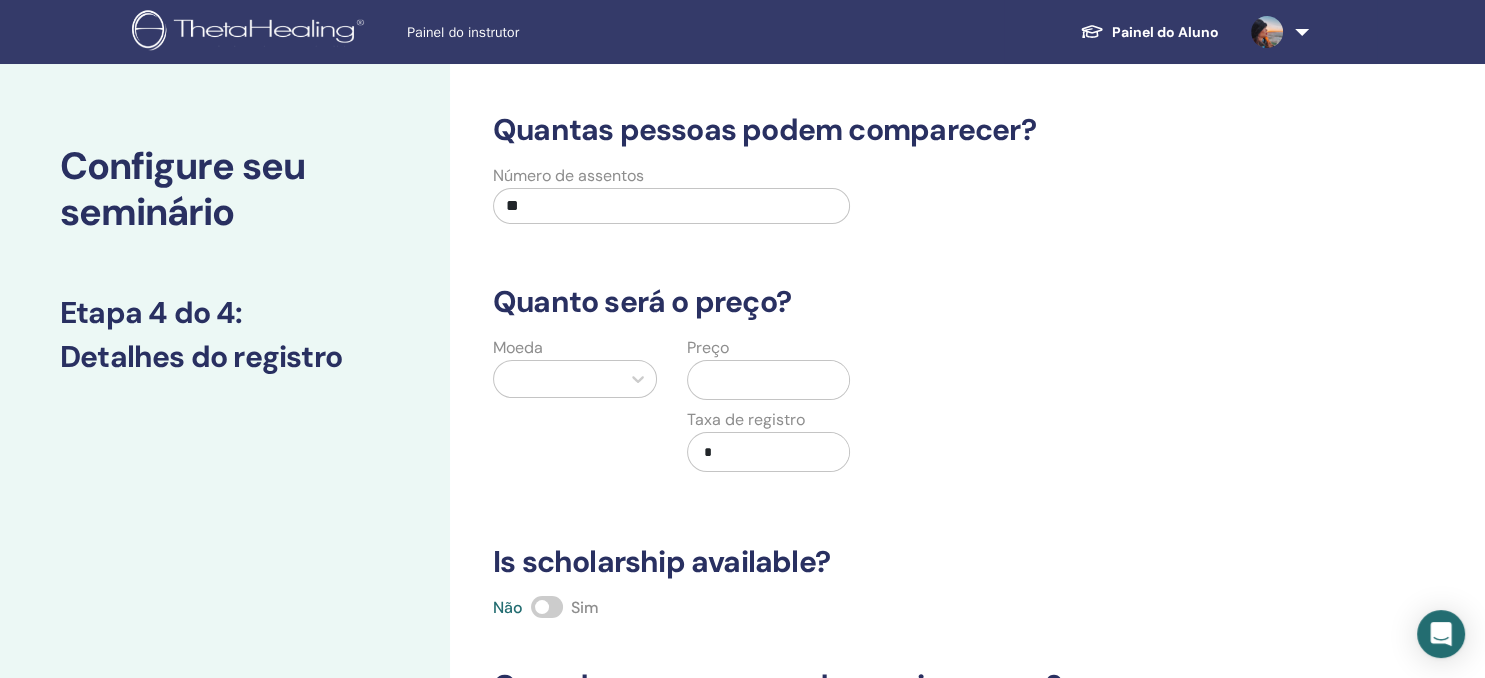 type on "*" 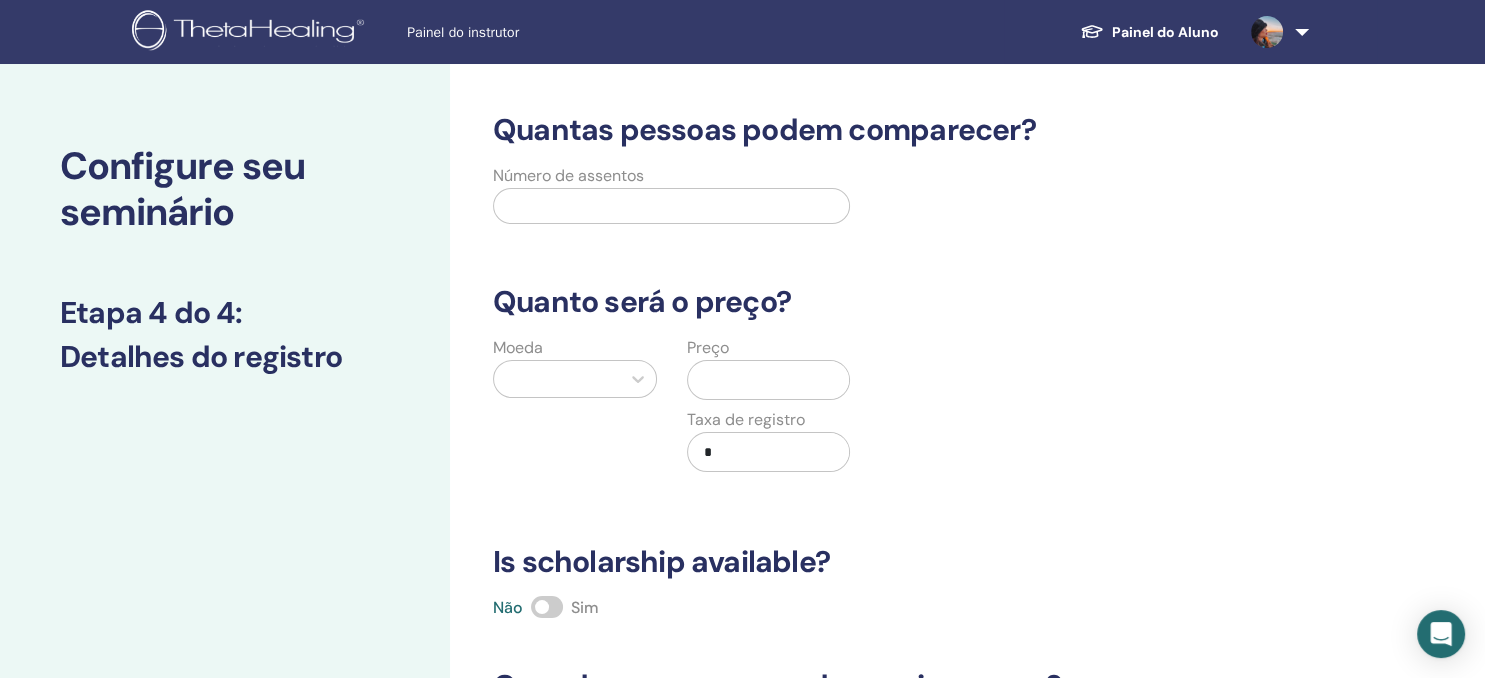 type on "*" 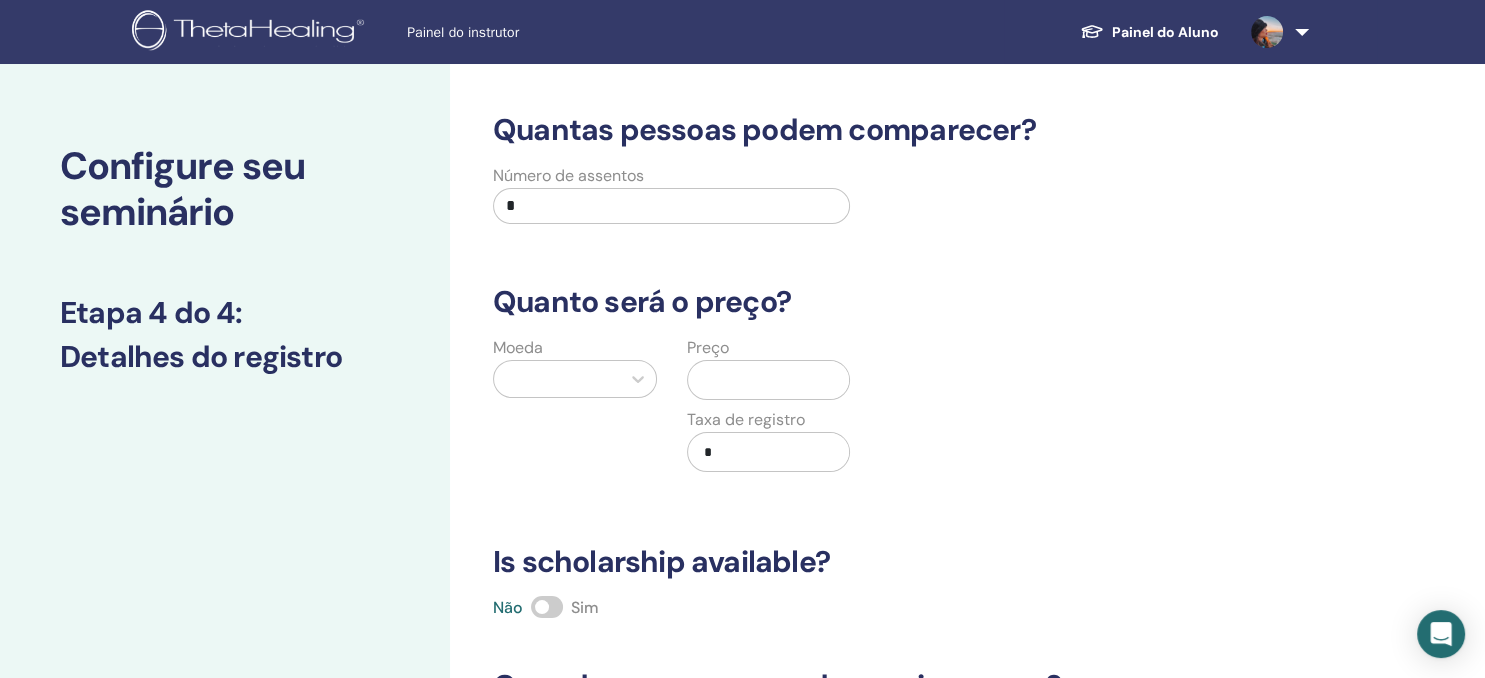 type on "*" 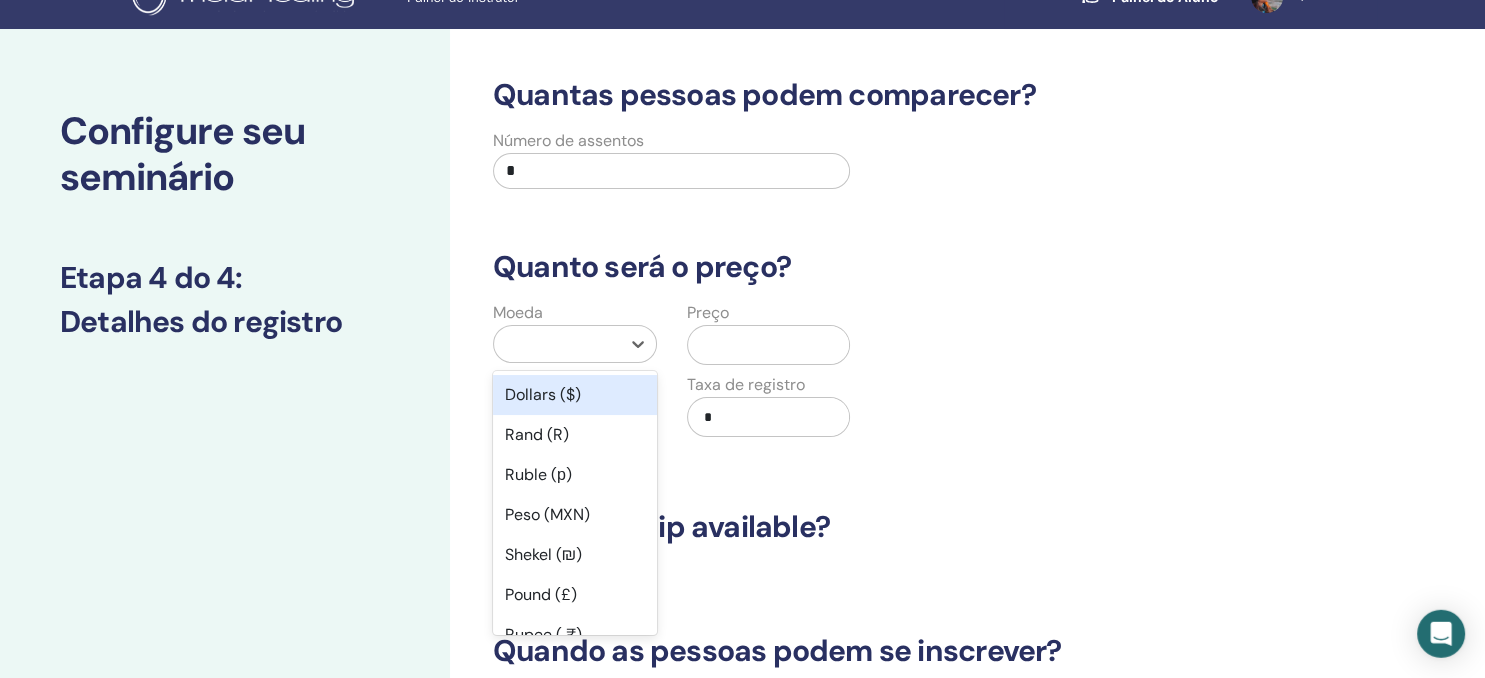 scroll, scrollTop: 36, scrollLeft: 0, axis: vertical 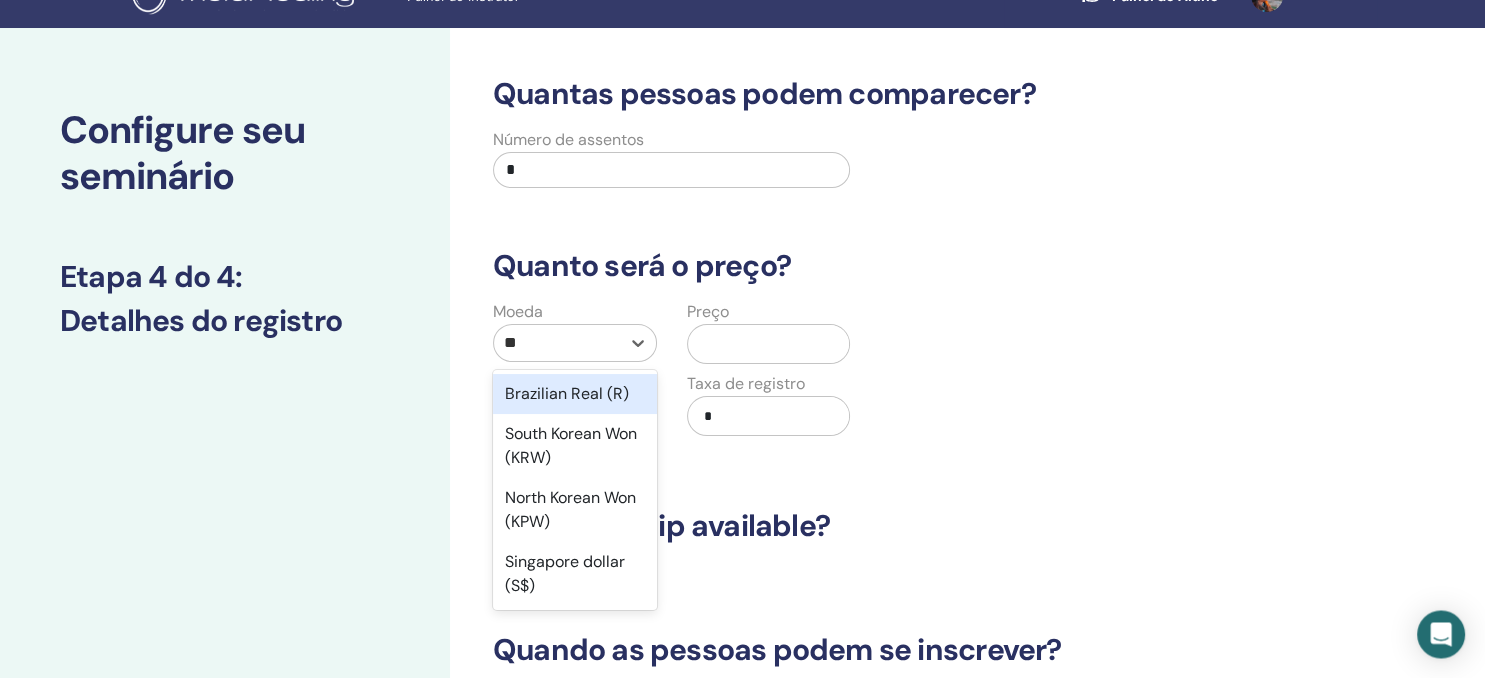 type on "***" 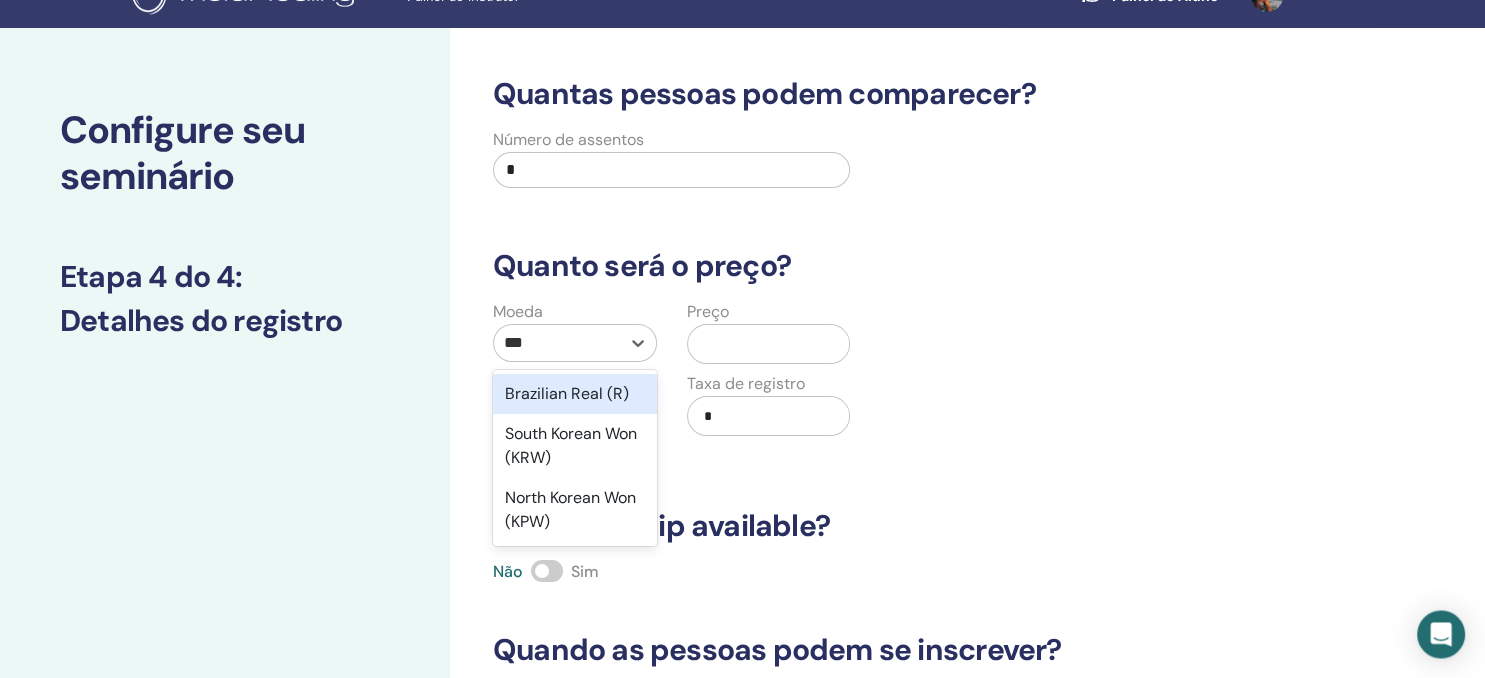 click on "Brazilian Real (R)" at bounding box center (575, 394) 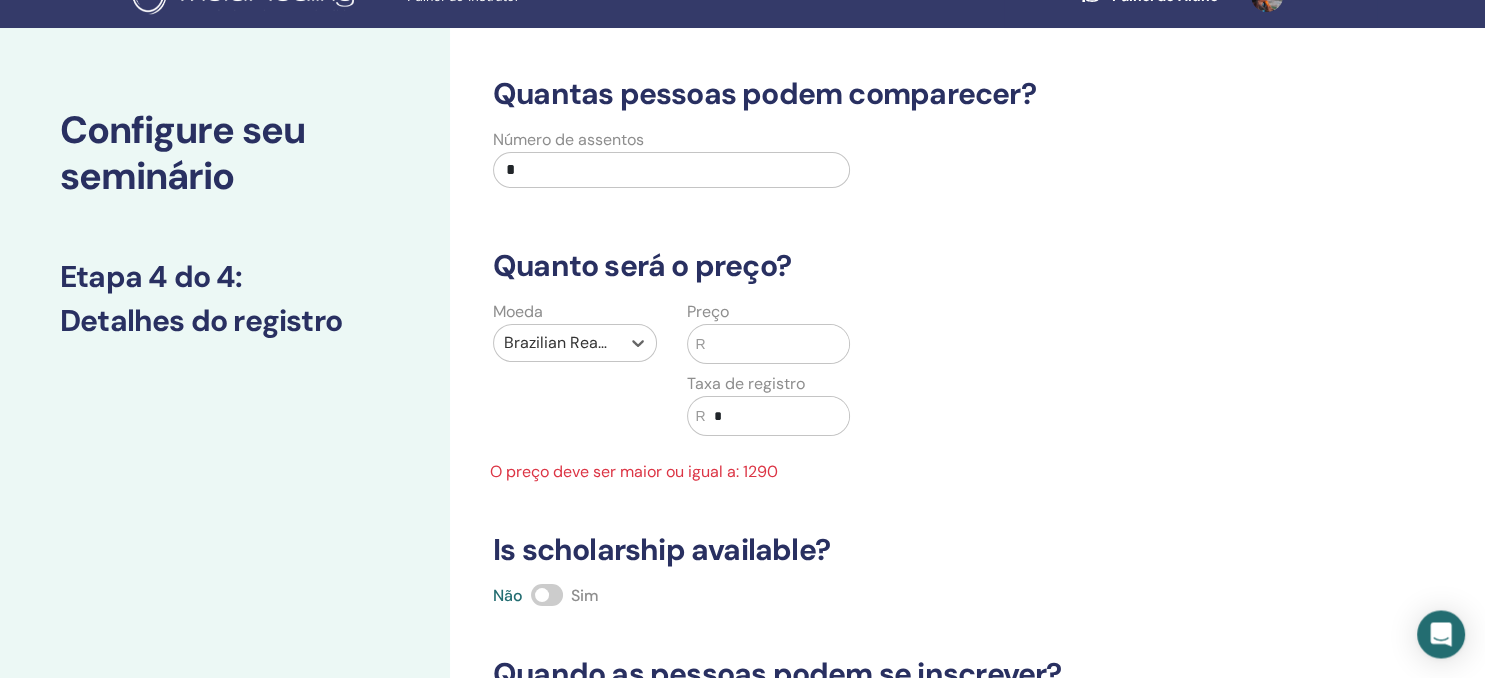 scroll, scrollTop: 35, scrollLeft: 0, axis: vertical 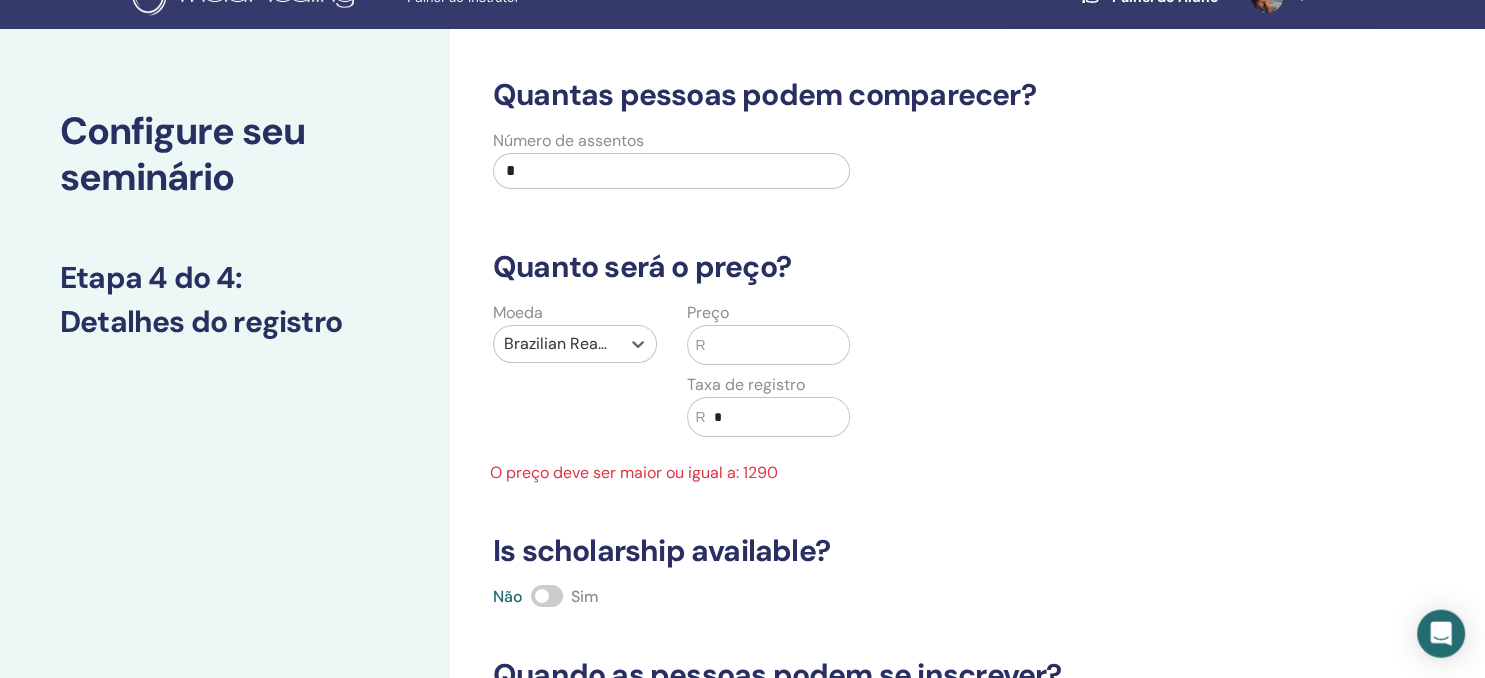 click at bounding box center [777, 345] 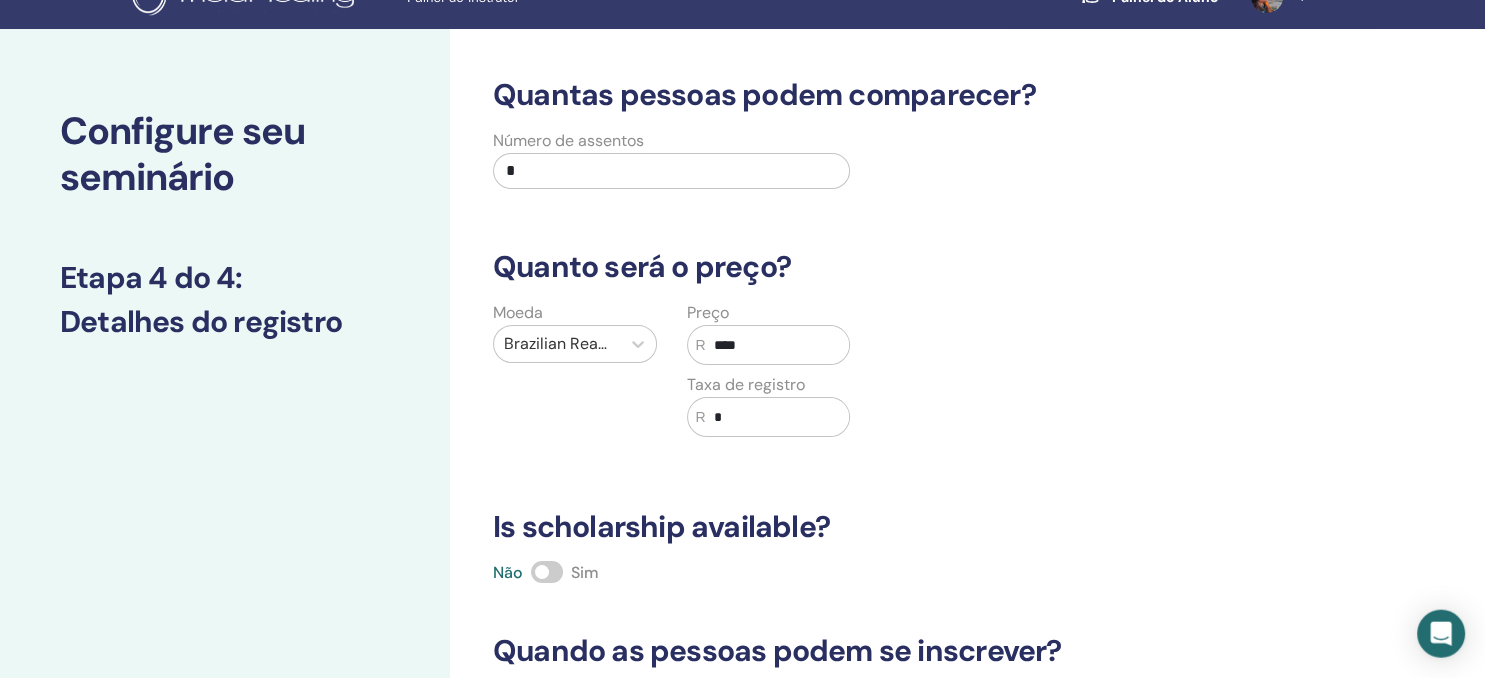 type on "****" 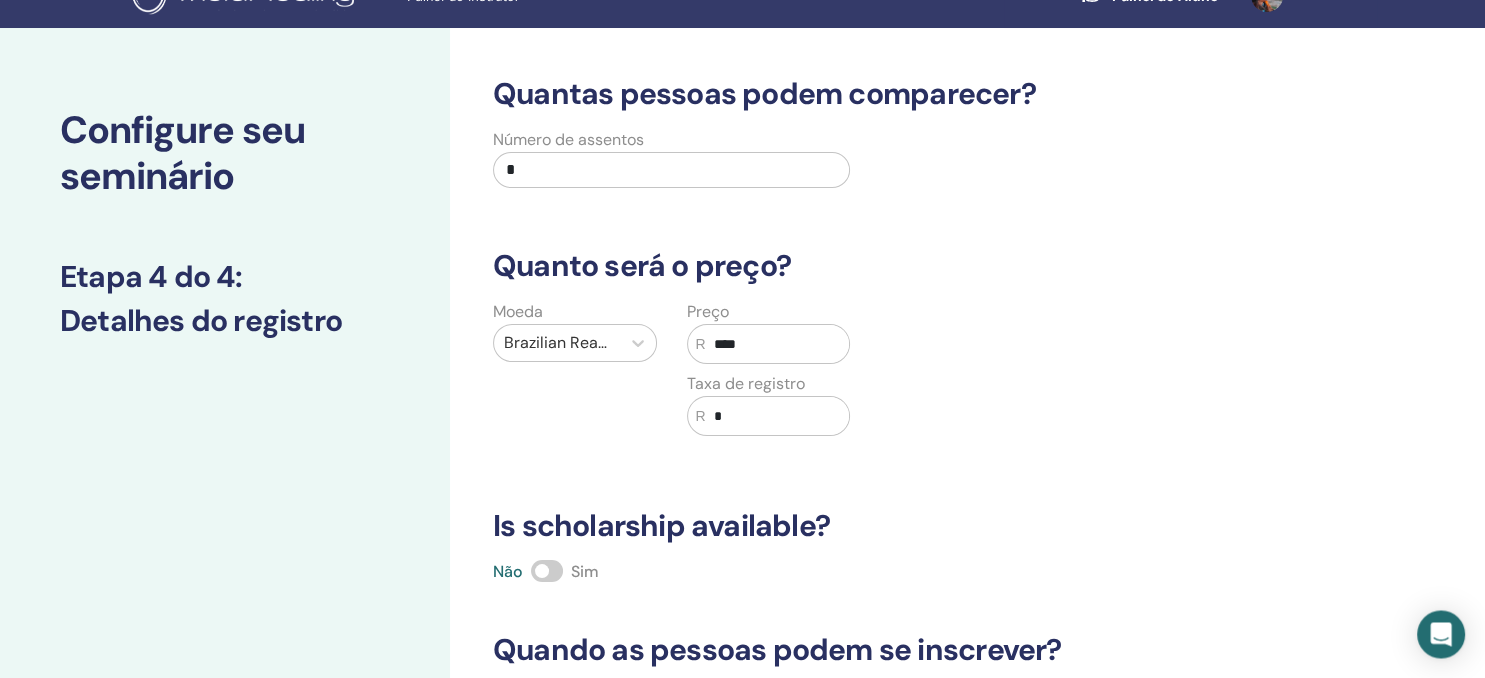 click on "*" at bounding box center (777, 416) 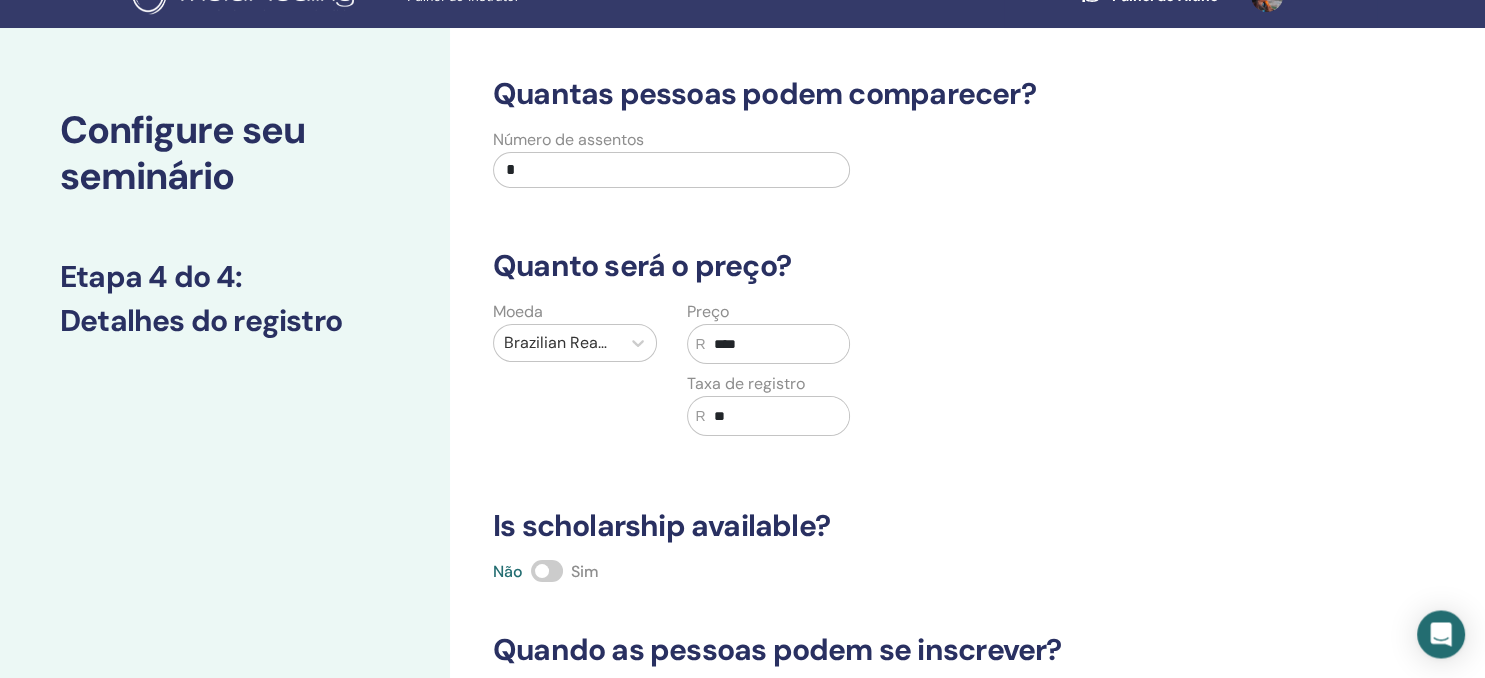 type on "*" 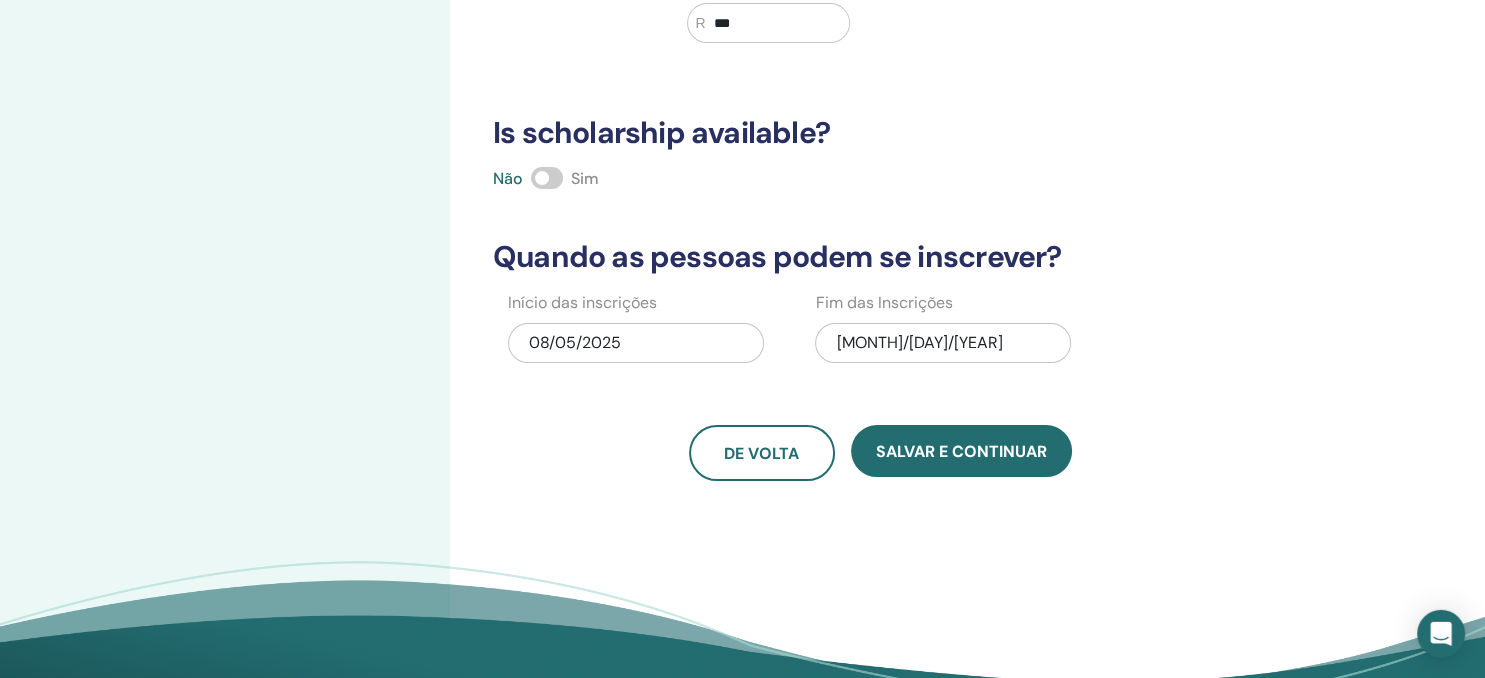 scroll, scrollTop: 458, scrollLeft: 0, axis: vertical 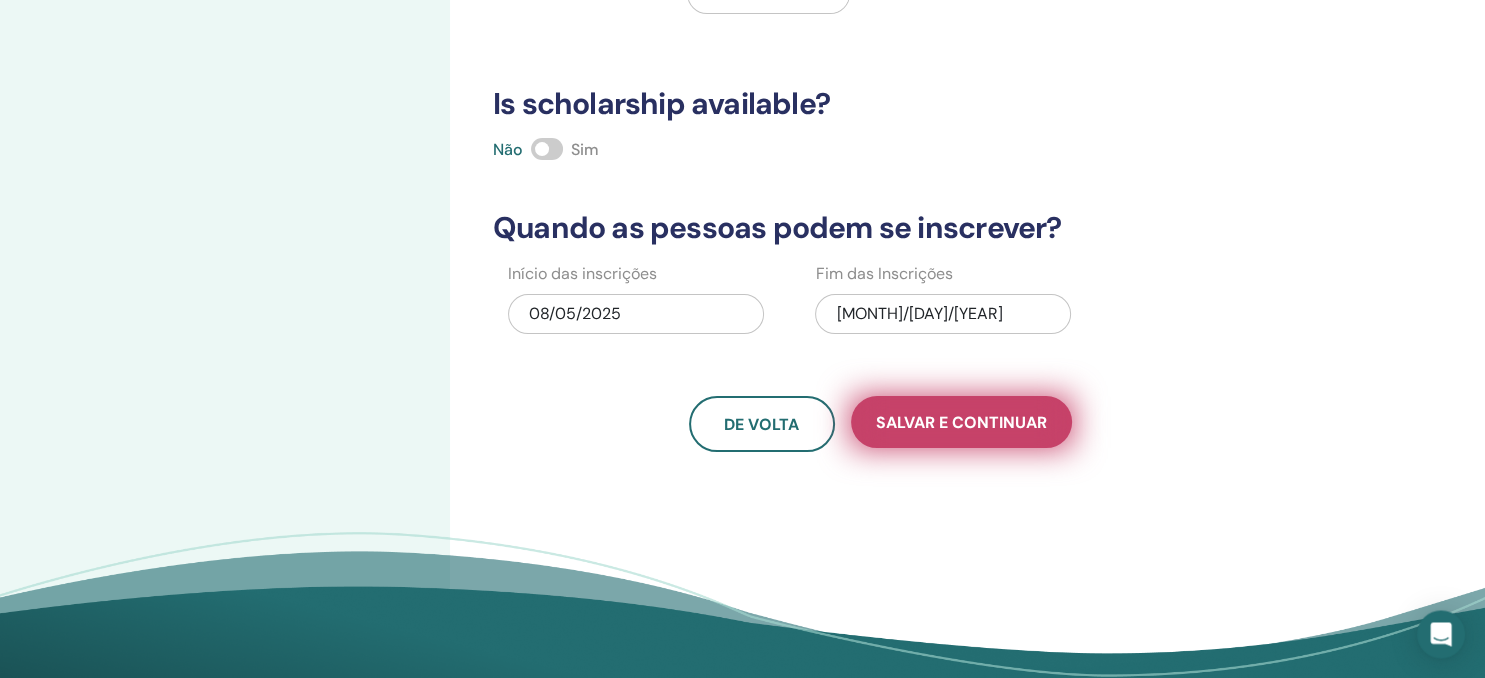 type on "***" 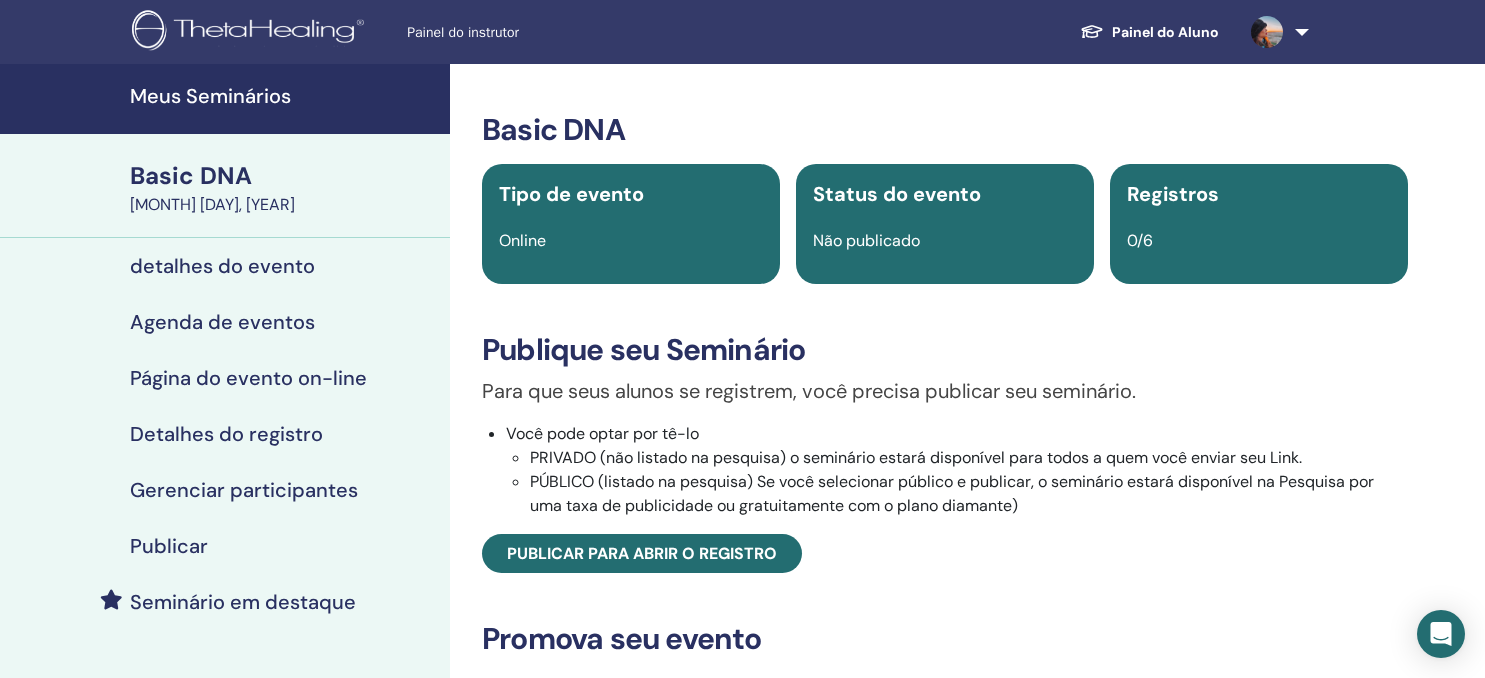 scroll, scrollTop: 0, scrollLeft: 0, axis: both 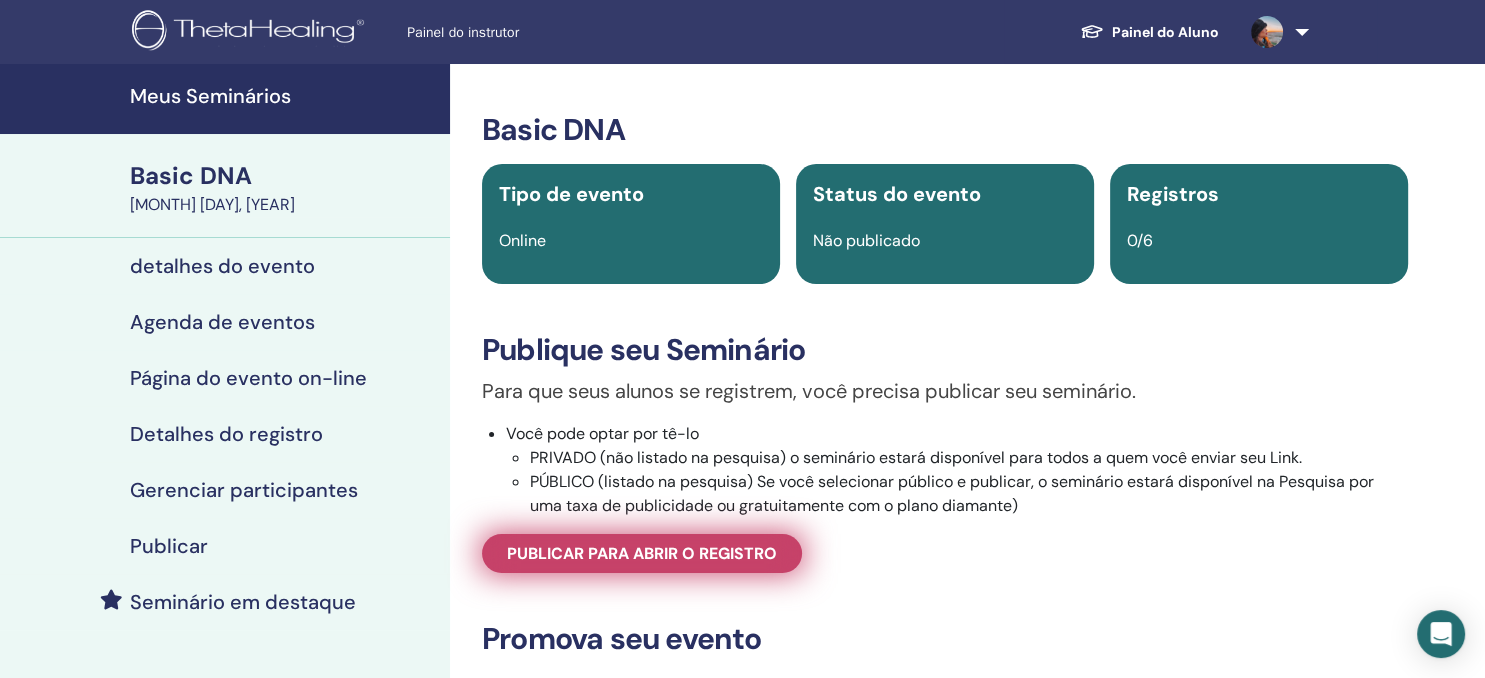 click on "Publicar para abrir o registro" at bounding box center [642, 553] 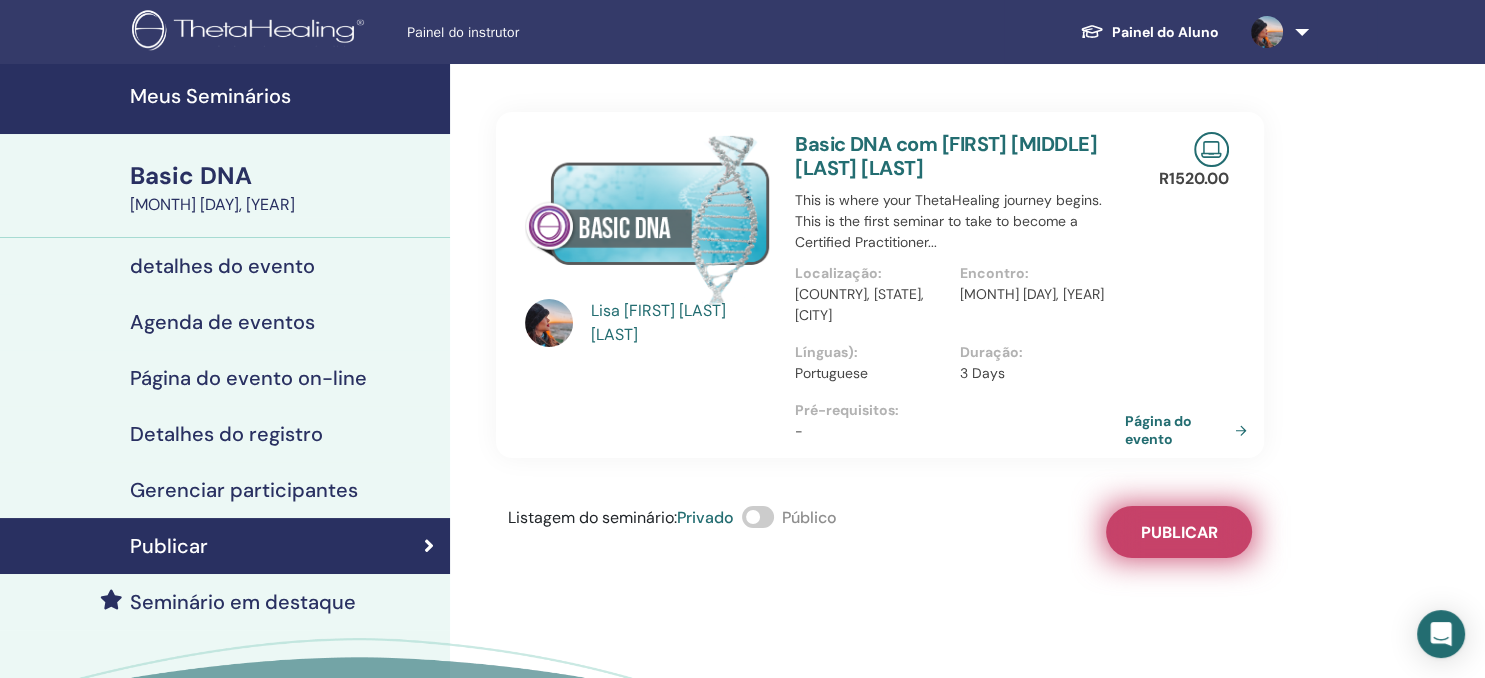 click on "Publicar" at bounding box center (1179, 532) 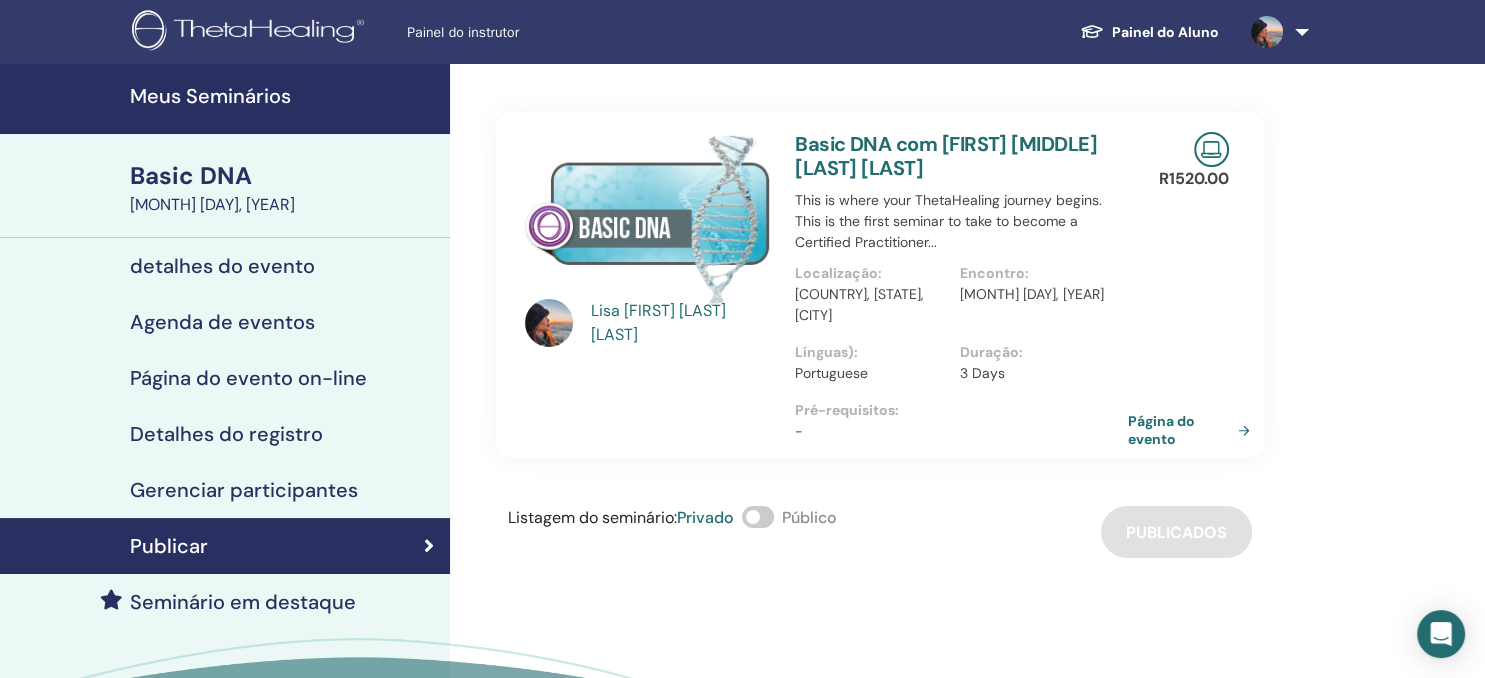 click on "Página do evento" at bounding box center (1193, 430) 